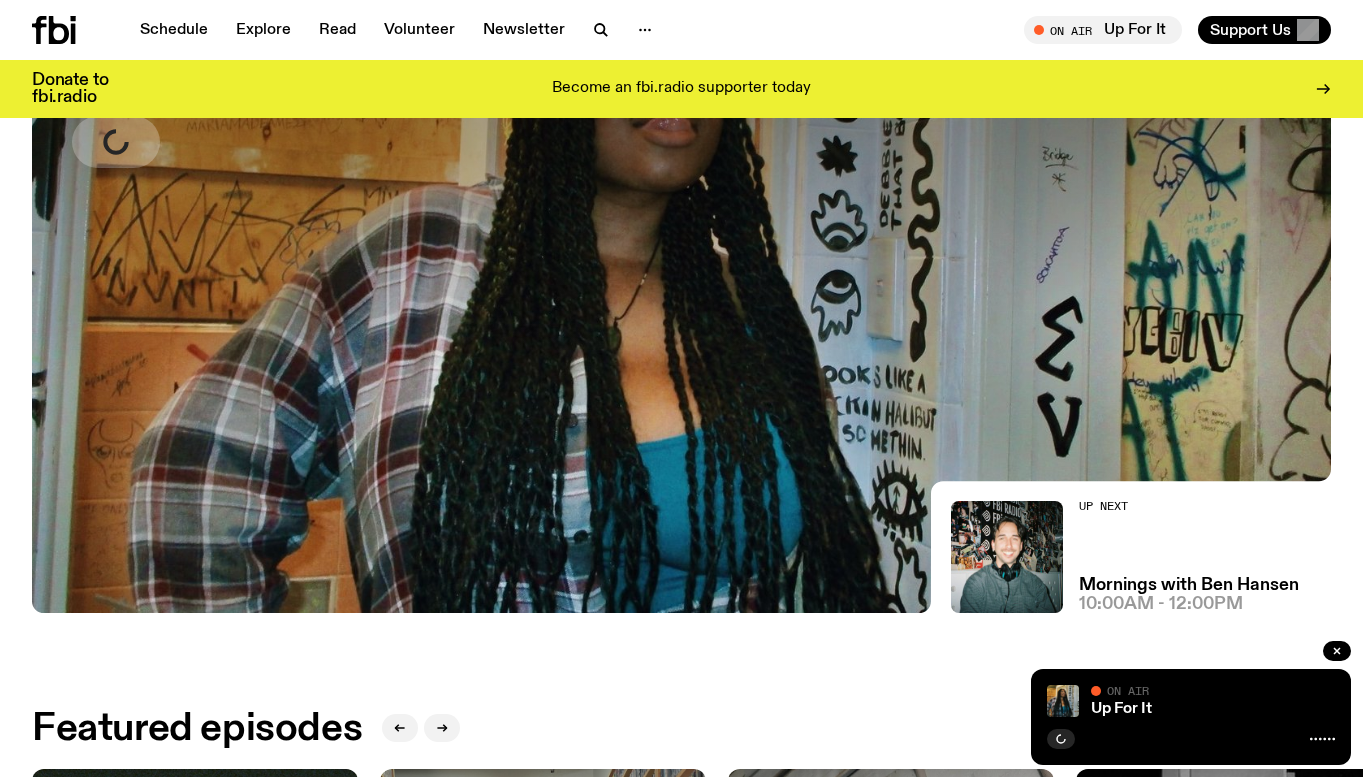 scroll, scrollTop: 291, scrollLeft: 0, axis: vertical 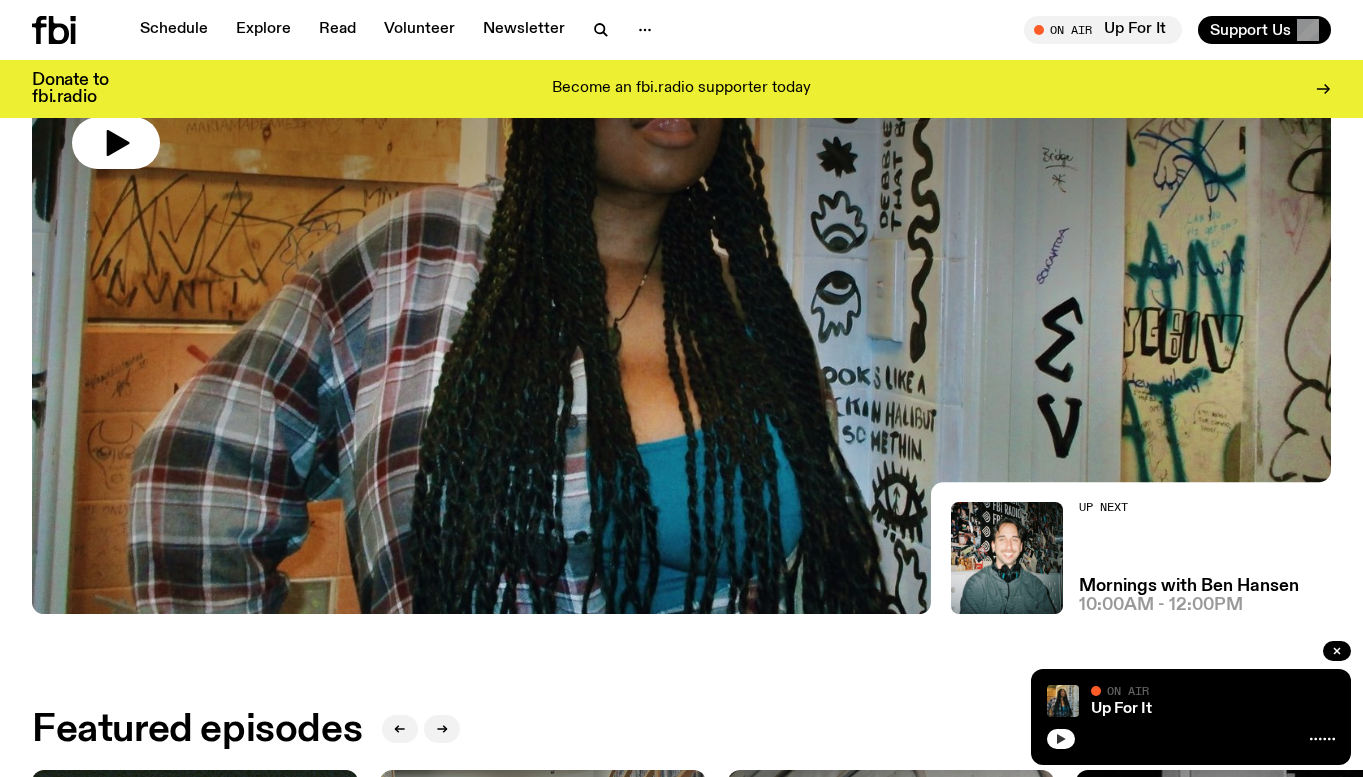 click 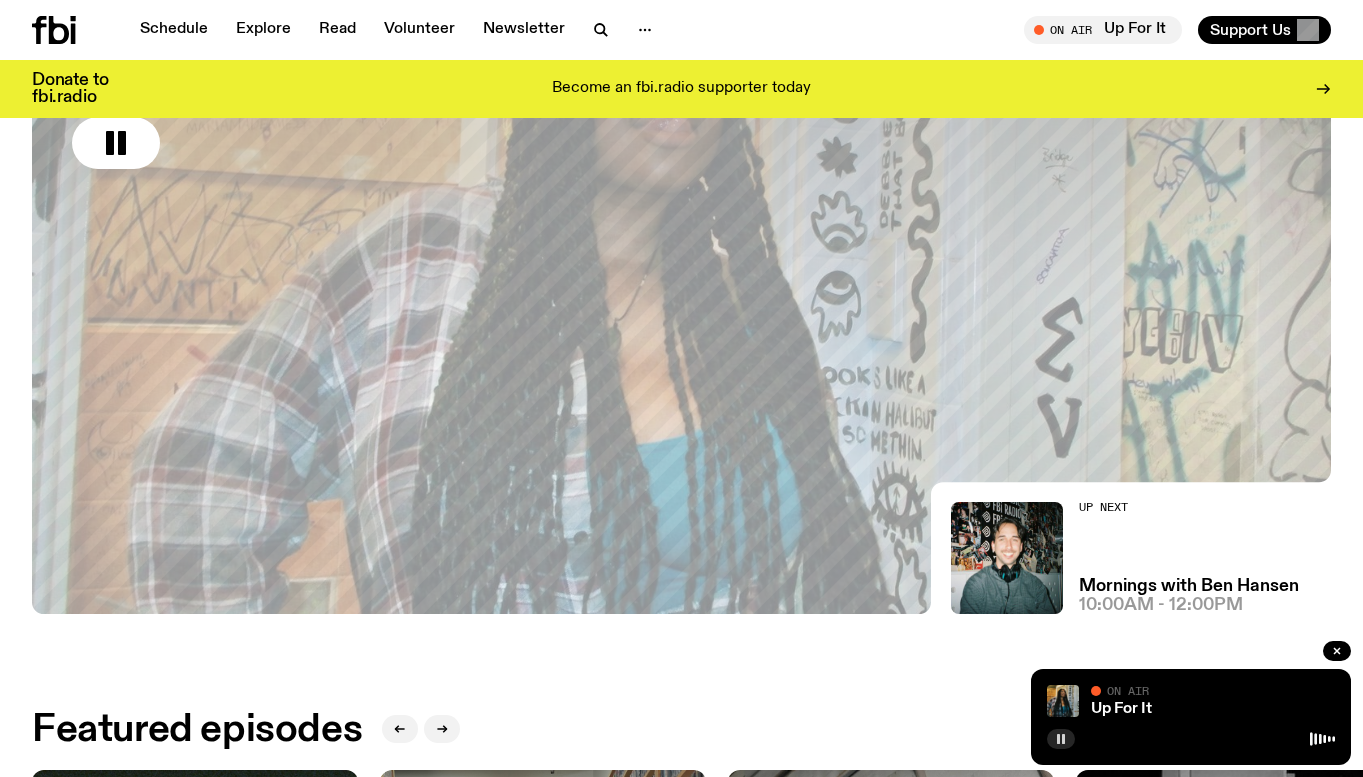 type 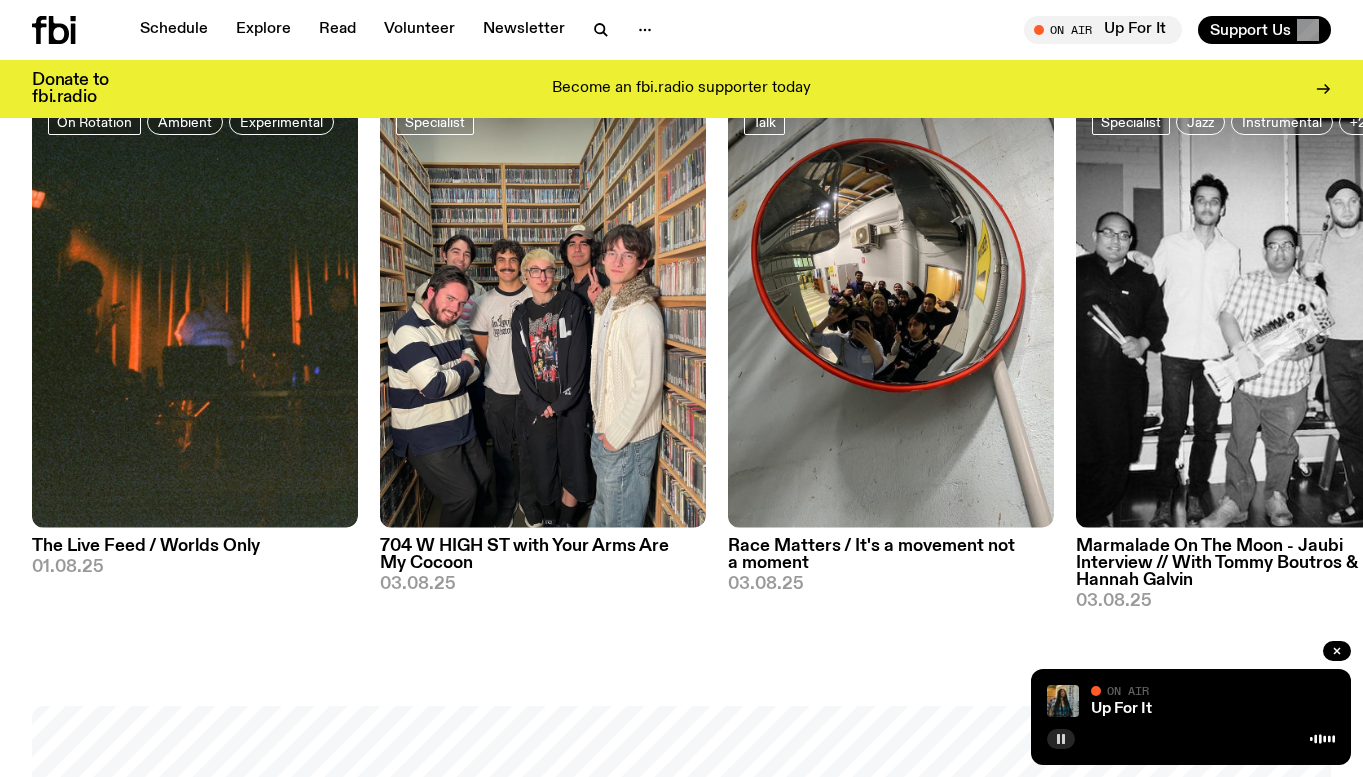 scroll, scrollTop: 991, scrollLeft: 0, axis: vertical 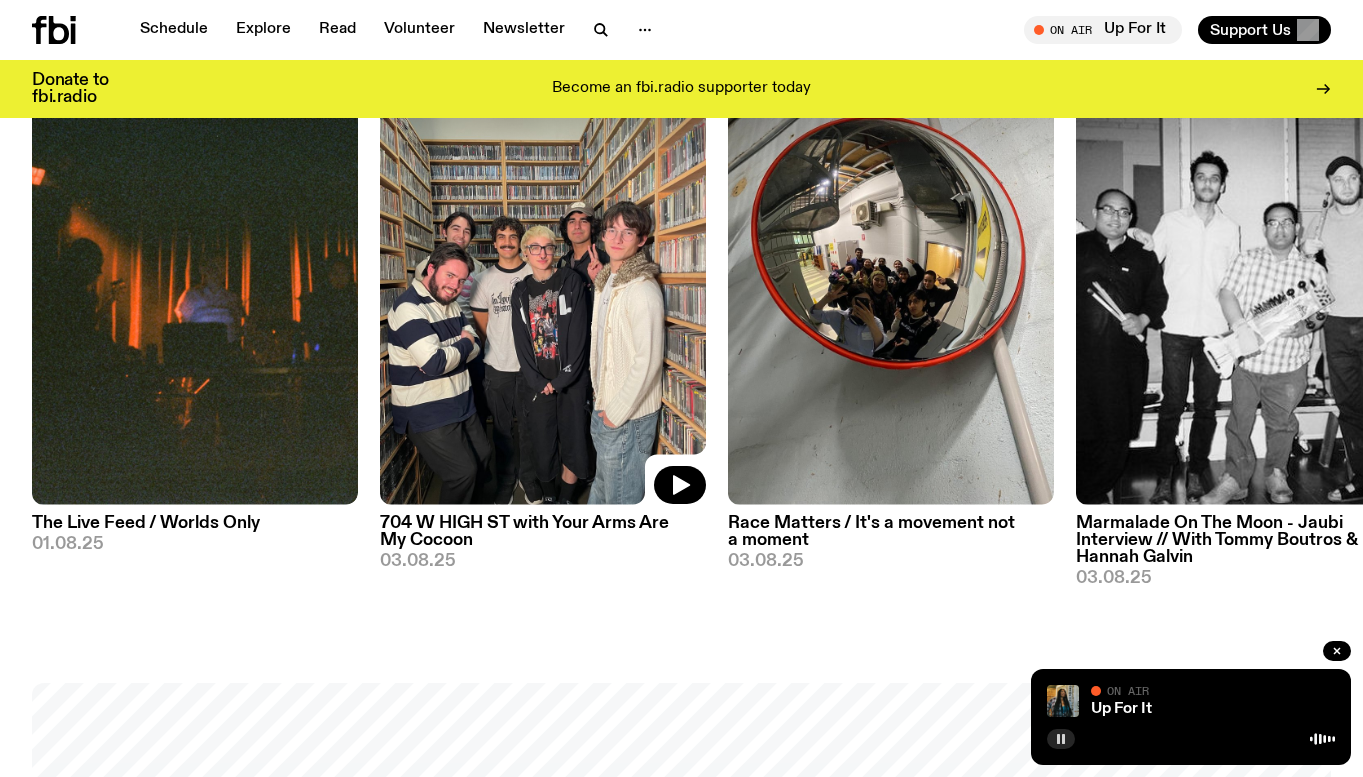 click at bounding box center [543, 287] 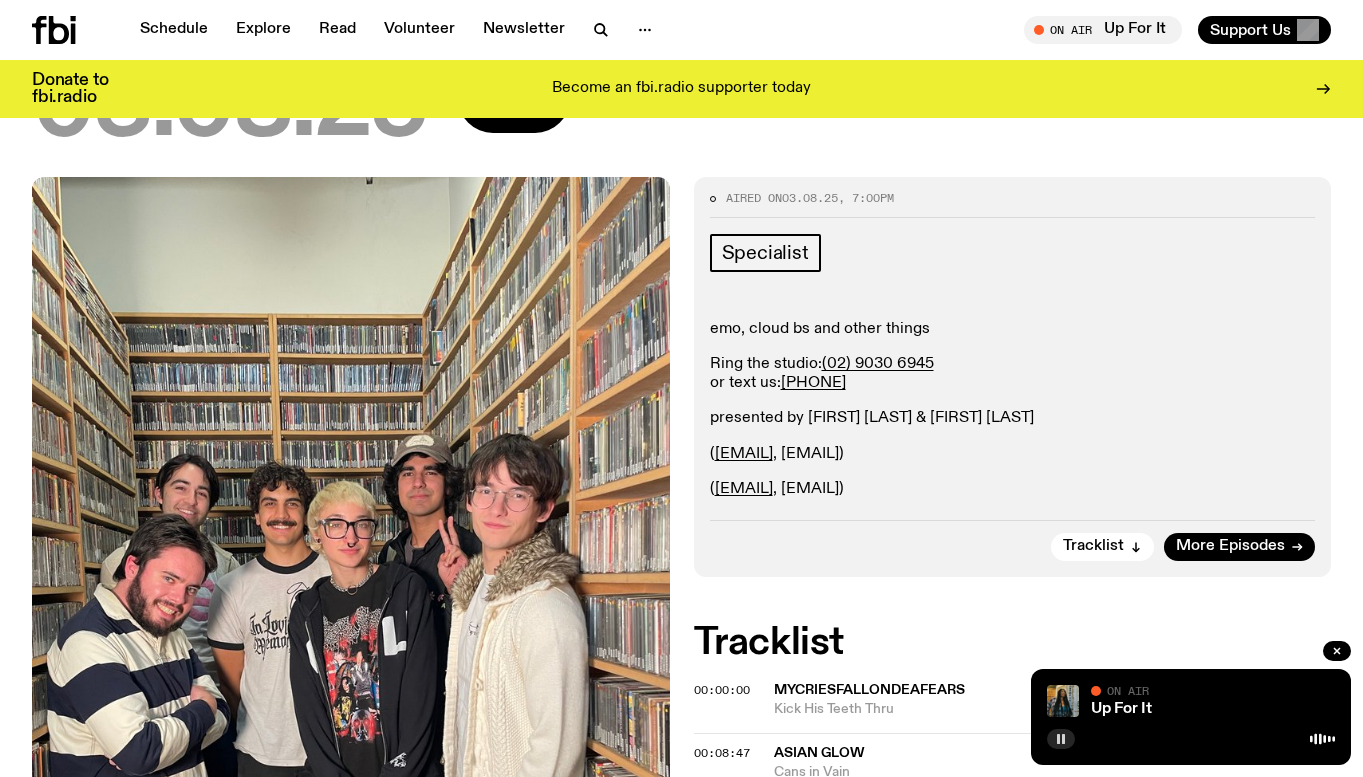 scroll, scrollTop: 391, scrollLeft: 0, axis: vertical 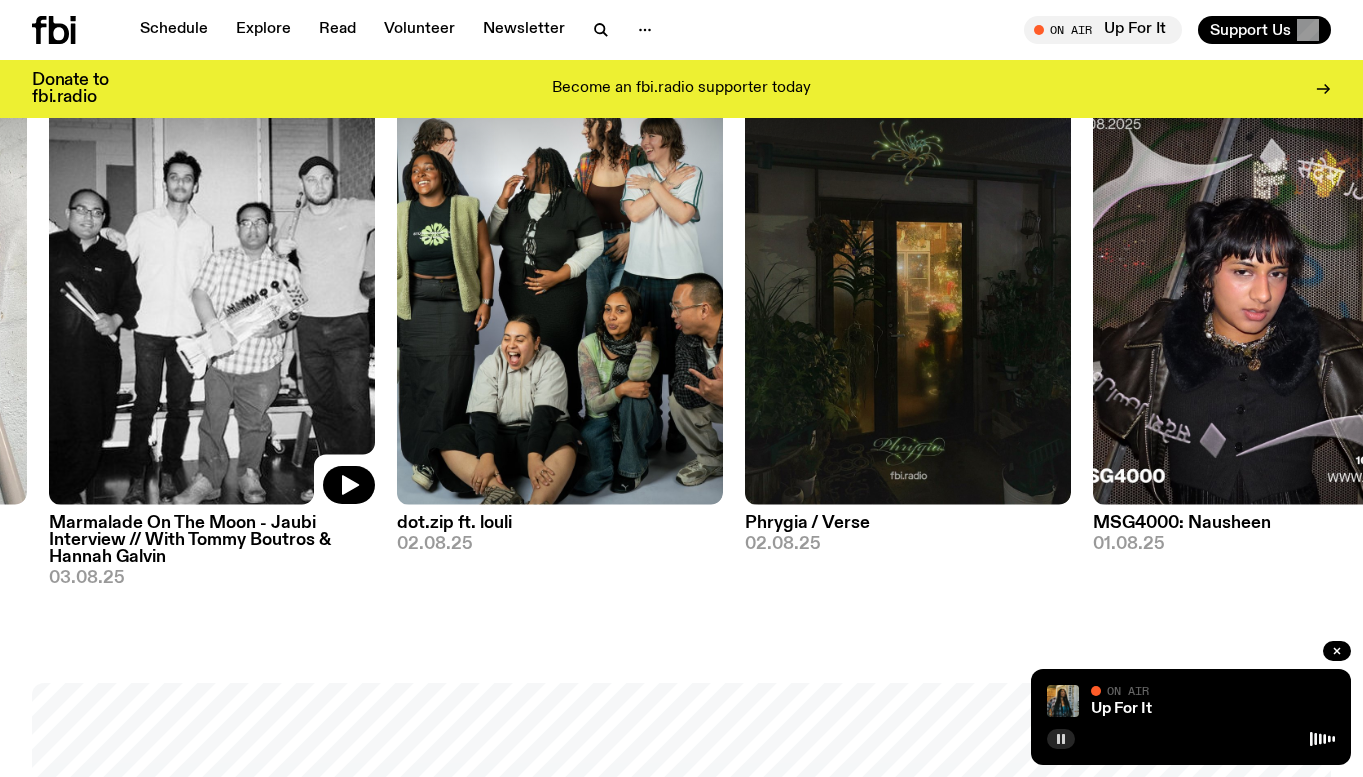 drag, startPoint x: 1187, startPoint y: 413, endPoint x: 51, endPoint y: 387, distance: 1136.2975 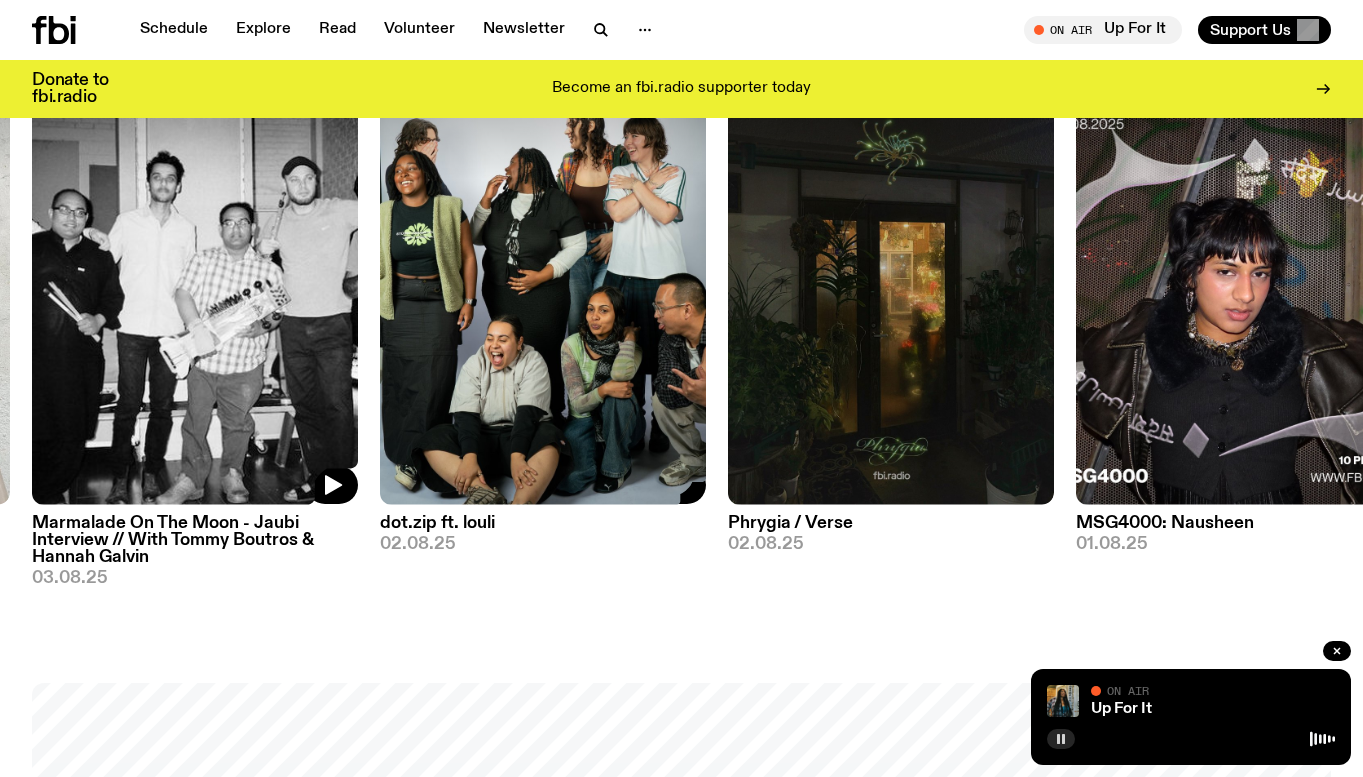 click 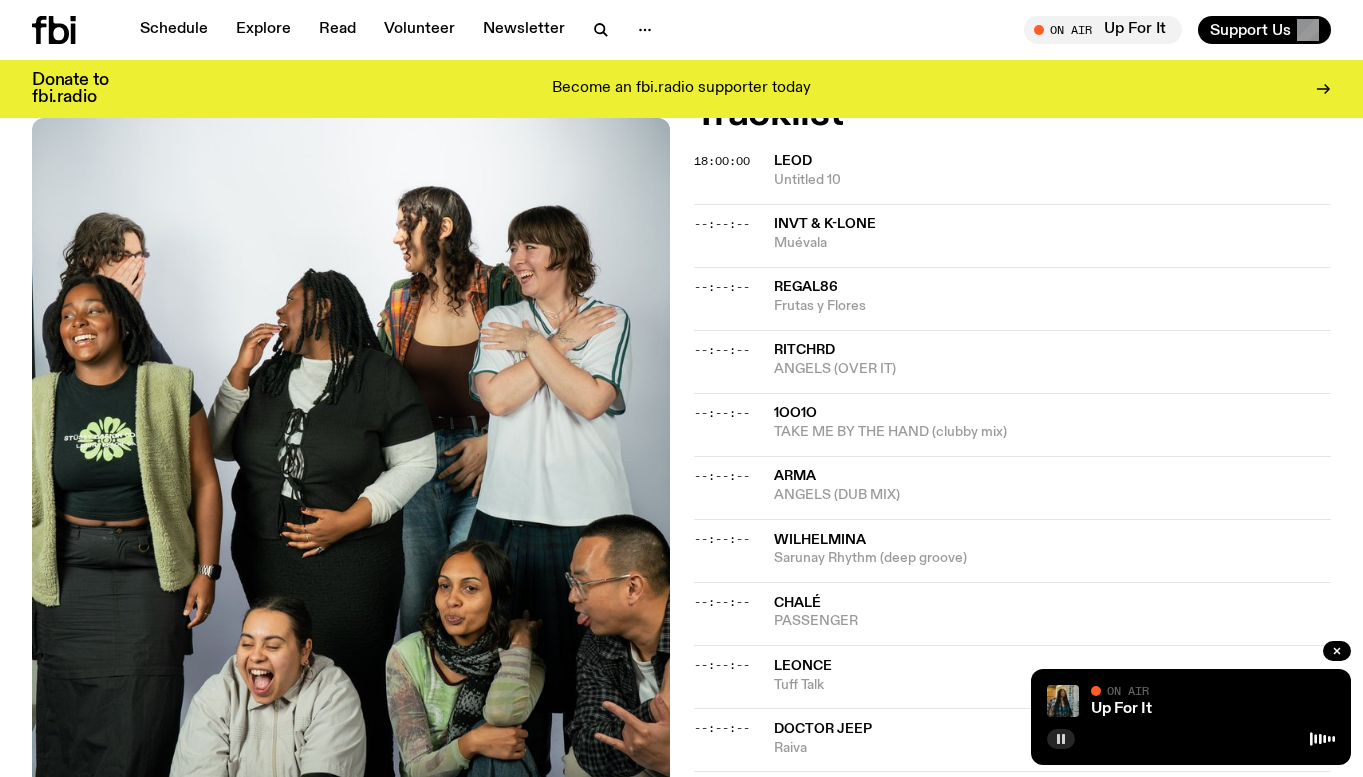 scroll, scrollTop: 793, scrollLeft: 0, axis: vertical 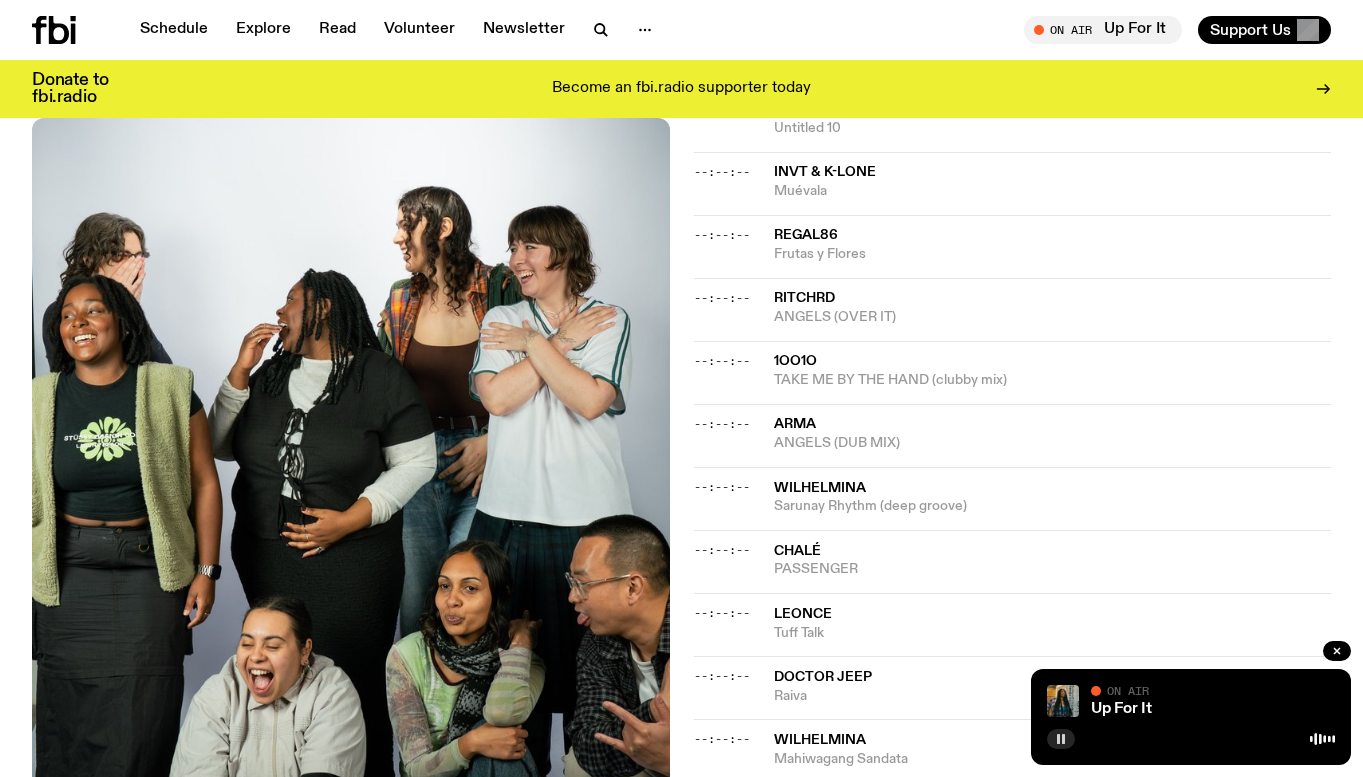 click on "ANGELS (DUB MIX)" at bounding box center [1053, 443] 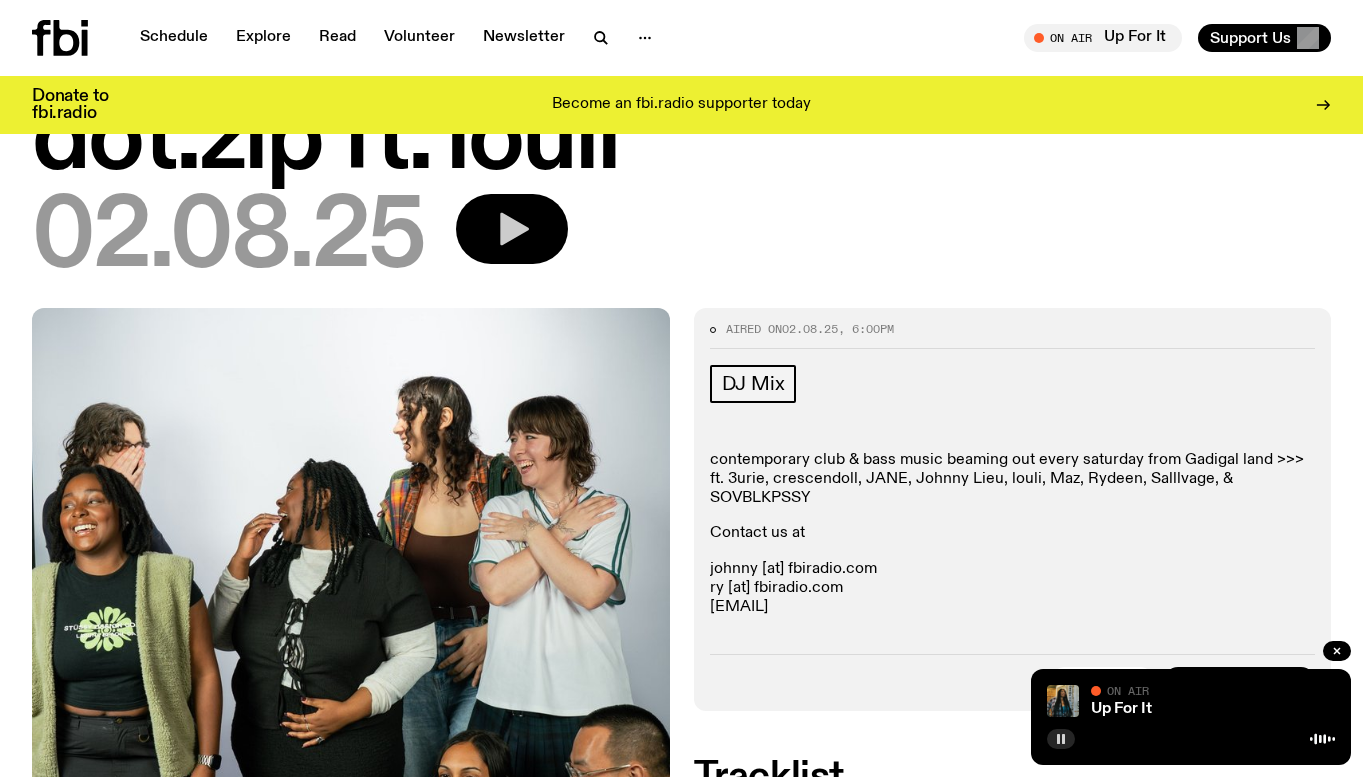 scroll, scrollTop: 0, scrollLeft: 0, axis: both 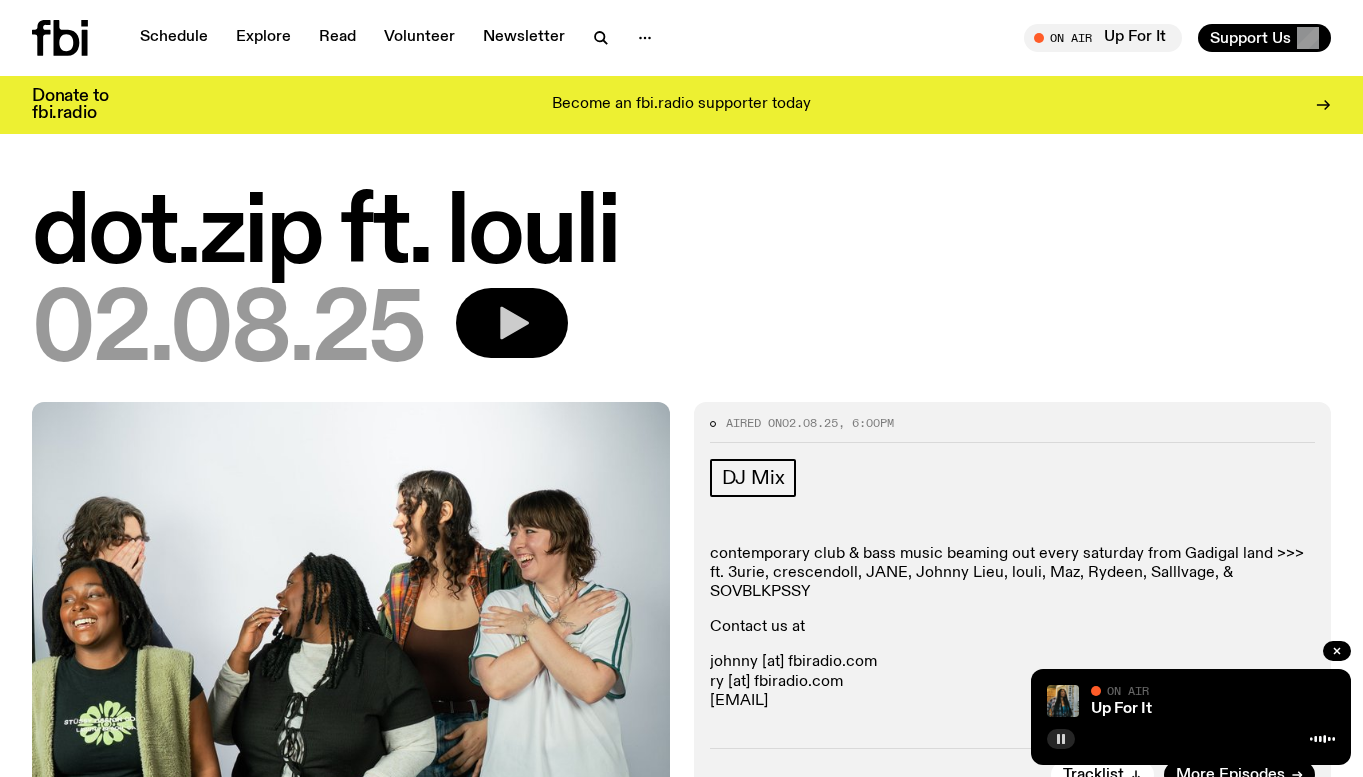 click 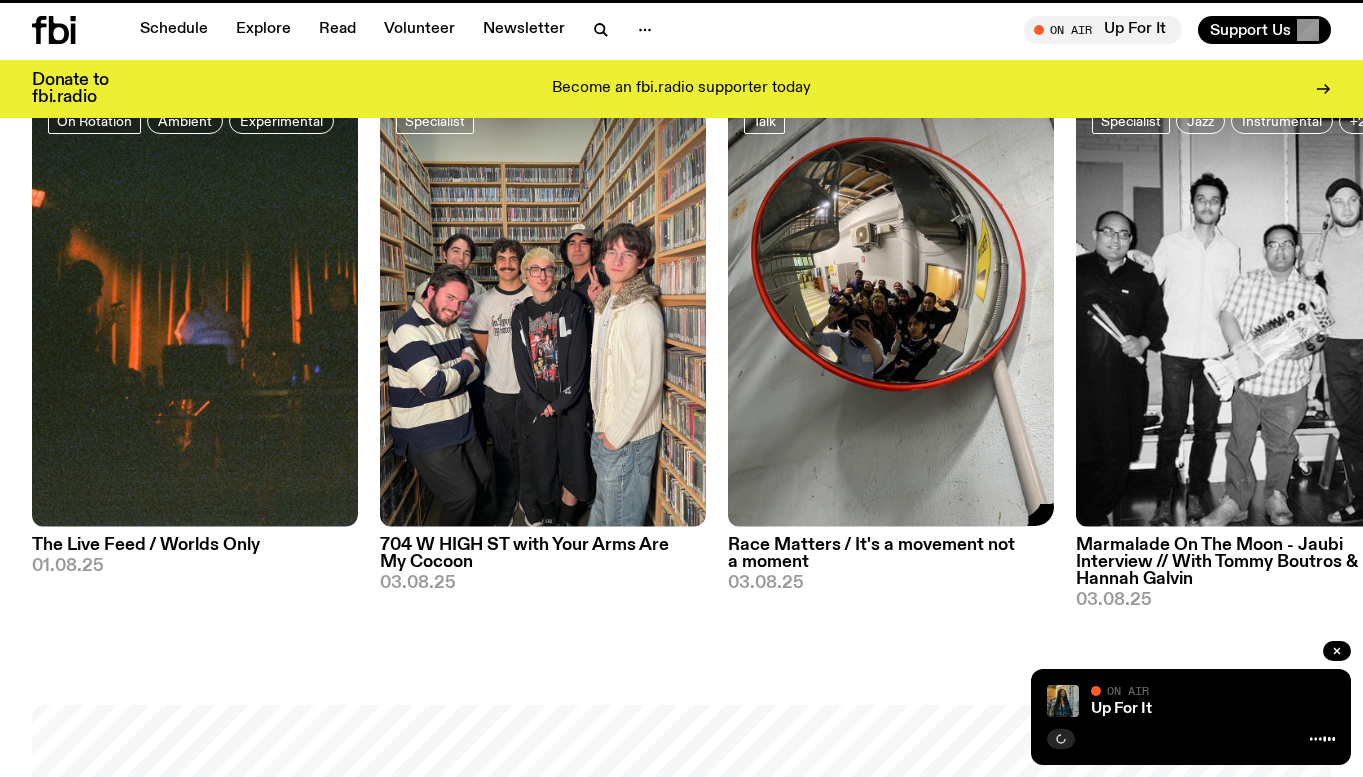 scroll, scrollTop: 975, scrollLeft: 0, axis: vertical 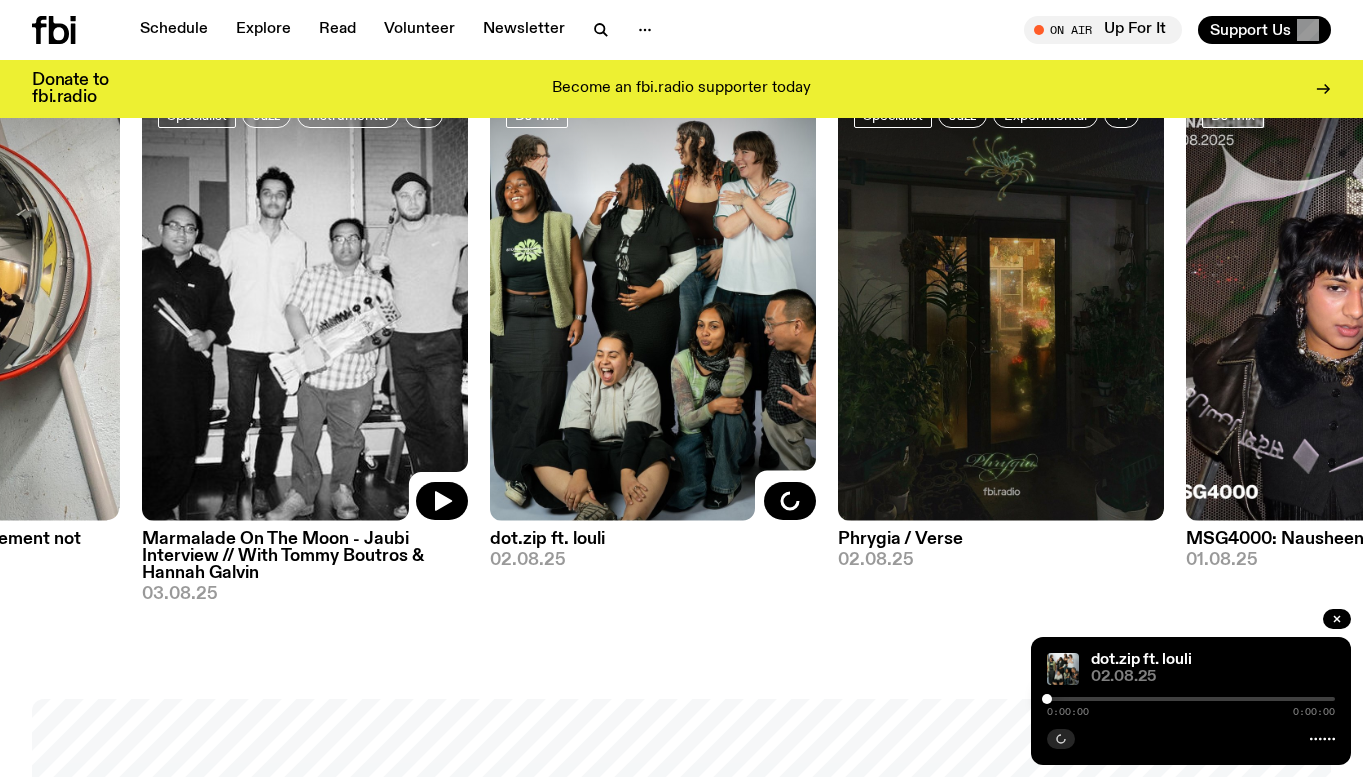 drag, startPoint x: 264, startPoint y: 401, endPoint x: 136, endPoint y: 401, distance: 128 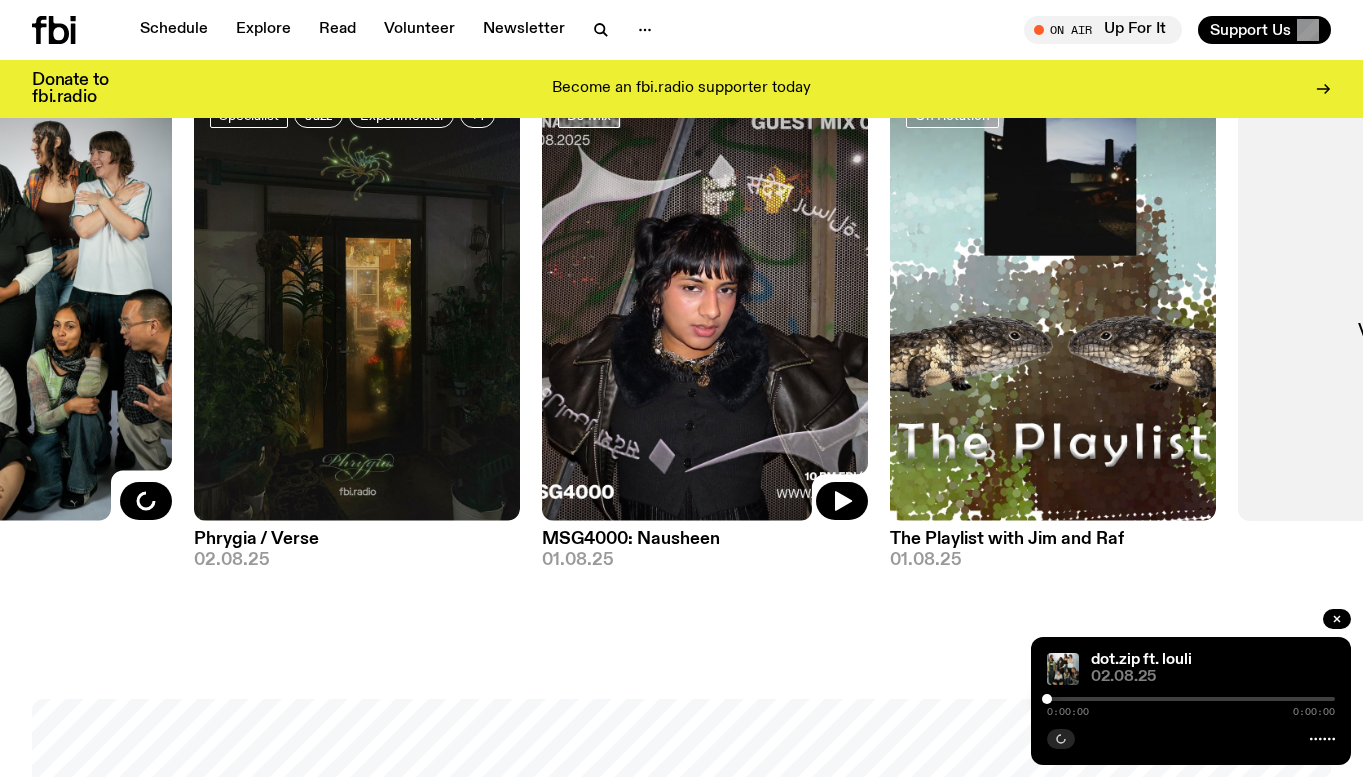 drag, startPoint x: 1176, startPoint y: 404, endPoint x: 514, endPoint y: 404, distance: 662 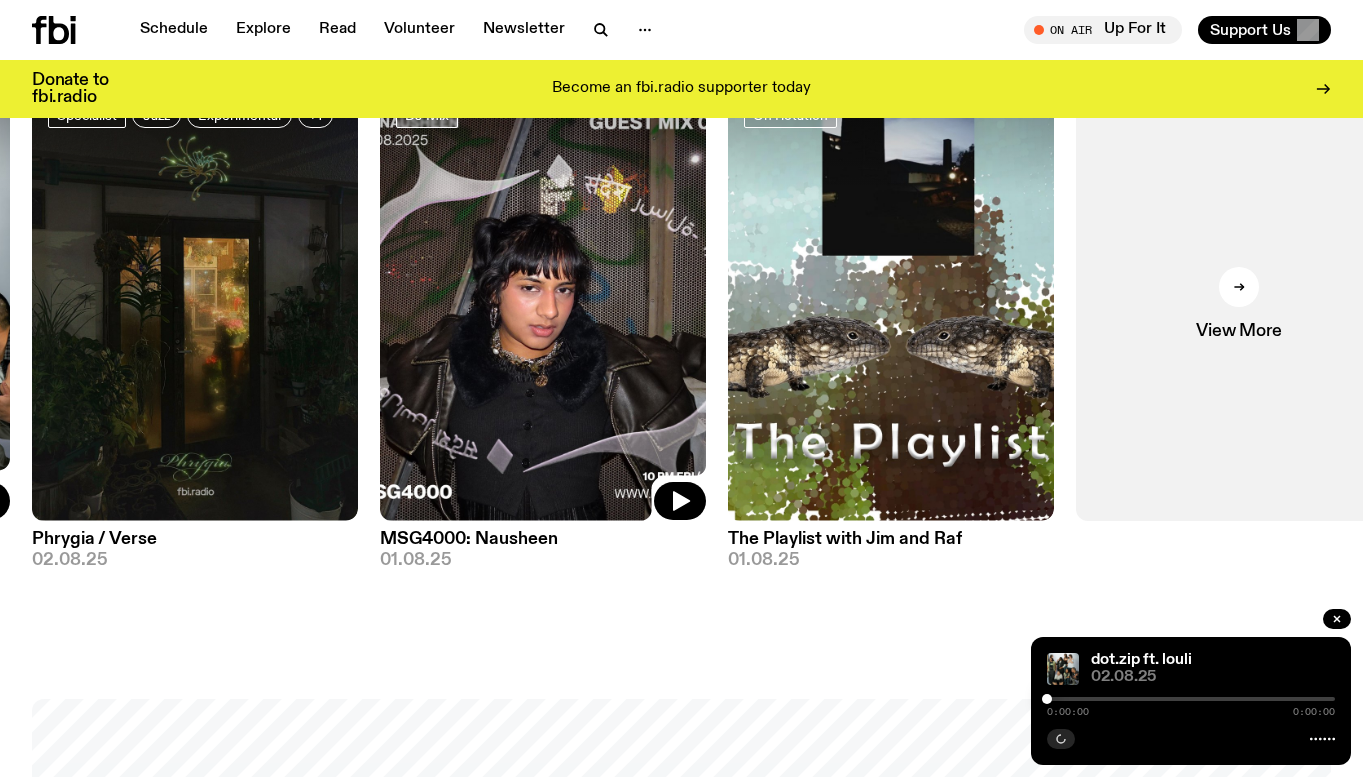scroll, scrollTop: 875, scrollLeft: 0, axis: vertical 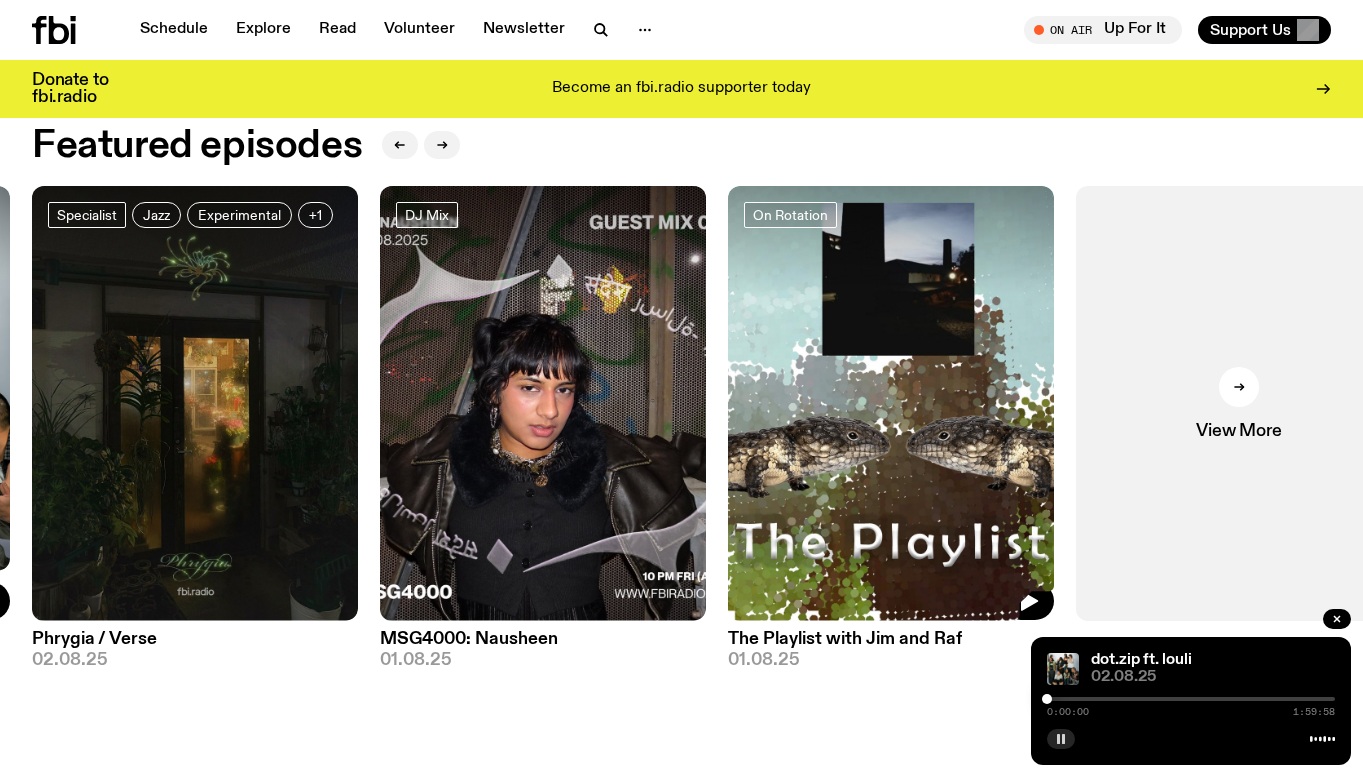 click 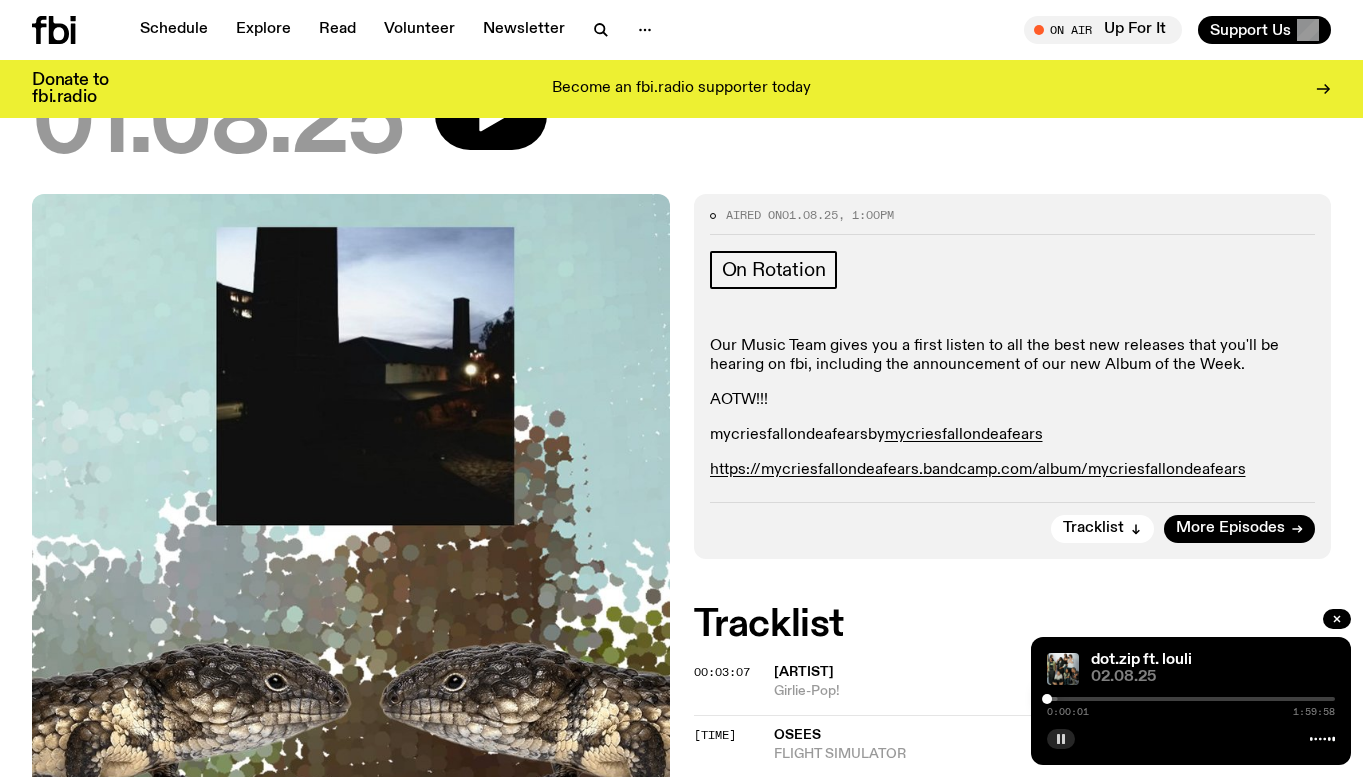 scroll, scrollTop: 191, scrollLeft: 0, axis: vertical 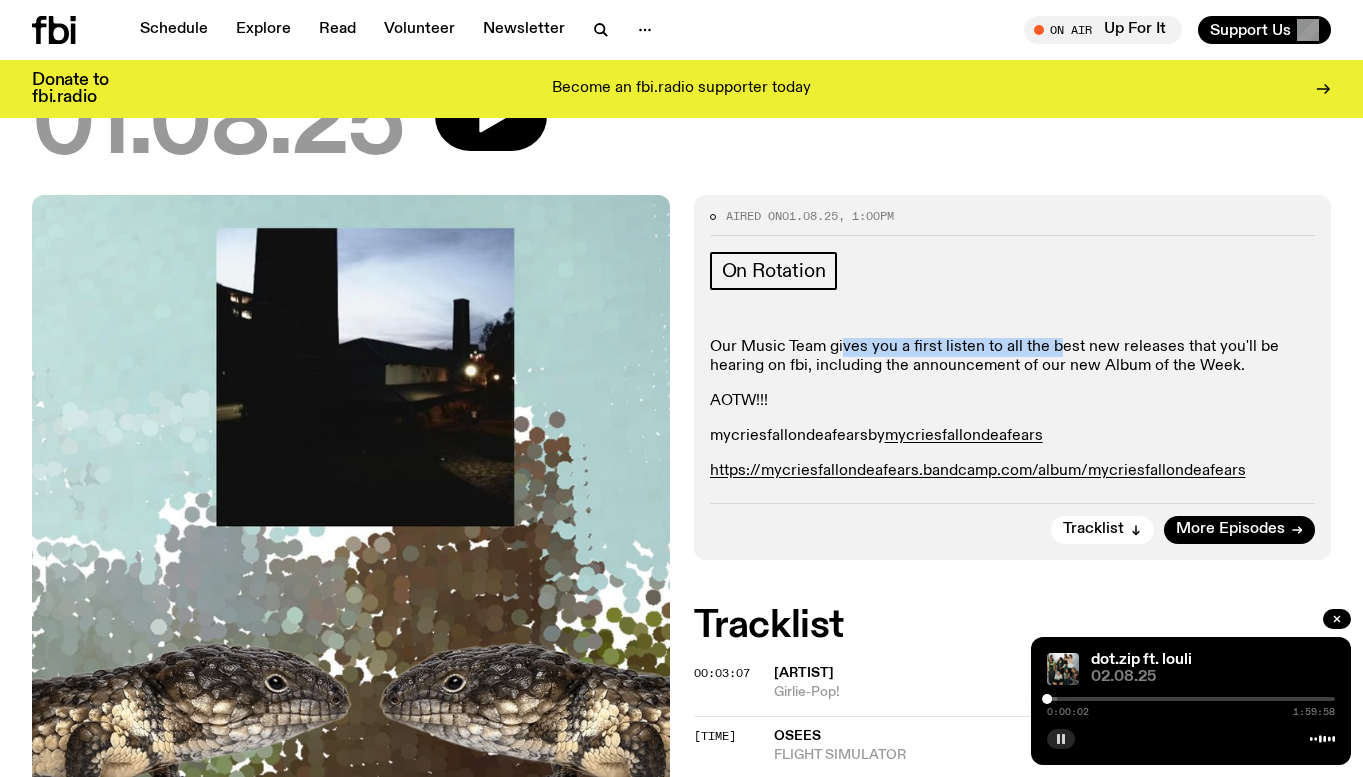 drag, startPoint x: 843, startPoint y: 350, endPoint x: 1058, endPoint y: 350, distance: 215 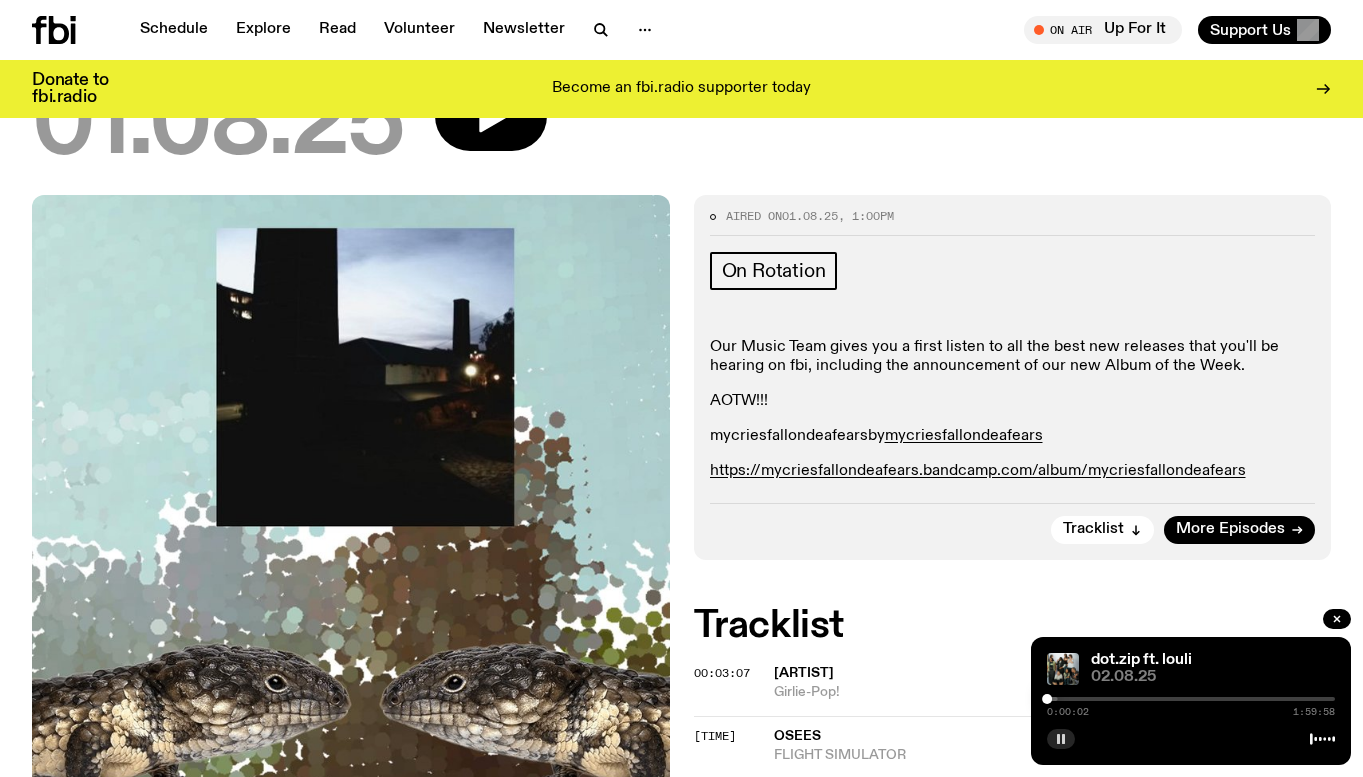 click on "Our Music Team gives you a first listen to all the best new releases that you'll be hearing on fbi, including the announcement of our new Album of the Week." 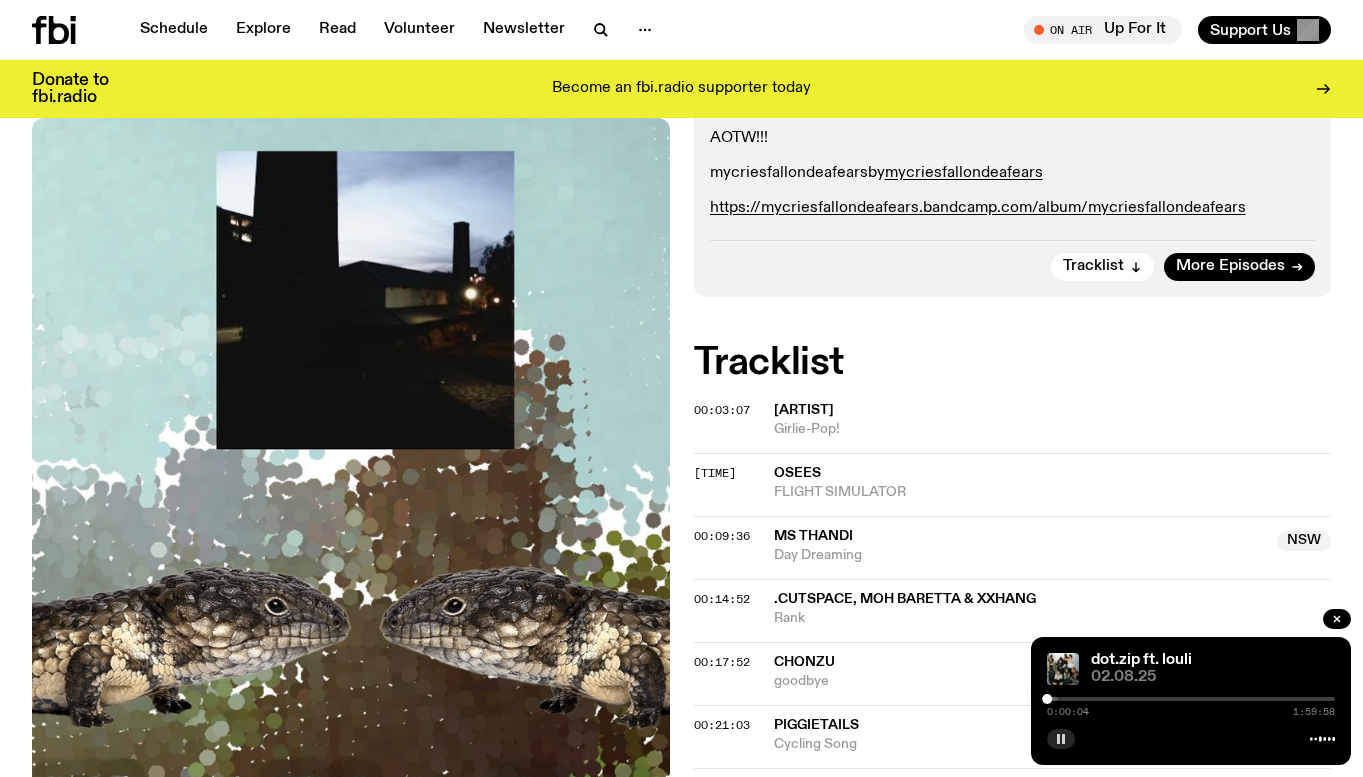 scroll, scrollTop: 391, scrollLeft: 0, axis: vertical 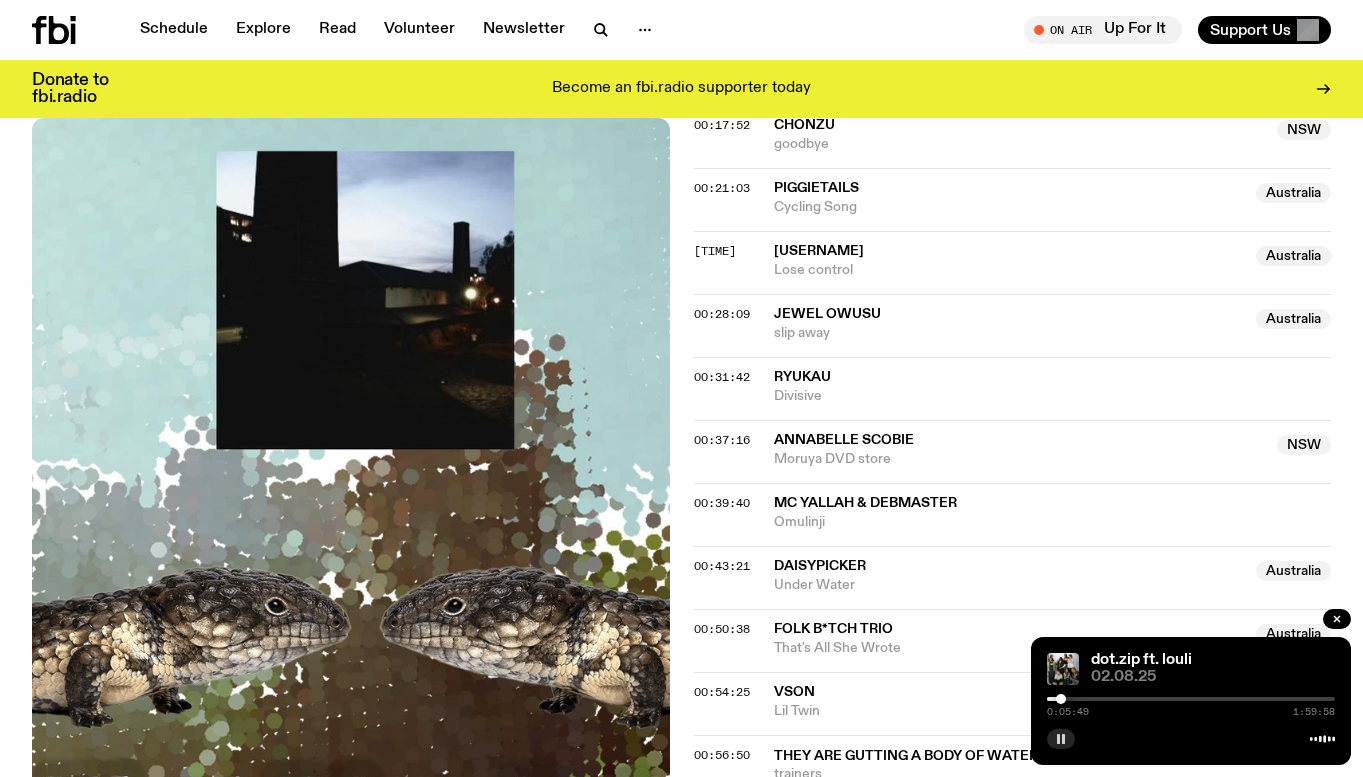 drag, startPoint x: 1048, startPoint y: 696, endPoint x: 1062, endPoint y: 695, distance: 14.035668 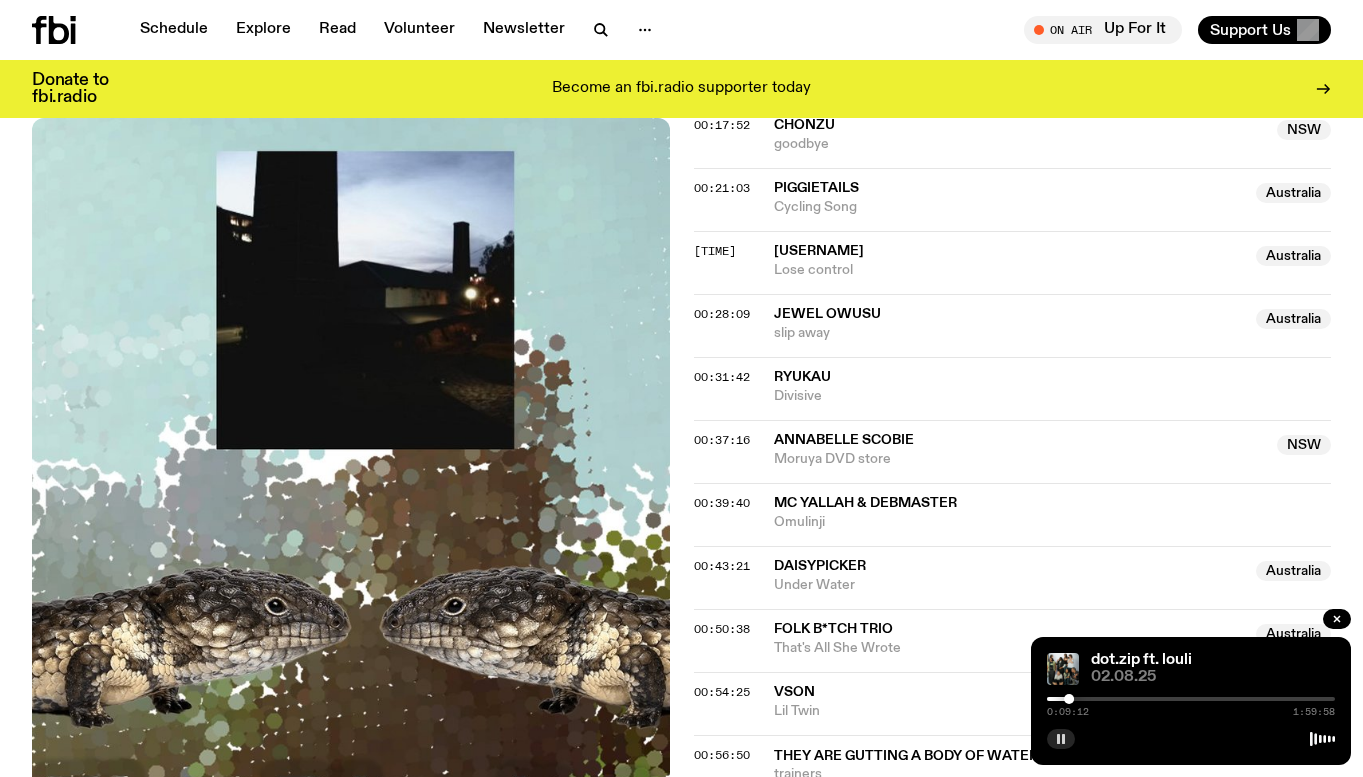 click on "[TIME] [TIME]" at bounding box center [1191, 705] 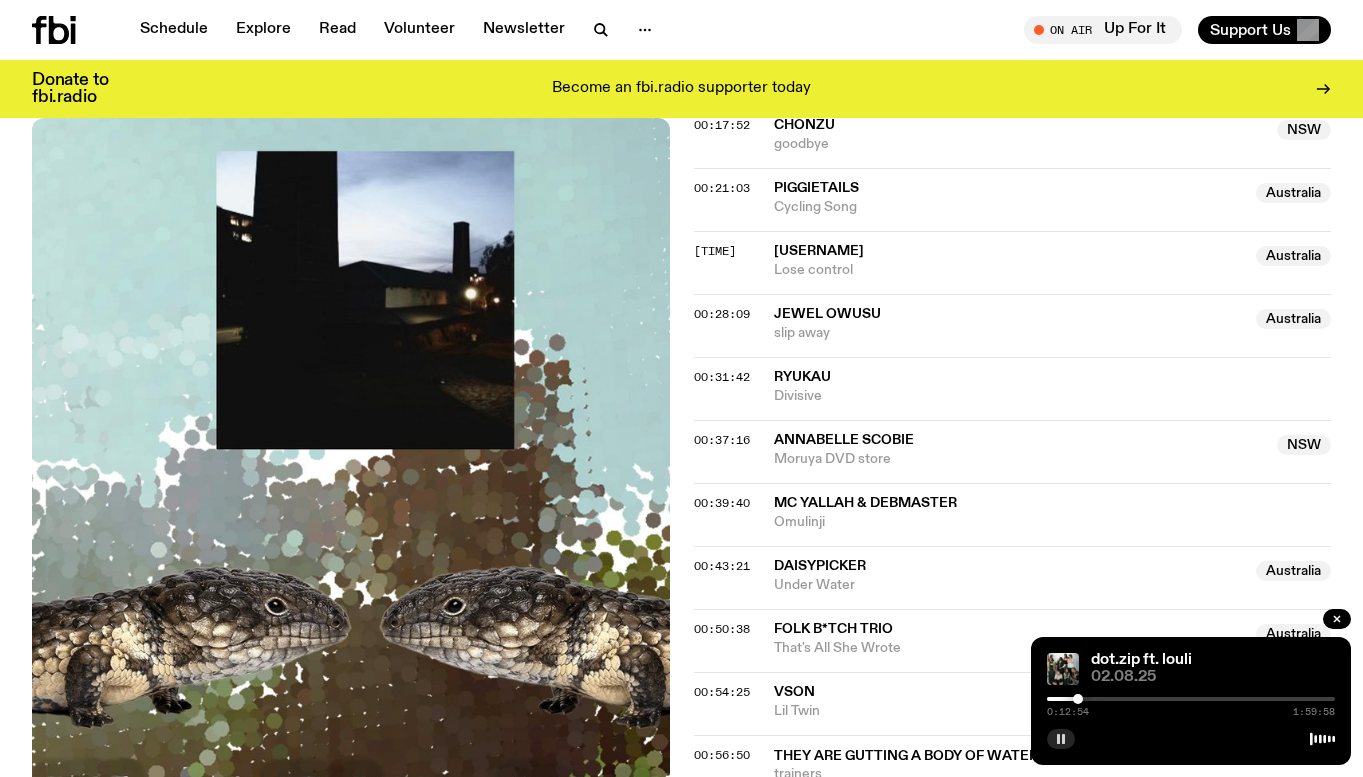 click at bounding box center [1078, 699] 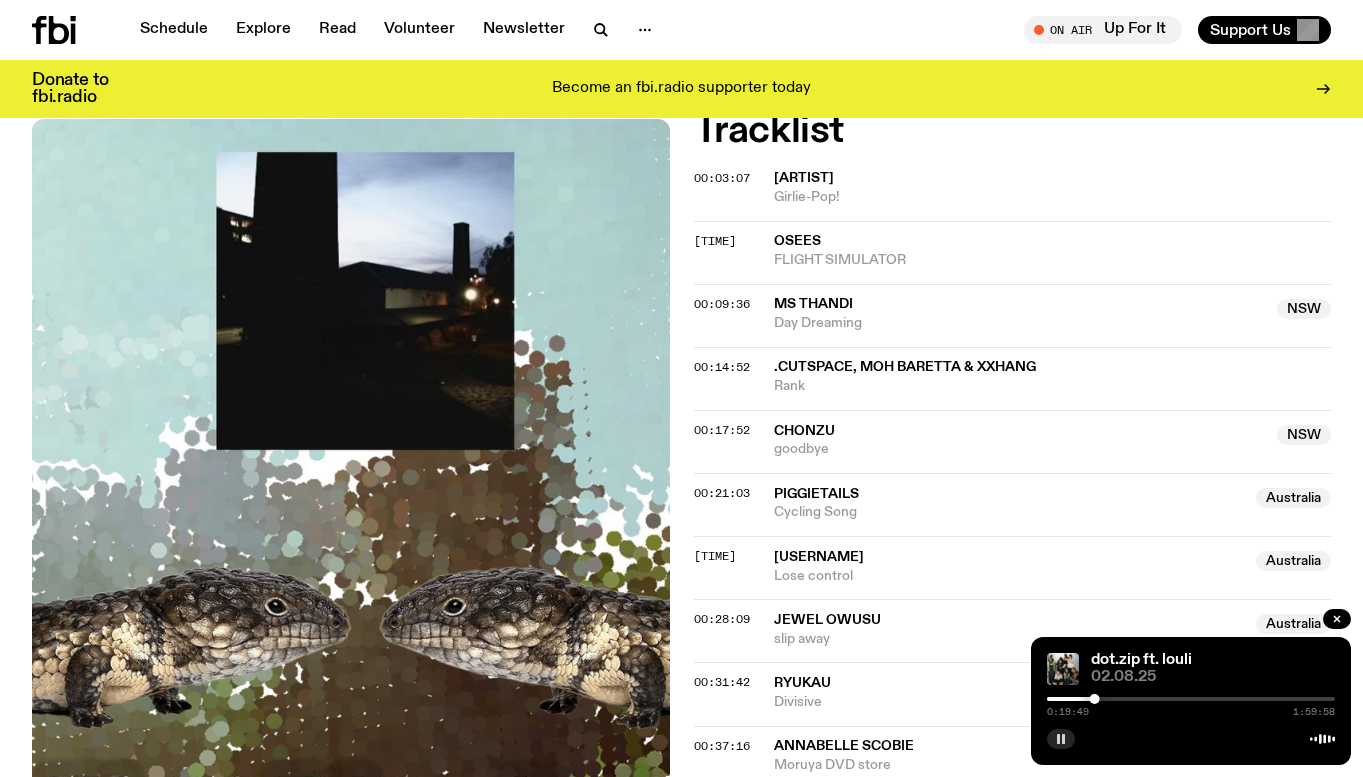 scroll, scrollTop: 685, scrollLeft: 0, axis: vertical 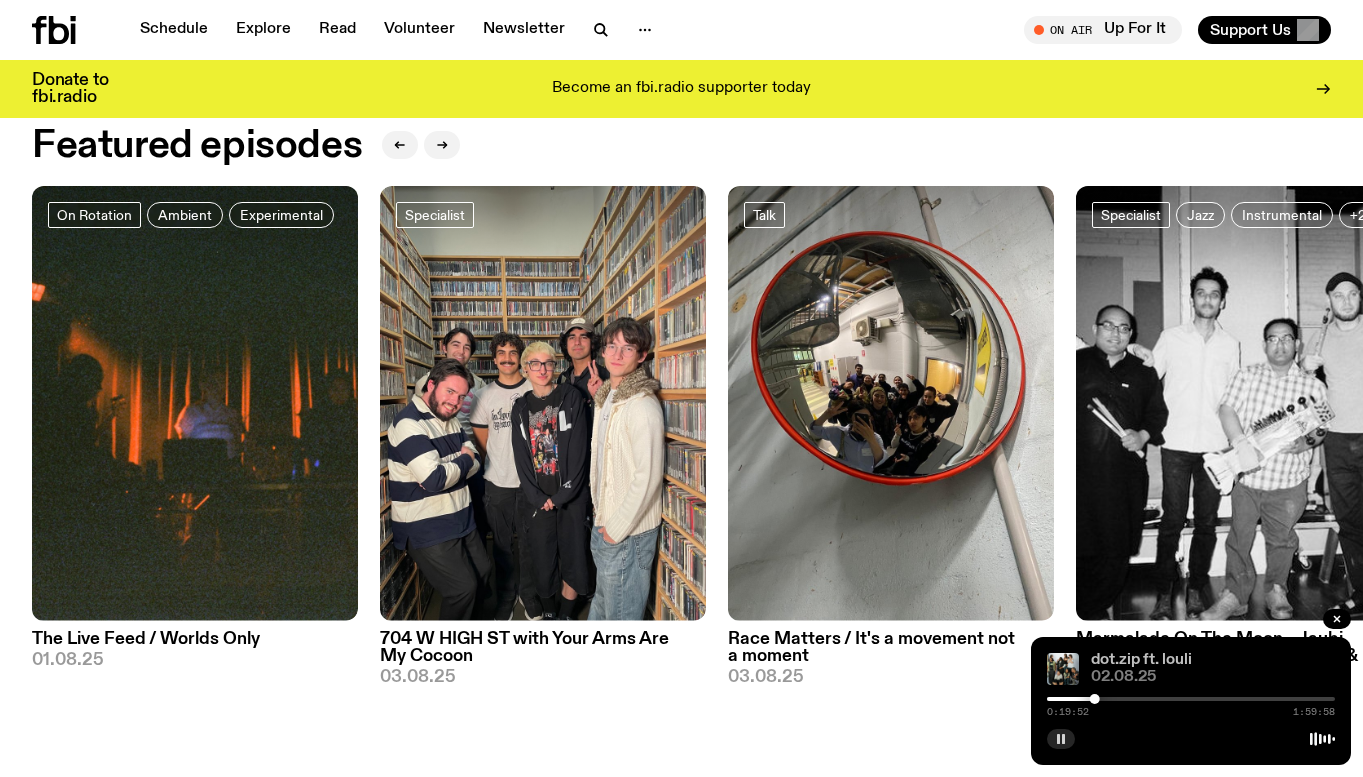 click on "dot.zip ft. louli" 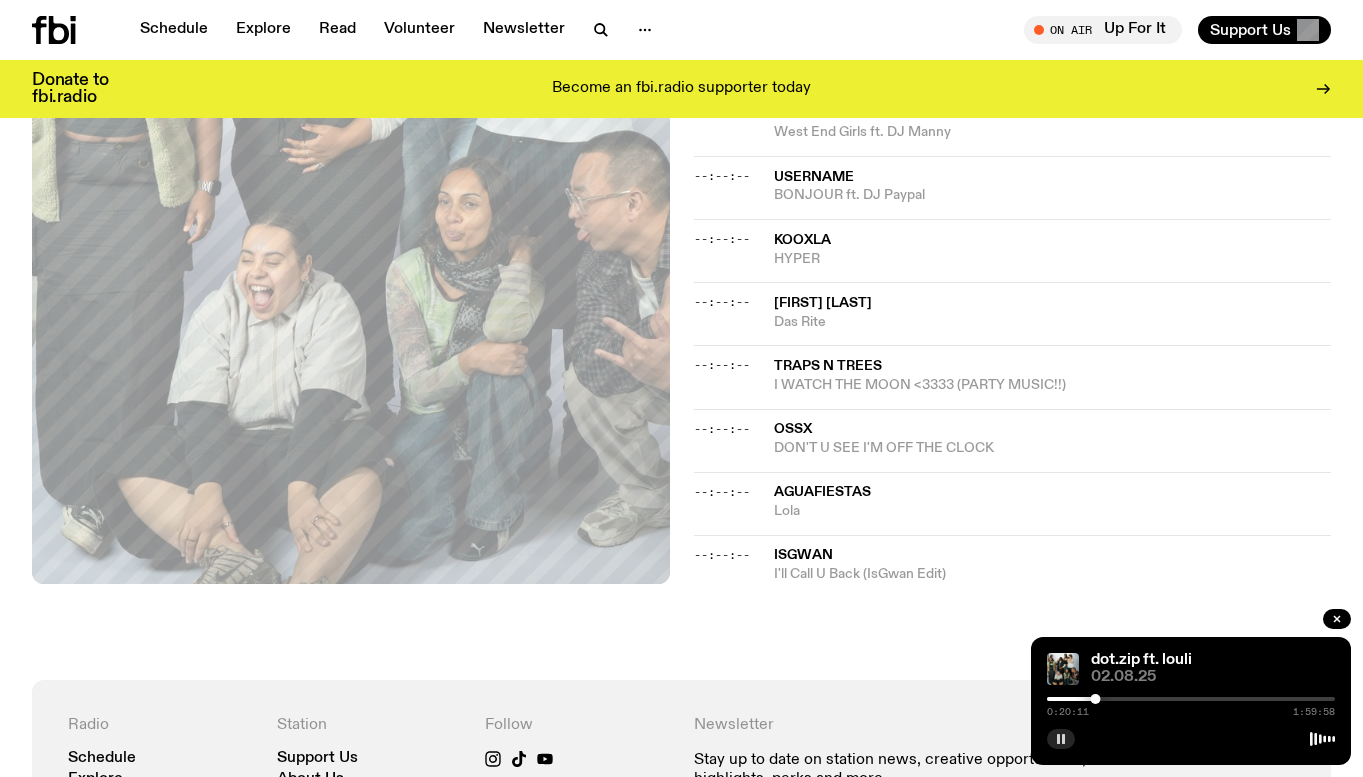 scroll, scrollTop: 2789, scrollLeft: 0, axis: vertical 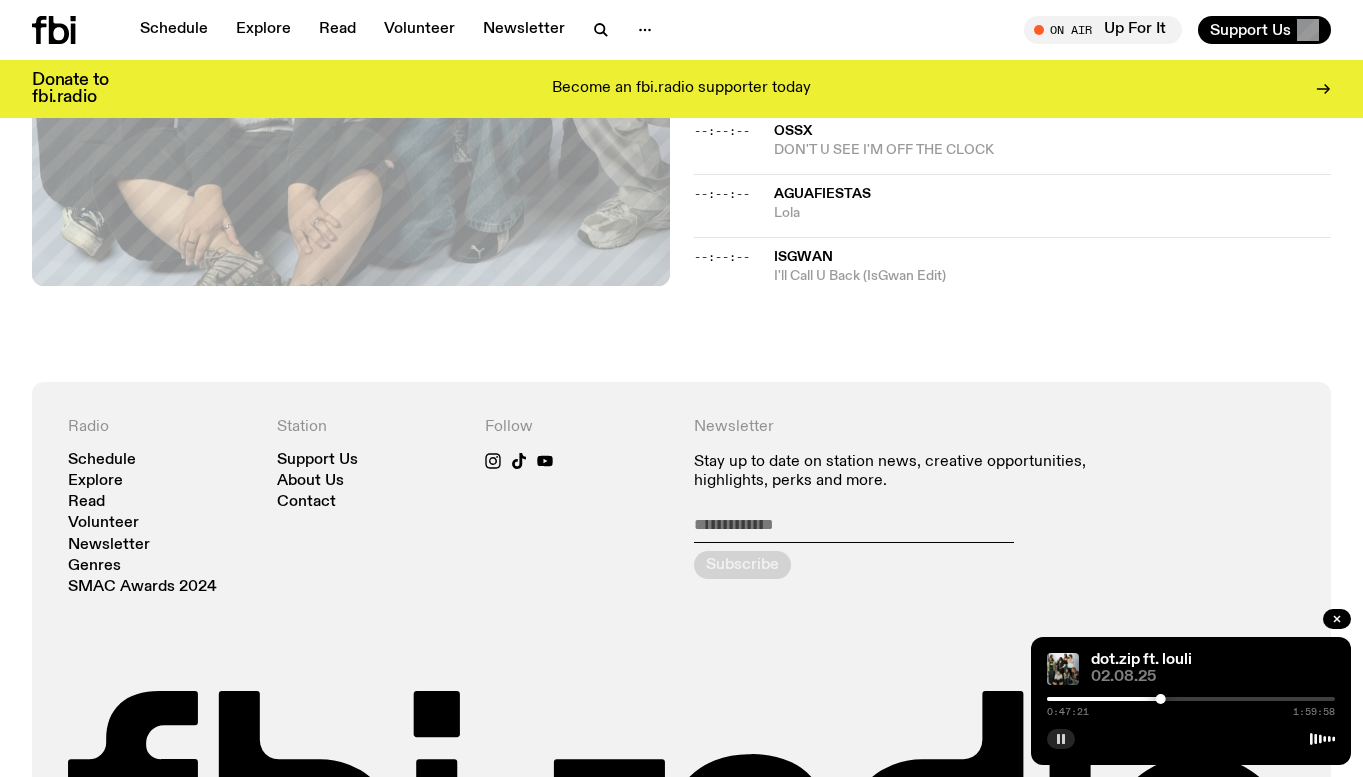 click at bounding box center [1191, 699] 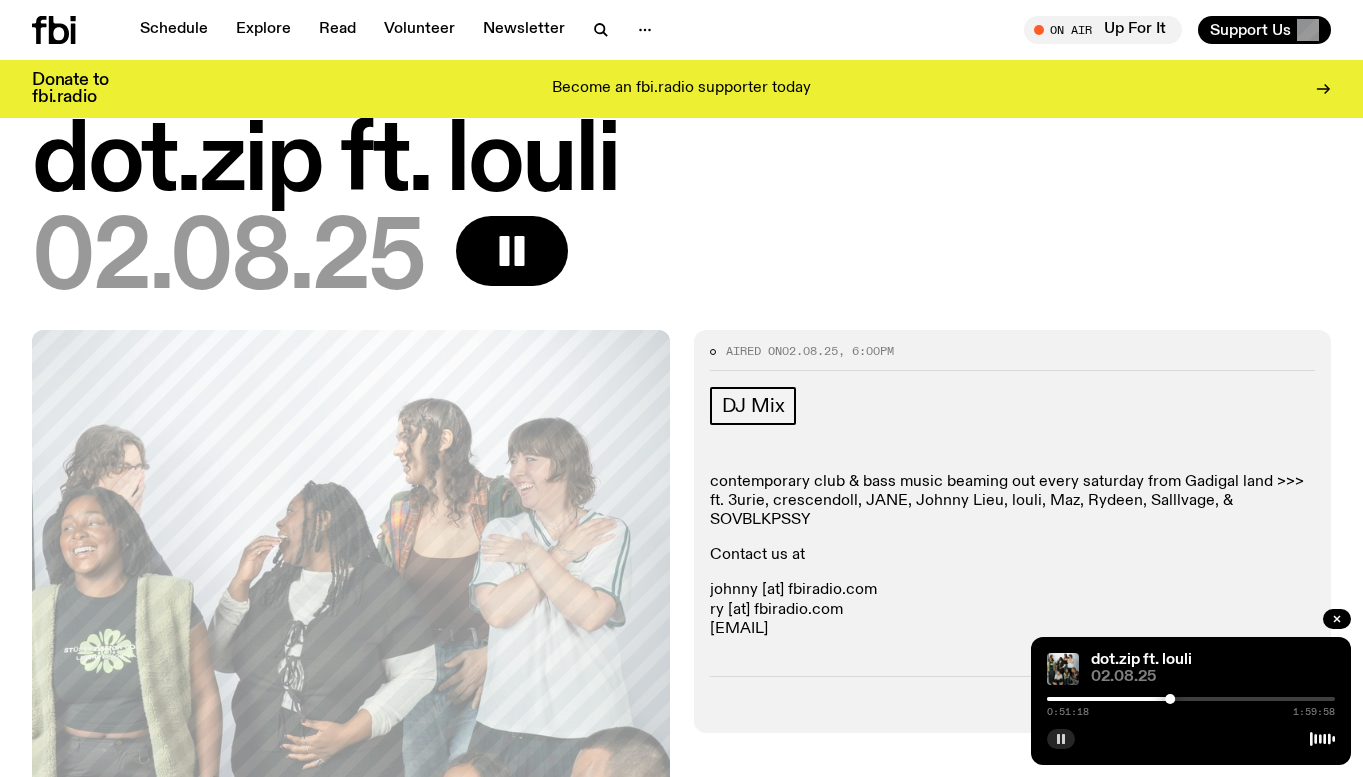 scroll, scrollTop: 0, scrollLeft: 0, axis: both 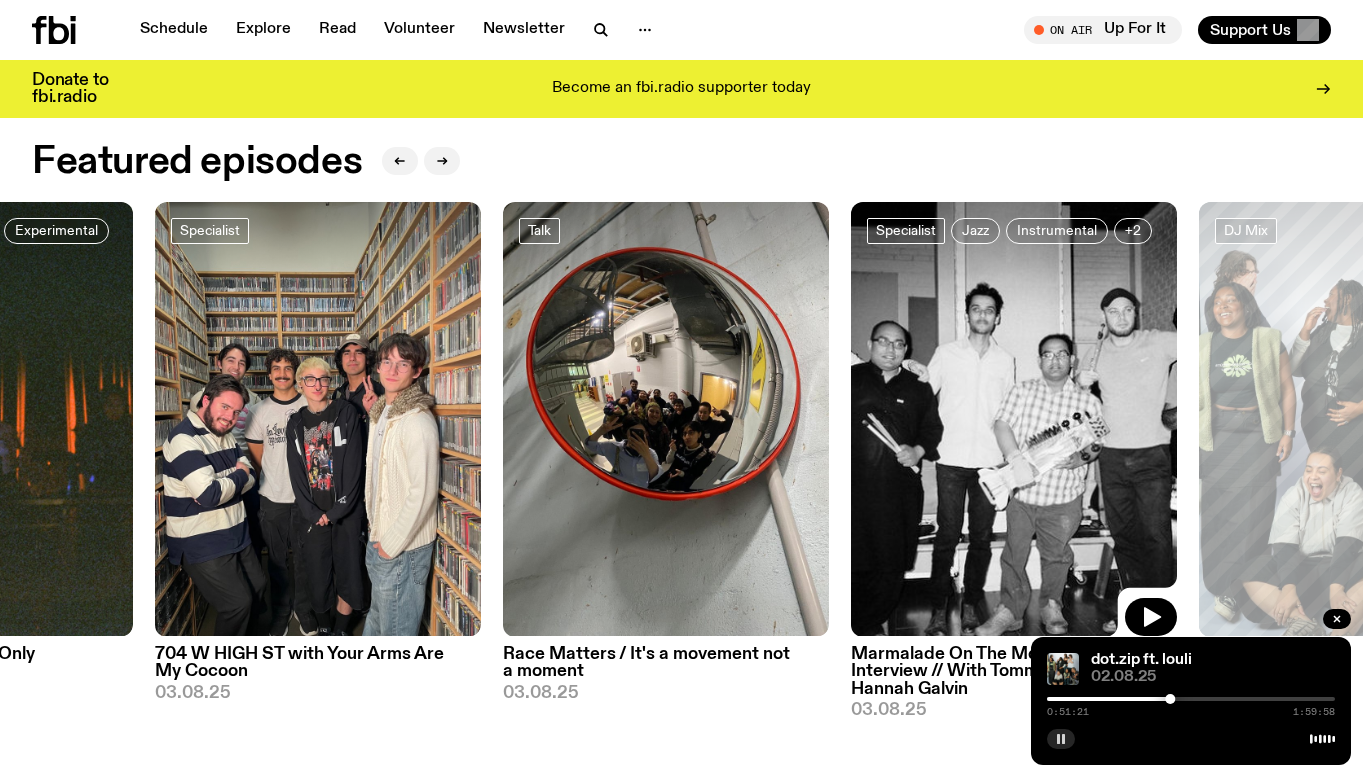 drag, startPoint x: 1183, startPoint y: 377, endPoint x: 488, endPoint y: 377, distance: 695 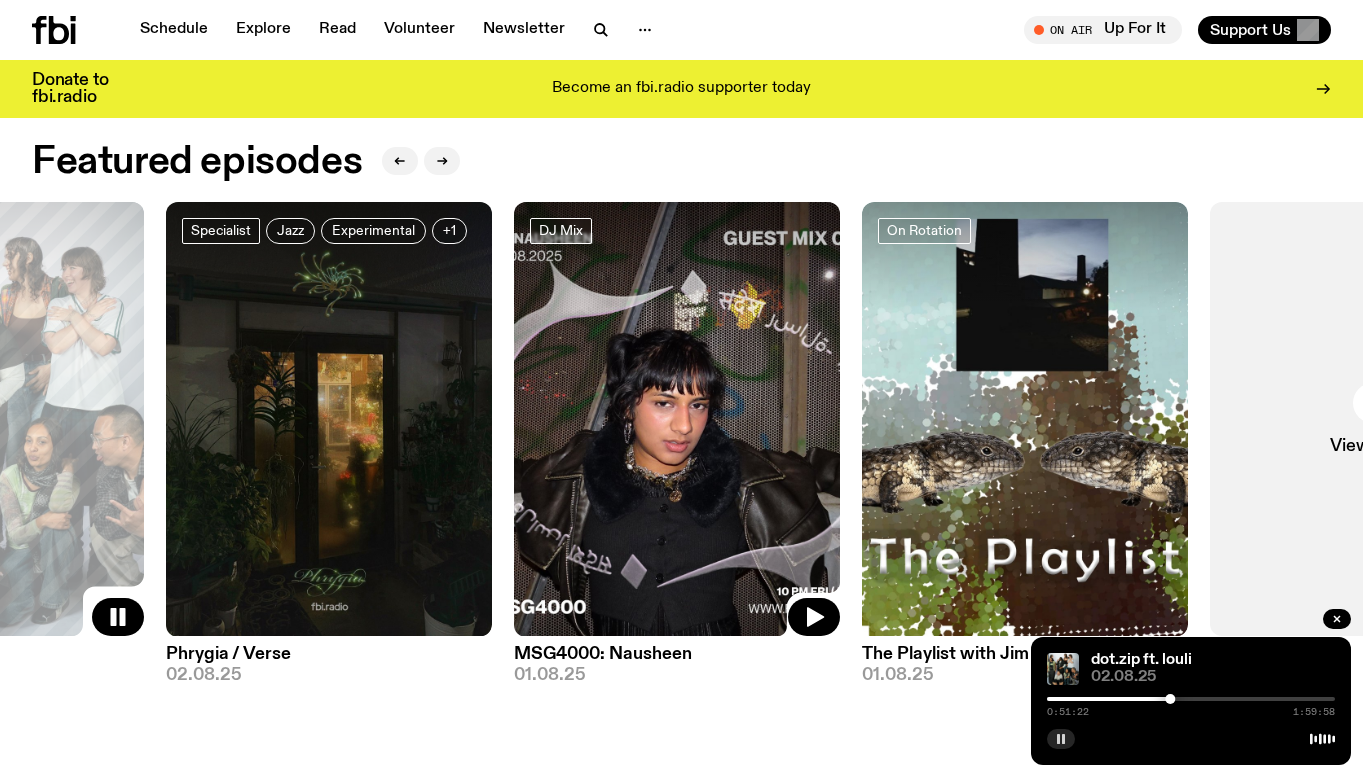 drag, startPoint x: 1181, startPoint y: 371, endPoint x: 491, endPoint y: 352, distance: 690.26154 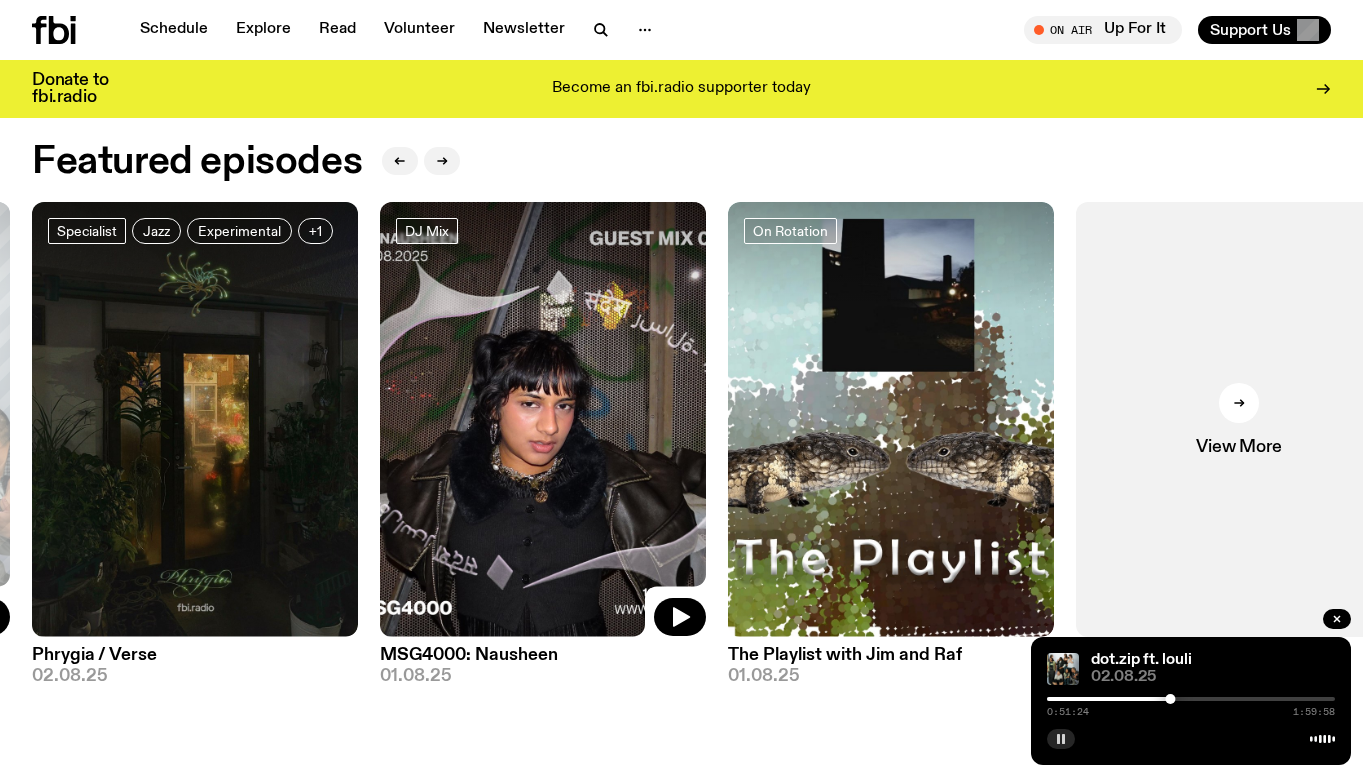 click 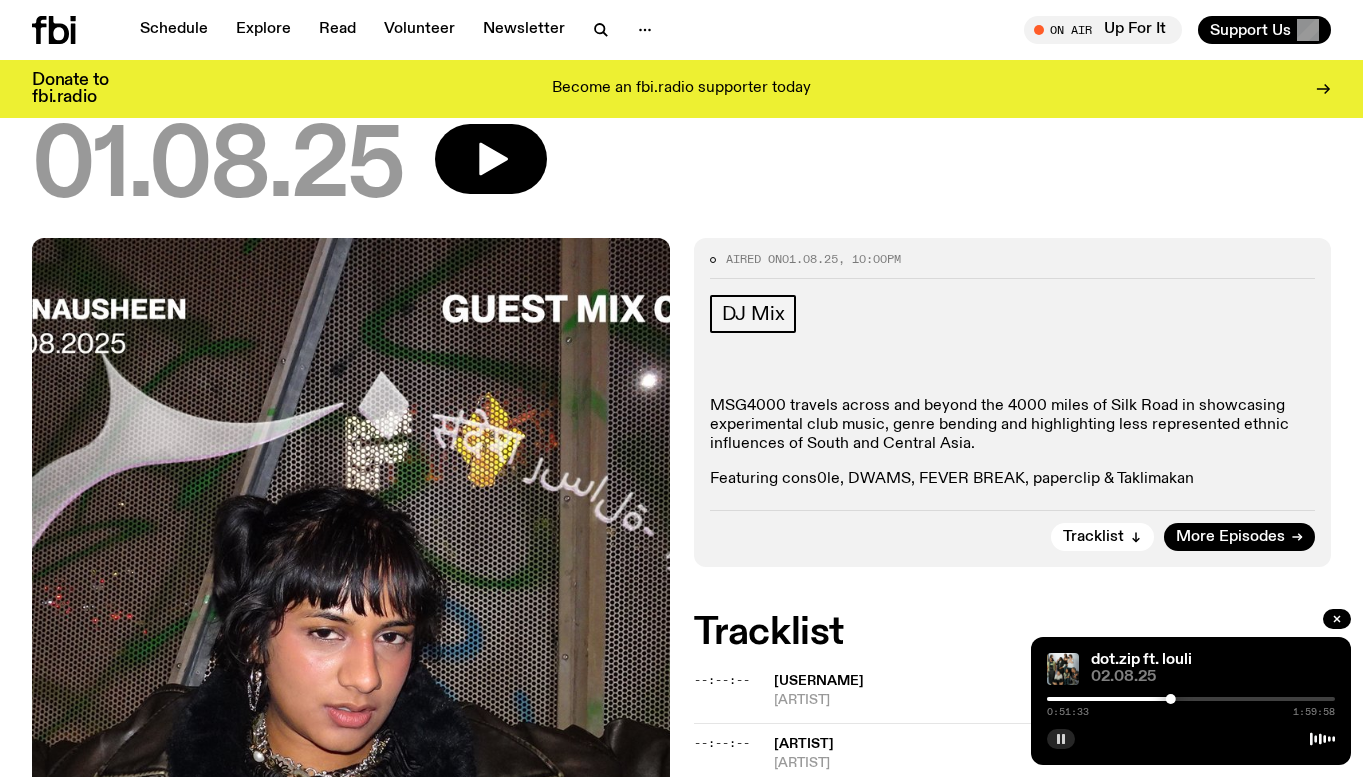 scroll, scrollTop: 0, scrollLeft: 0, axis: both 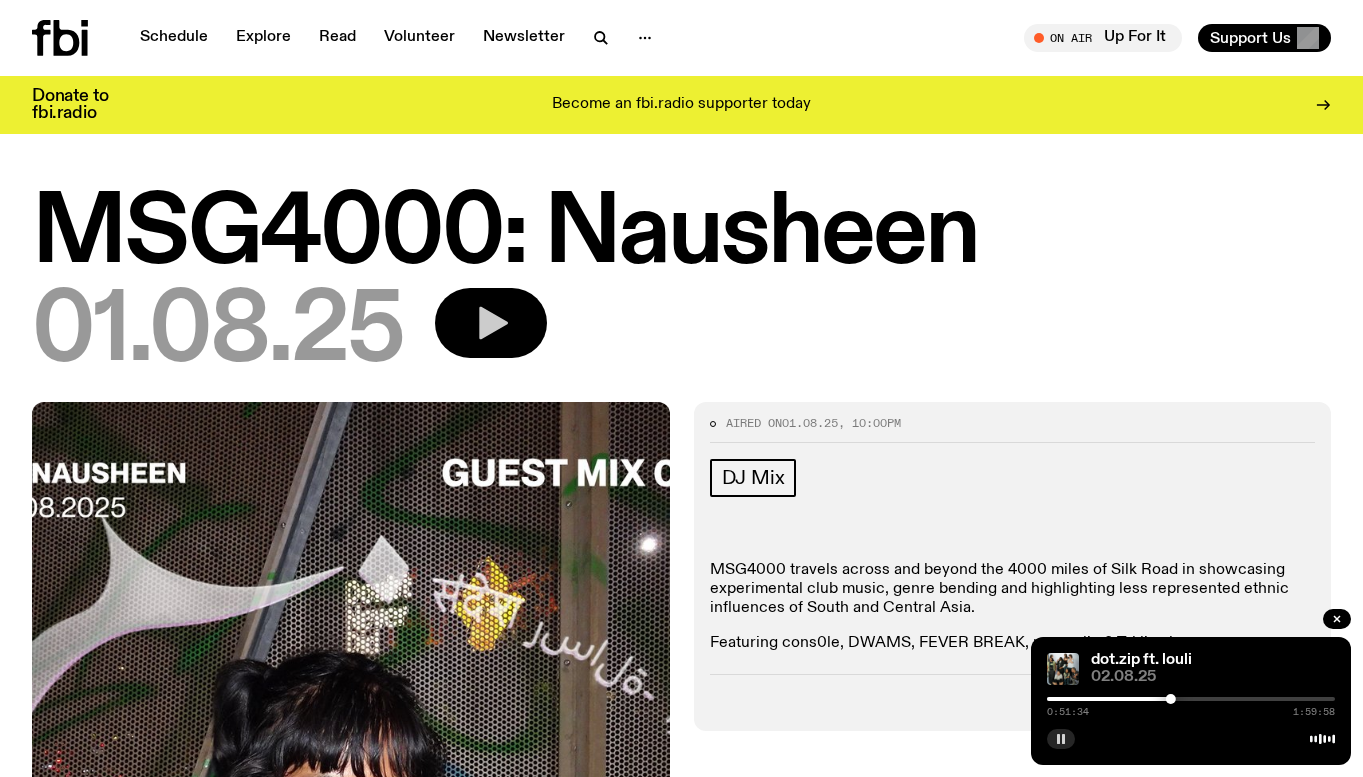 click 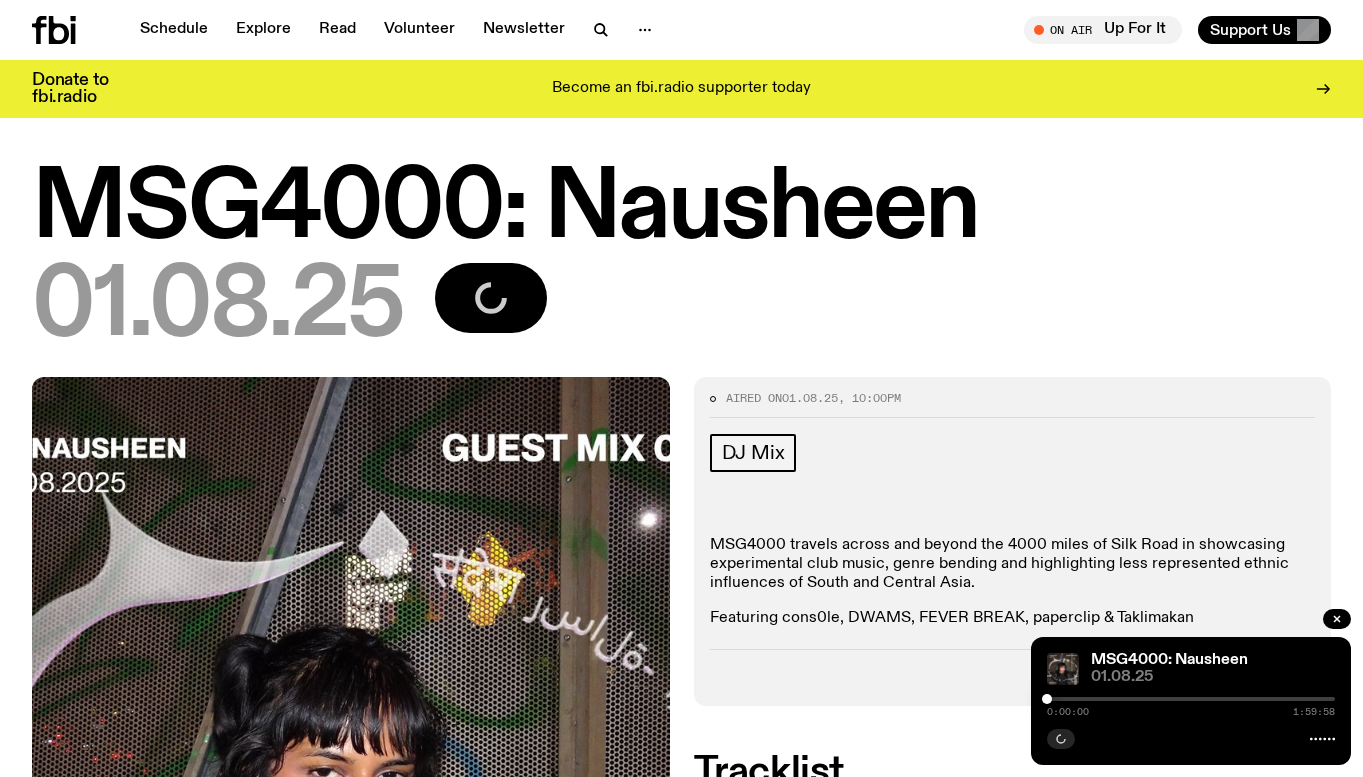 scroll, scrollTop: 291, scrollLeft: 0, axis: vertical 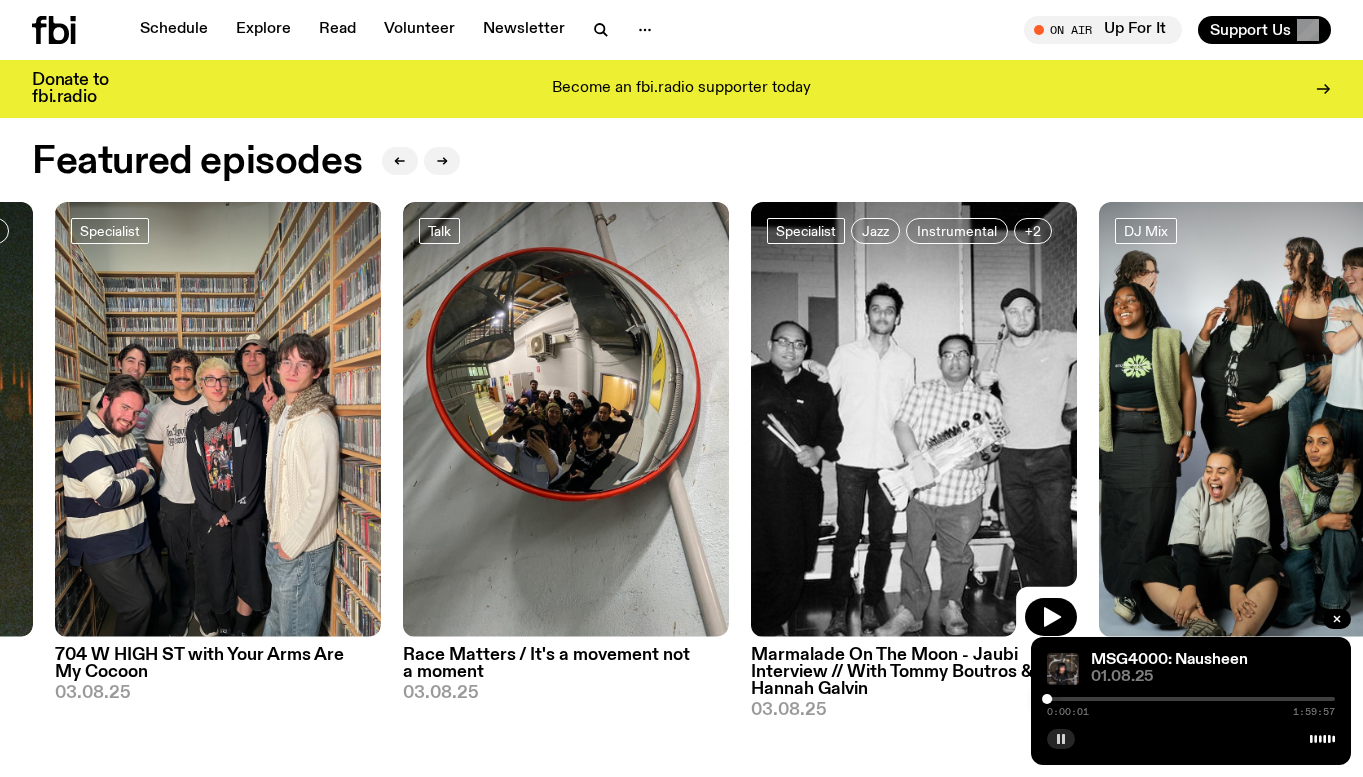 drag, startPoint x: 802, startPoint y: 413, endPoint x: 907, endPoint y: 408, distance: 105.11898 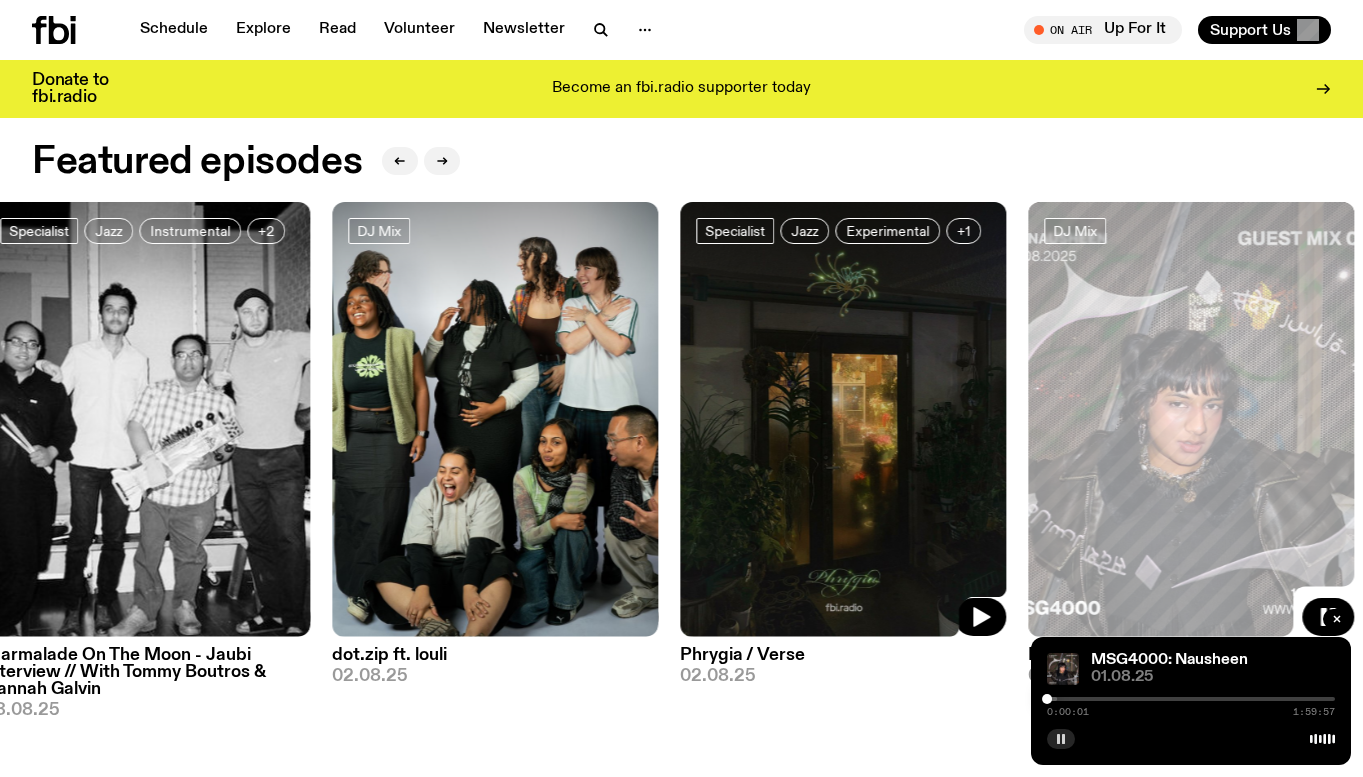 drag, startPoint x: 763, startPoint y: 414, endPoint x: 375, endPoint y: 416, distance: 388.00516 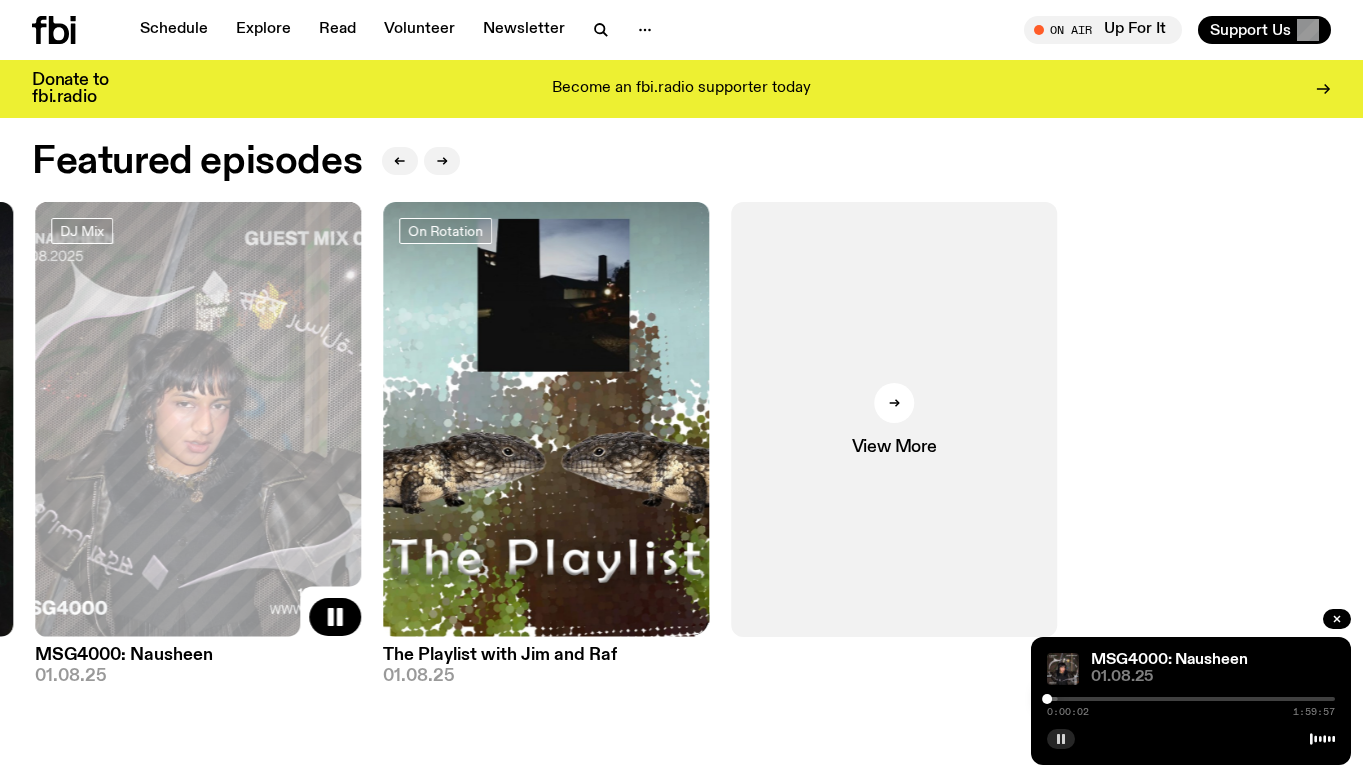 drag, startPoint x: 1098, startPoint y: 455, endPoint x: 458, endPoint y: 459, distance: 640.0125 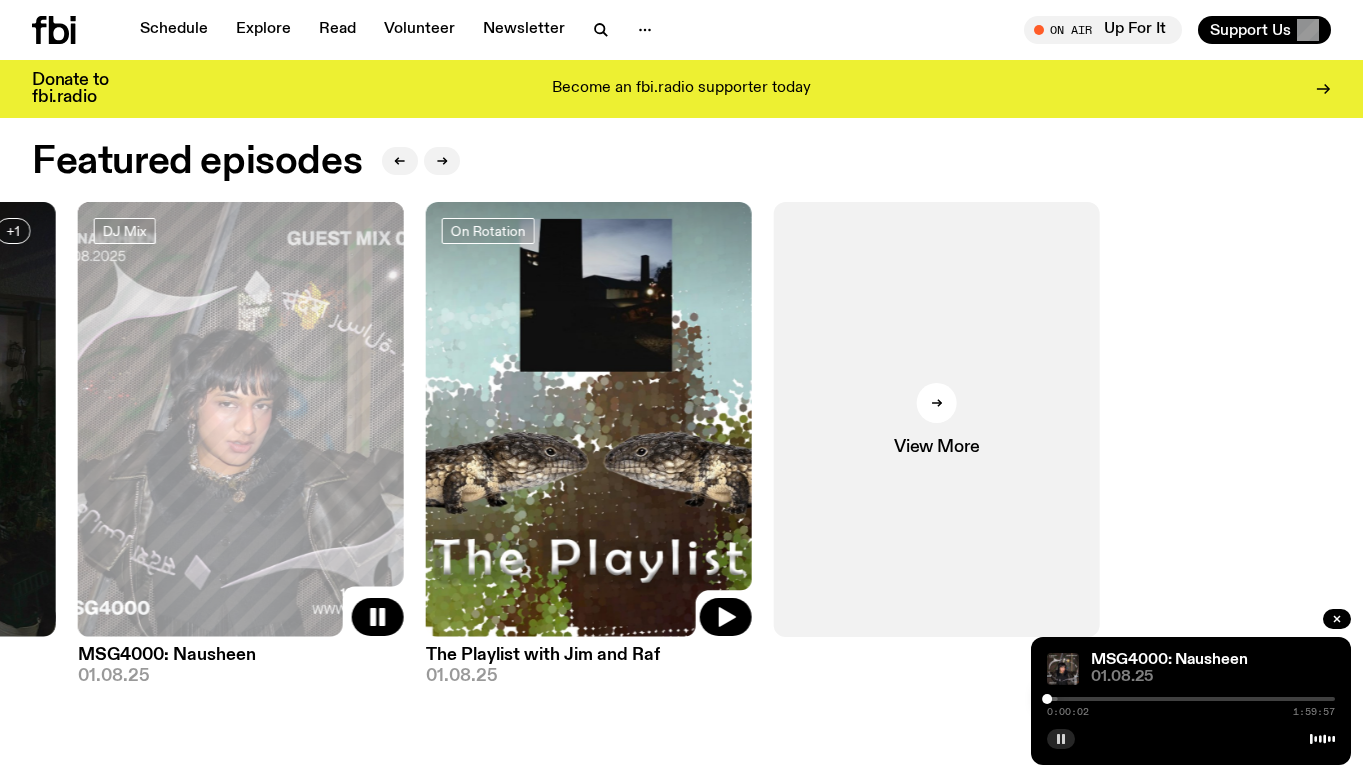 click 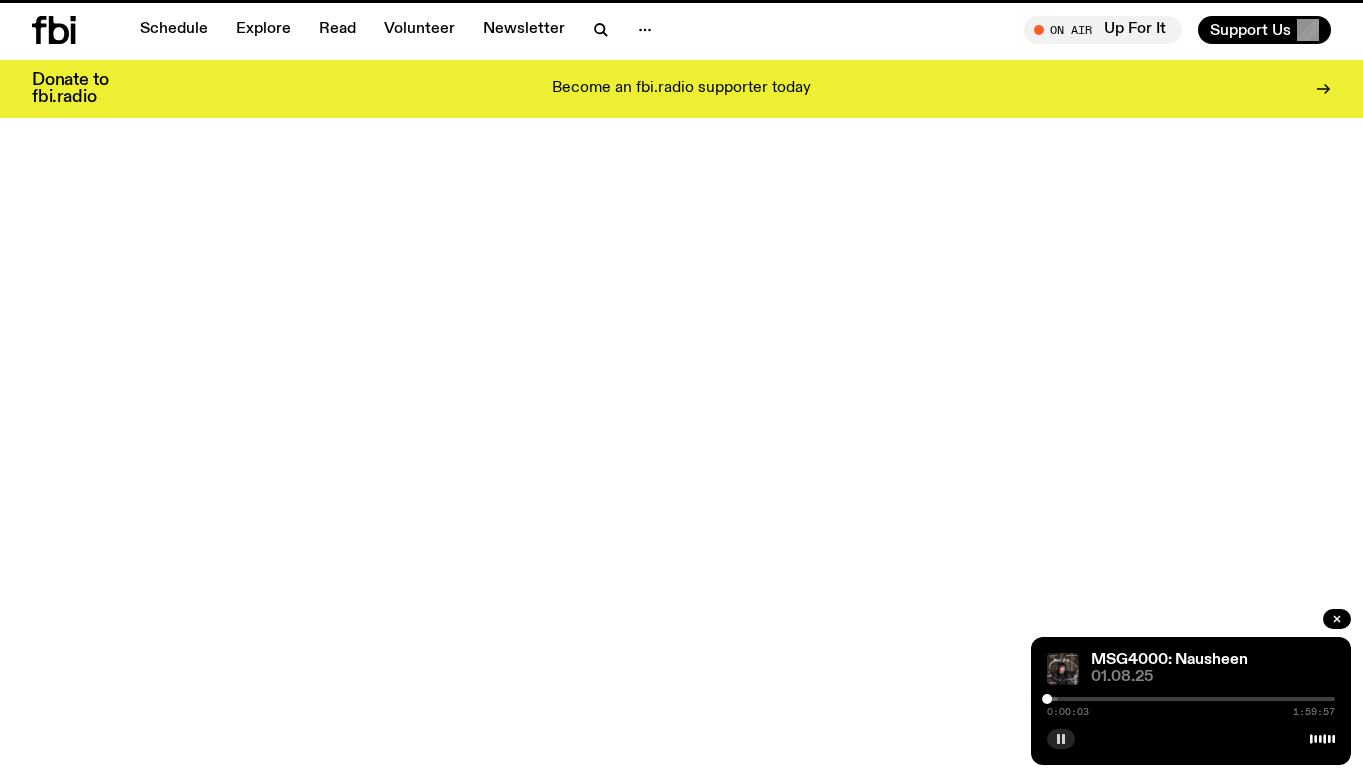 scroll, scrollTop: 0, scrollLeft: 0, axis: both 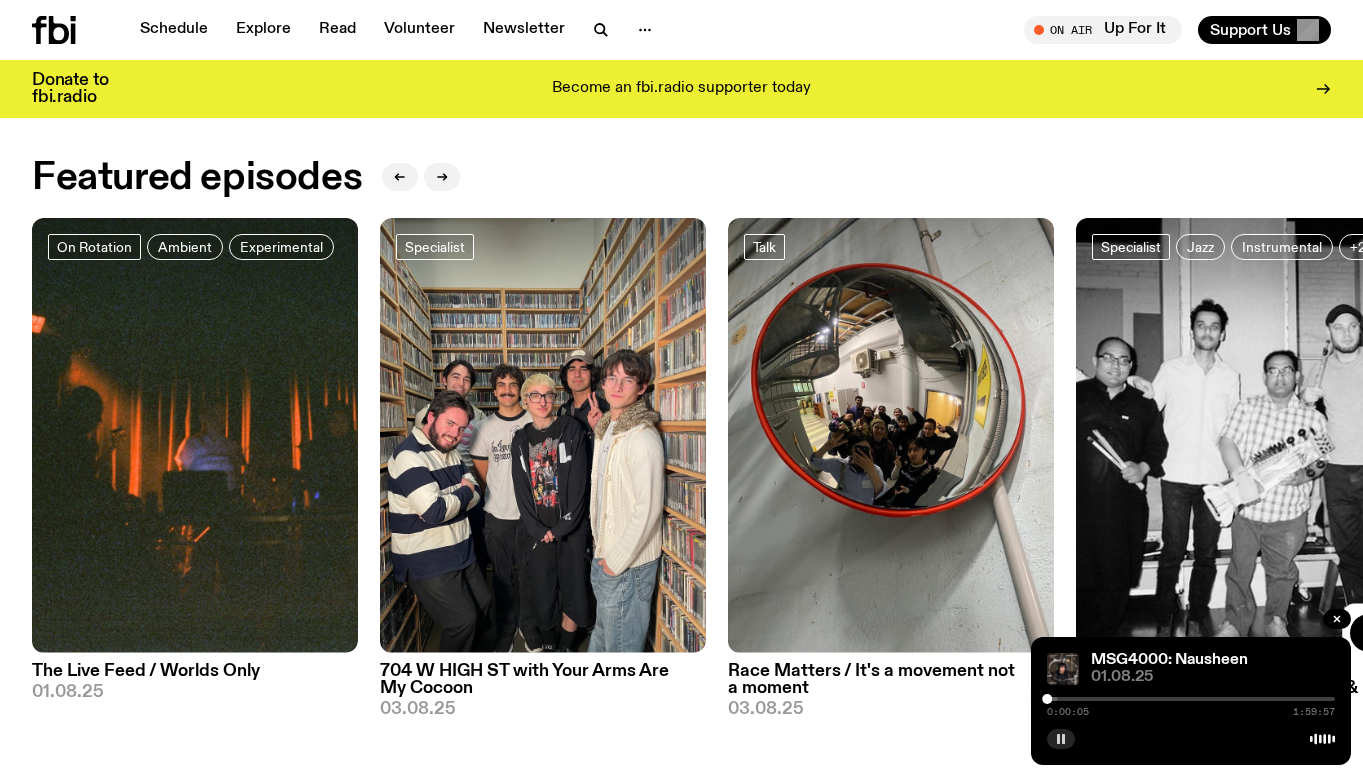 drag, startPoint x: 1225, startPoint y: 453, endPoint x: 250, endPoint y: 401, distance: 976.3857 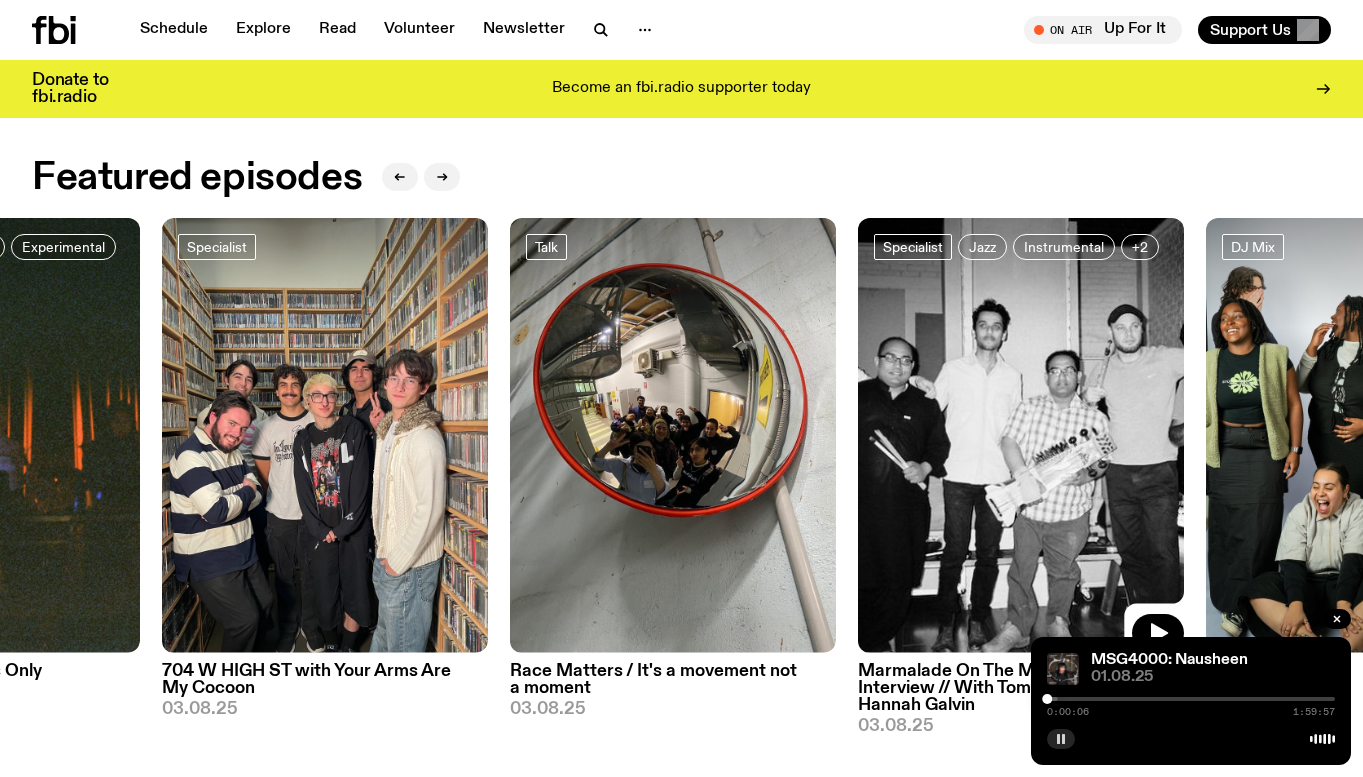 drag, startPoint x: 1239, startPoint y: 392, endPoint x: 306, endPoint y: 343, distance: 934.2858 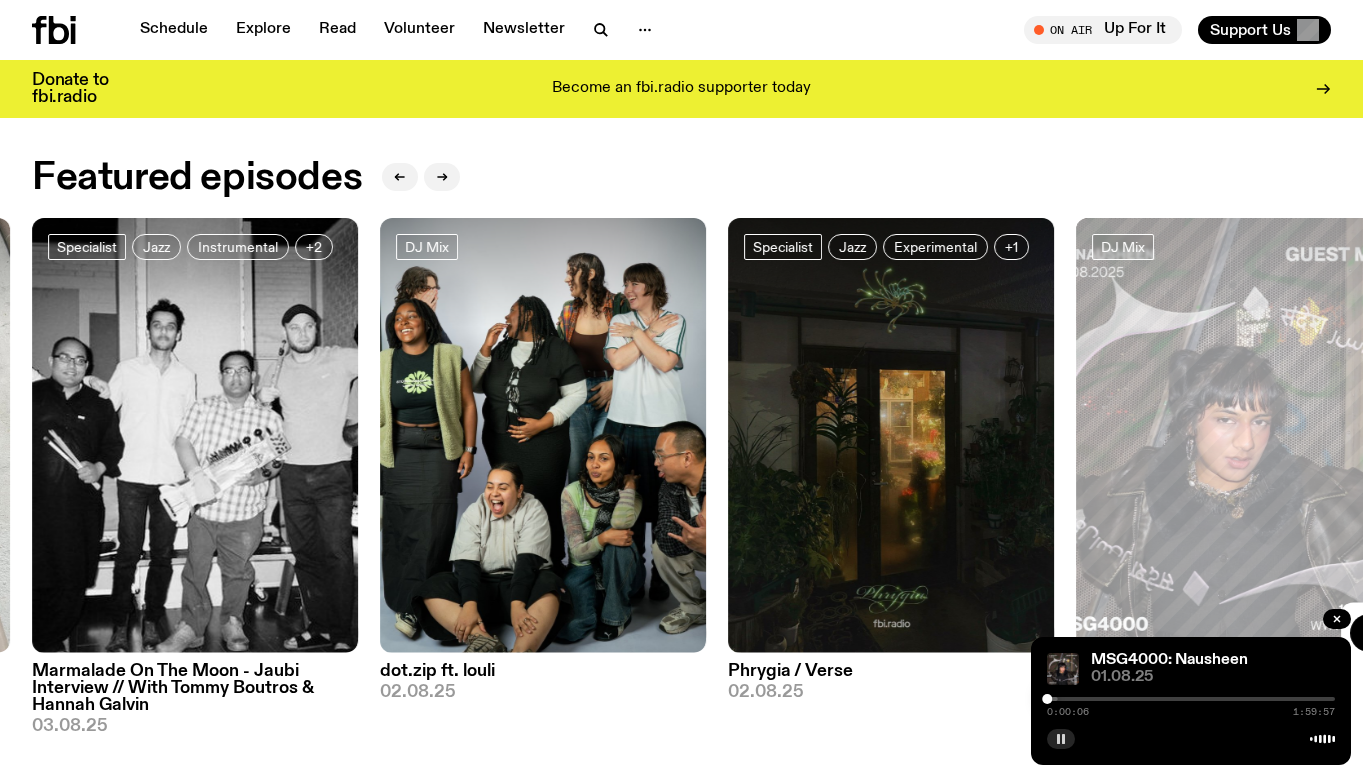 click on "Schedule Explore Read Volunteer Newsletter About Us Contact  Champions of emerging Sydney music and culture since 2003.  Support Us On Air Up For It Tune in live Schedule Explore Read Volunteer Newsletter On Air Up For It Tune in live On Air Up For It Tune in live Support Us Donate to fbi.radio Become an fbi.radio supporter today On Air On Rotation Up For It Who needs a morning coffee when you have Ify! Cure your early morning grog w/ SMAC, chat and extroverted awkwardness x Up Next Mornings with Ben Hansen 10:00am - 12:00pm  Up Next Mornings with Ben Hansen 10:00am - 12:00pm  Featured episodes On Rotation Ambient Experimental The Live Feed / Worlds Only 01.08.25 Specialist 704 W HIGH ST with Your Arms Are My Cocoon 03.08.25 Talk Race Matters / It's a movement not a moment 03.08.25 Specialist Jazz Instrumental +2 Marmalade On The Moon - Jaubi Interview // With Tommy Boutros & Hannah Galvin  03.08.25 DJ Mix dot.zip ft. louli 02.08.25 Specialist Jazz Experimental +1 Phrygia / Verse  02.08.25 DJ Mix 01.08.25 . ." at bounding box center [681, -455] 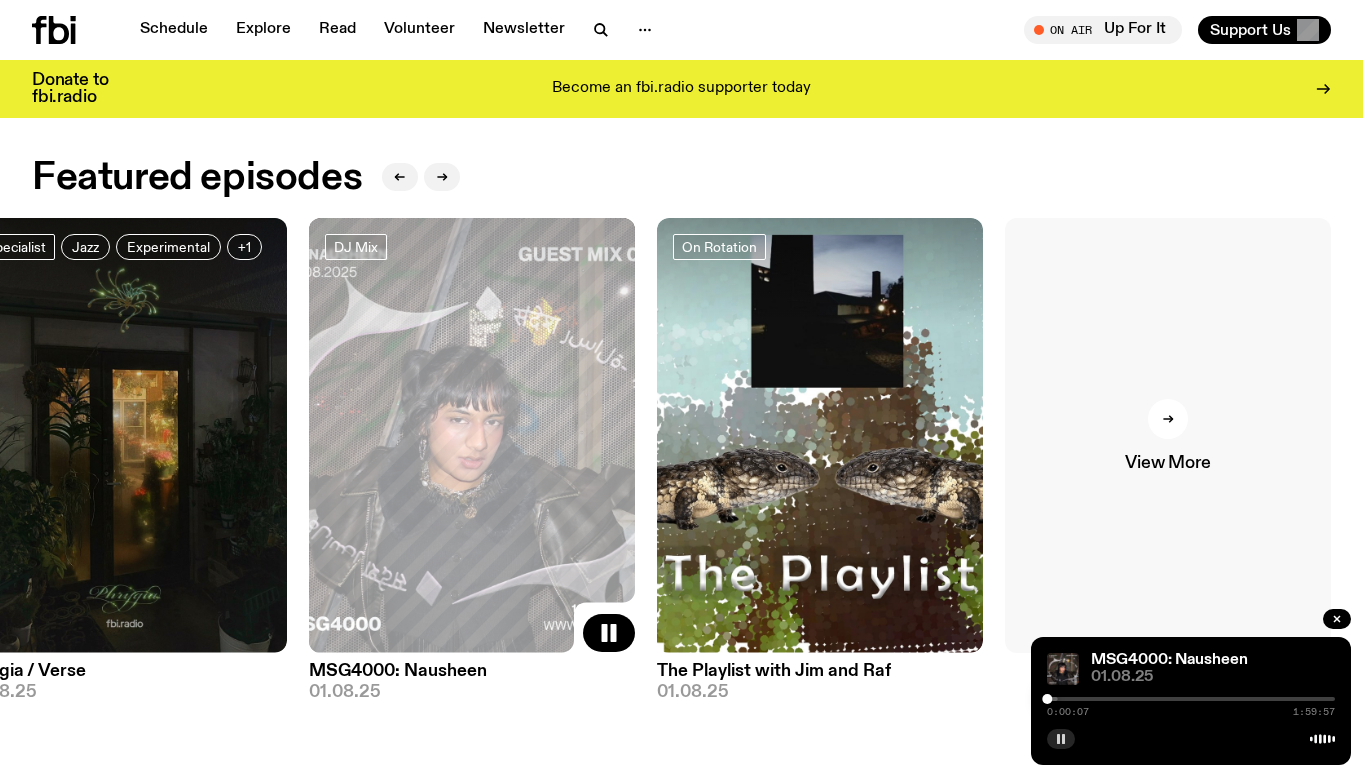 click on "View More" 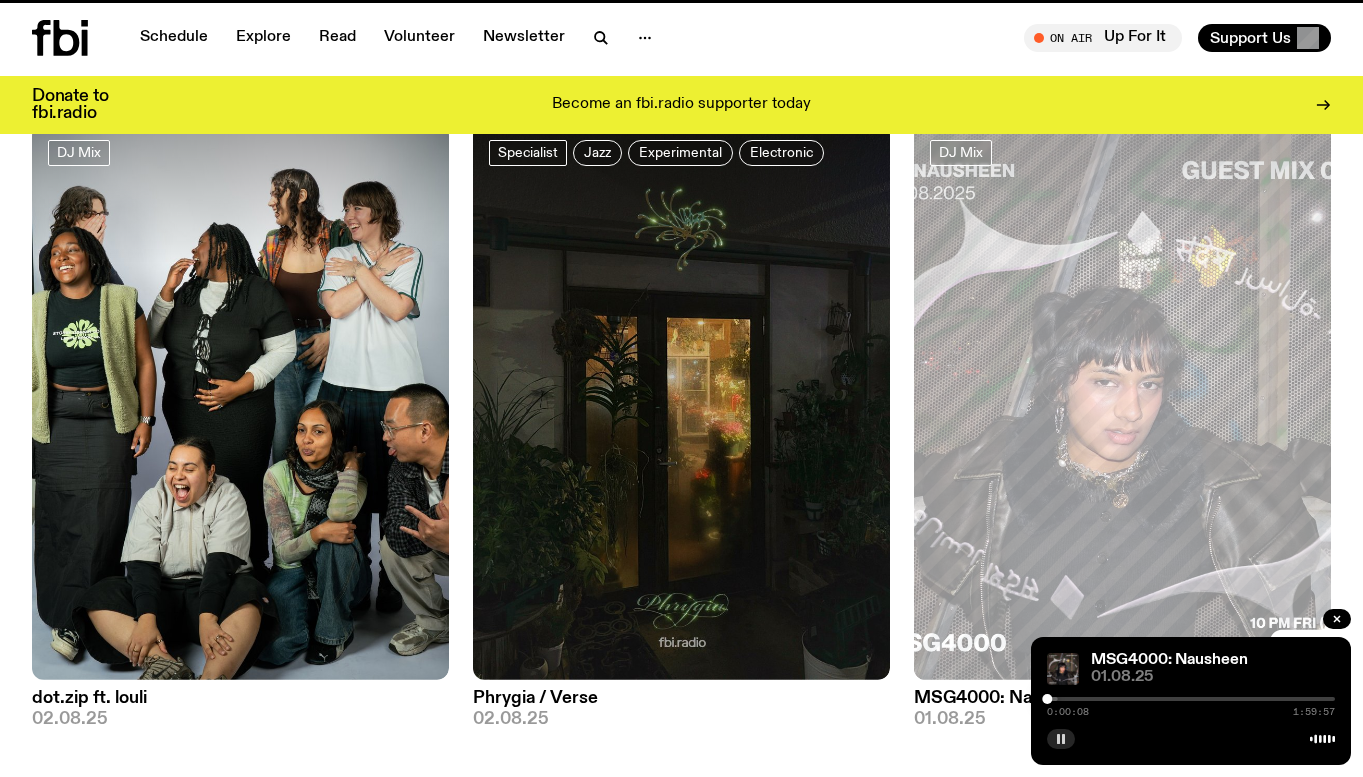 scroll, scrollTop: 0, scrollLeft: 0, axis: both 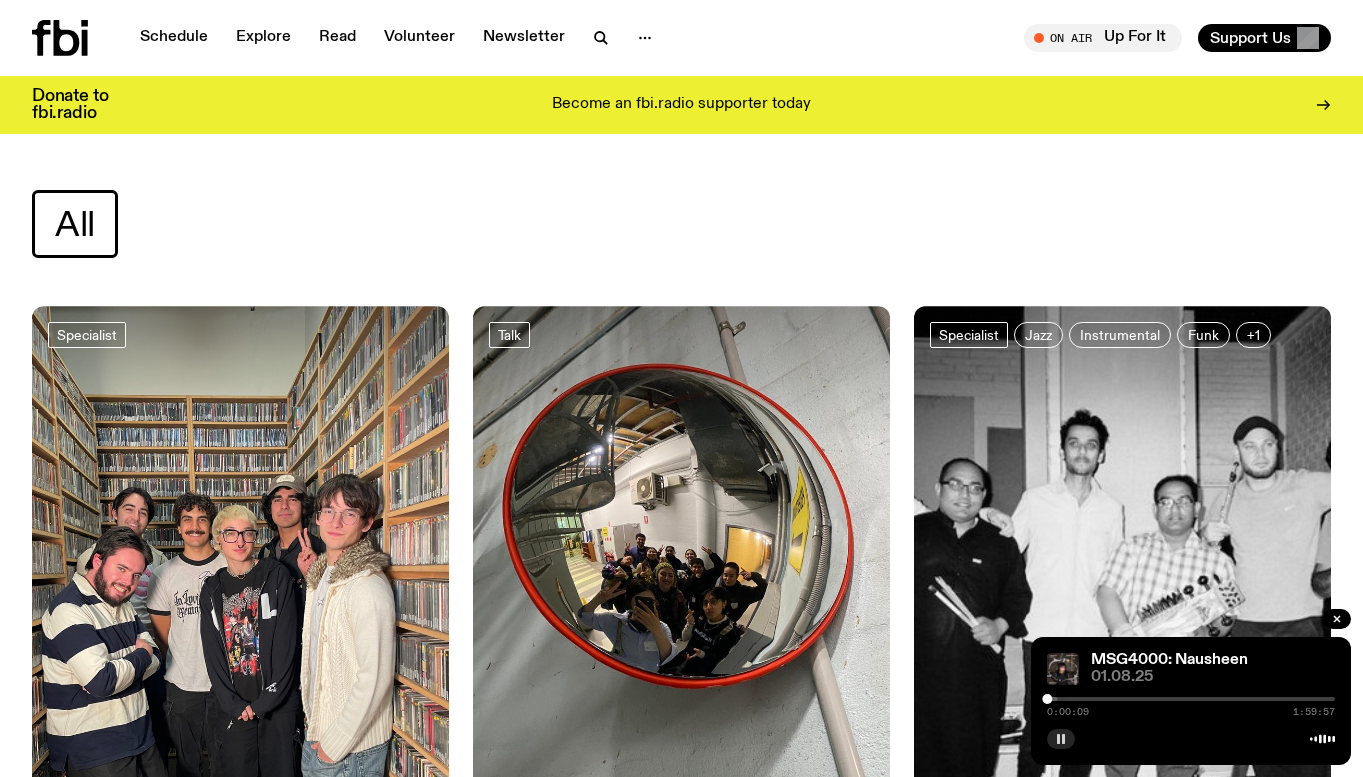 click on "[TIME] [TIME]" at bounding box center (1191, 705) 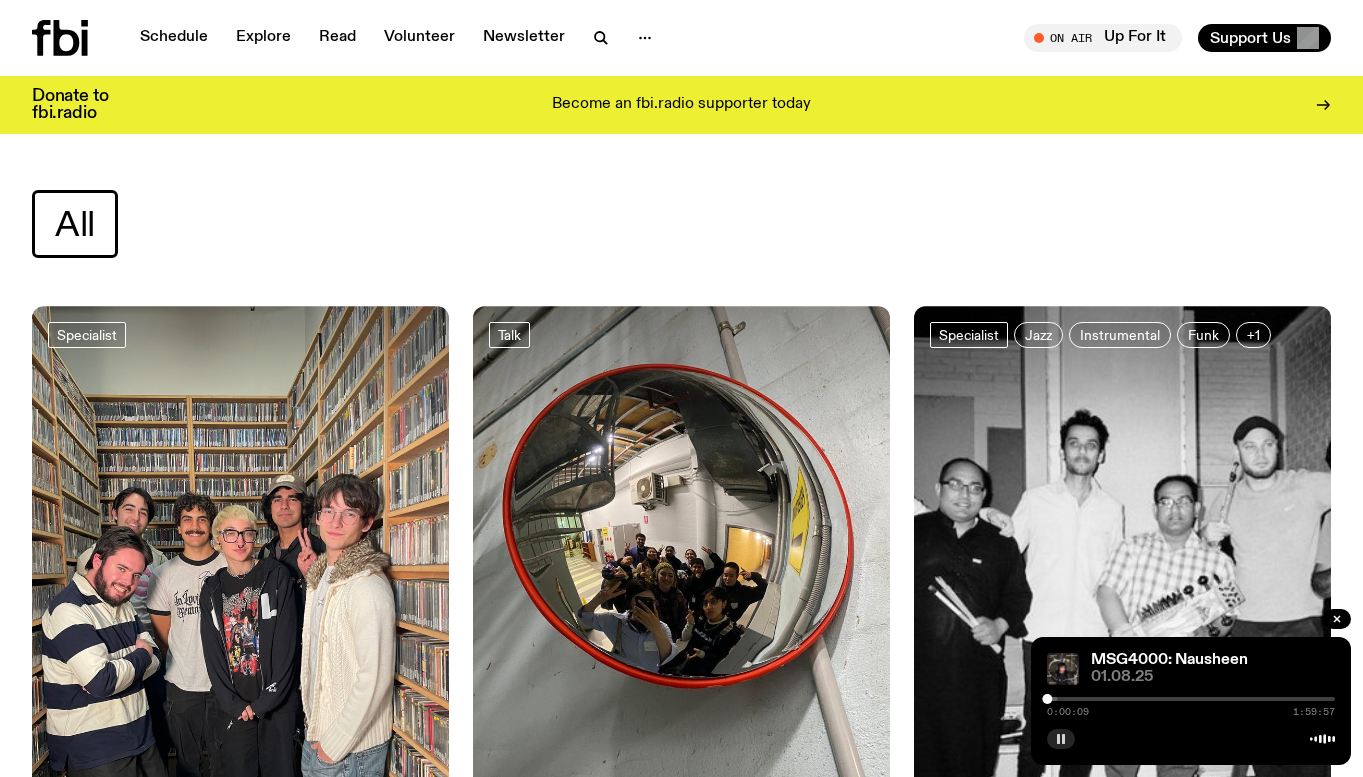 click on "[TIME] [TIME]" at bounding box center (1191, 705) 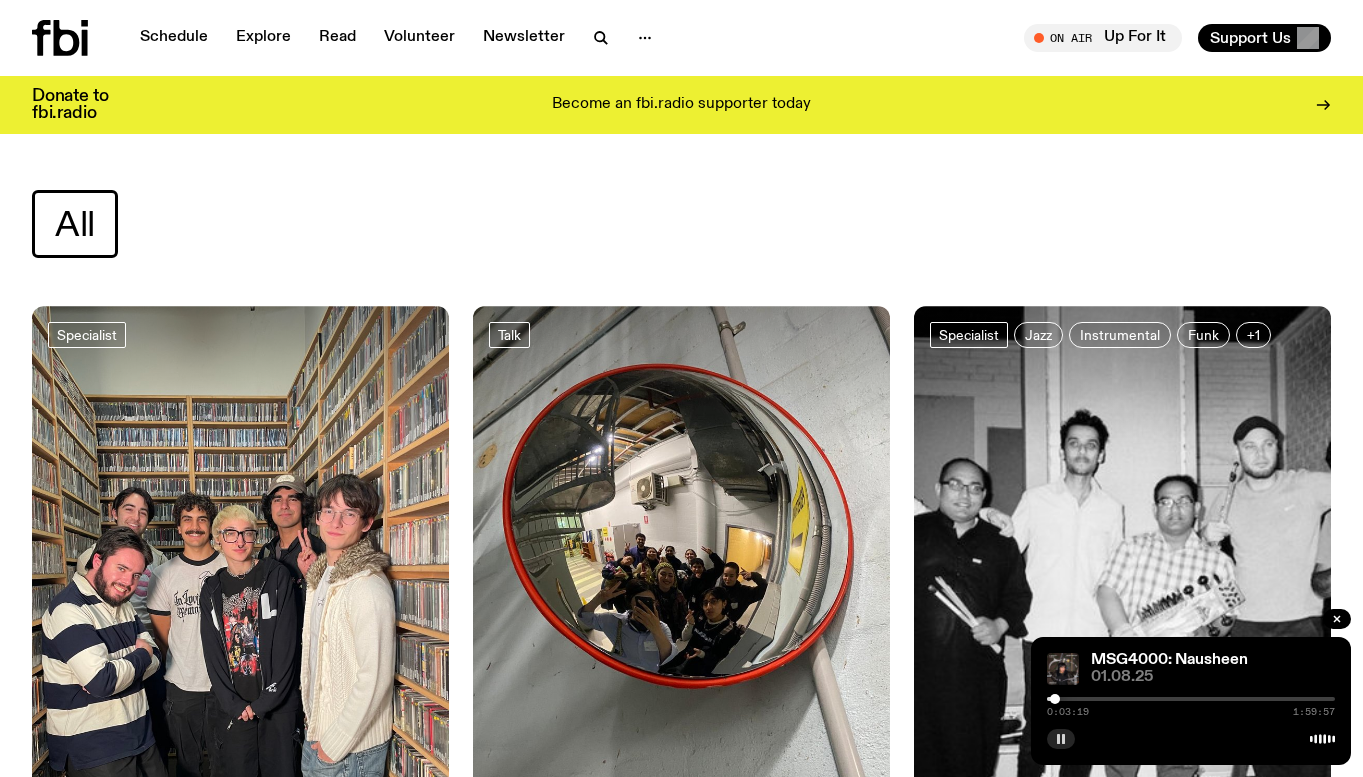 click at bounding box center [1055, 699] 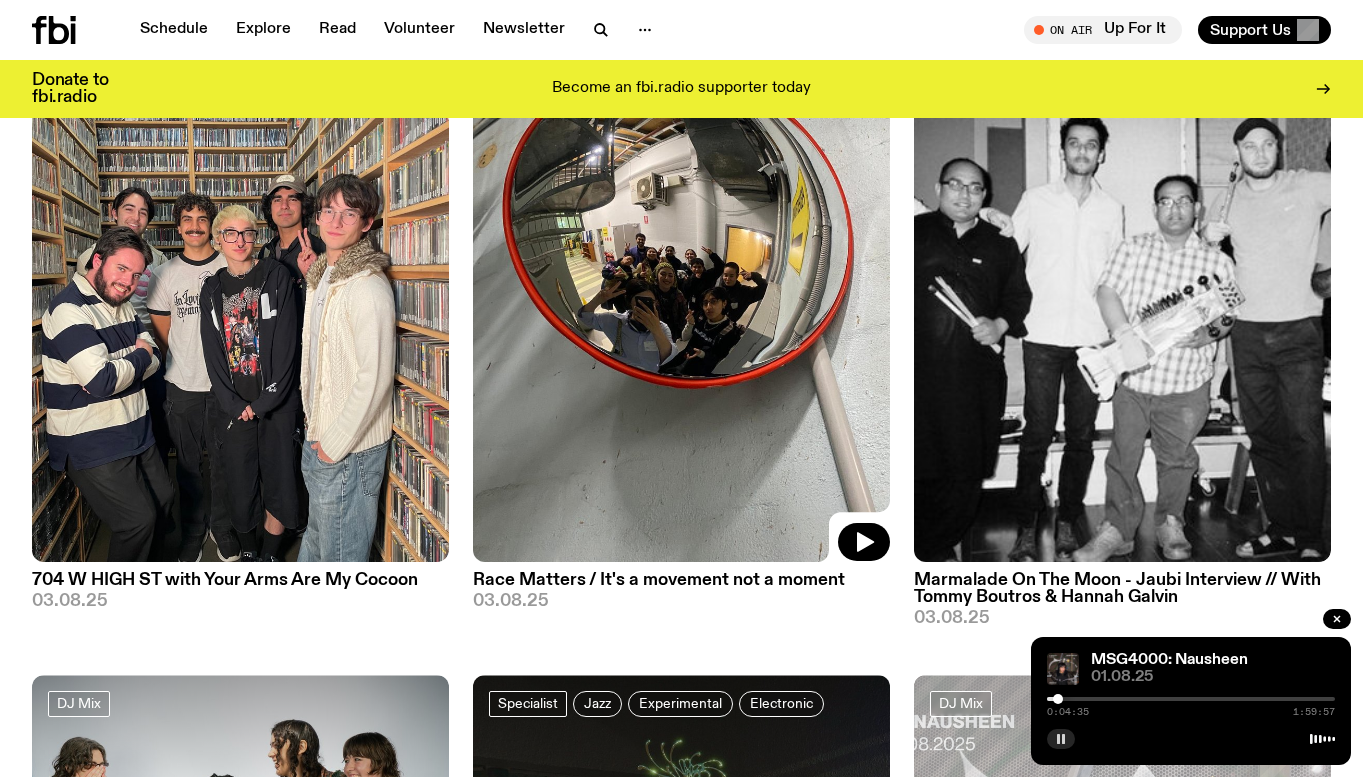 scroll, scrollTop: 290, scrollLeft: 0, axis: vertical 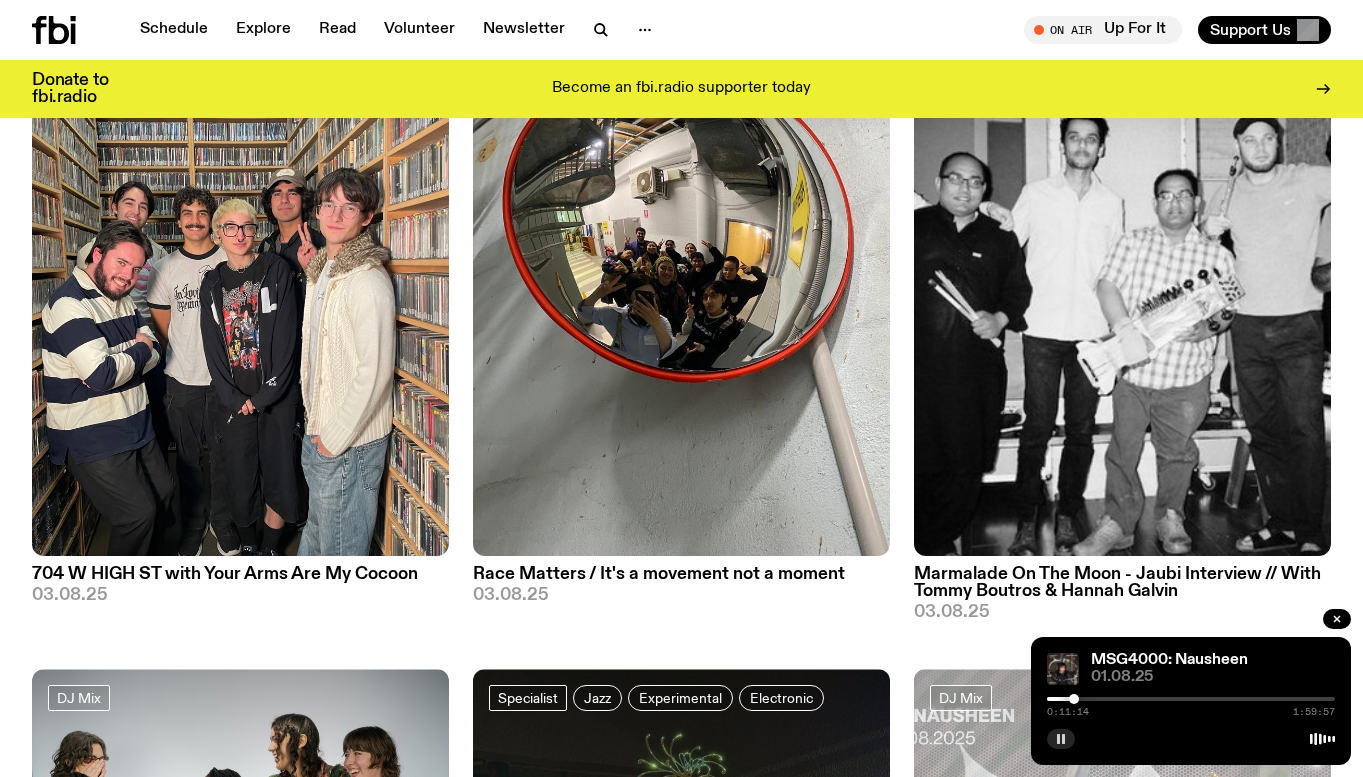 drag, startPoint x: 1060, startPoint y: 700, endPoint x: 1082, endPoint y: 699, distance: 22.022715 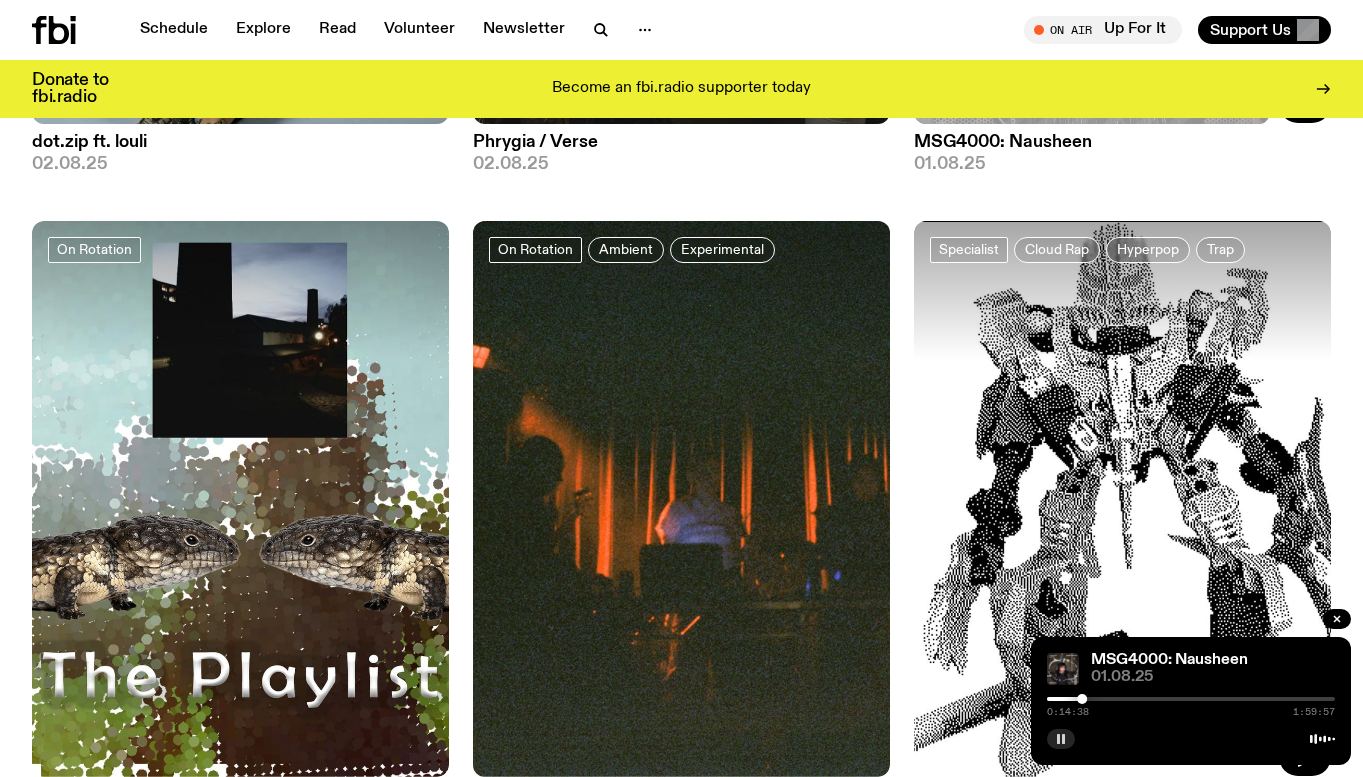 scroll, scrollTop: 1390, scrollLeft: 0, axis: vertical 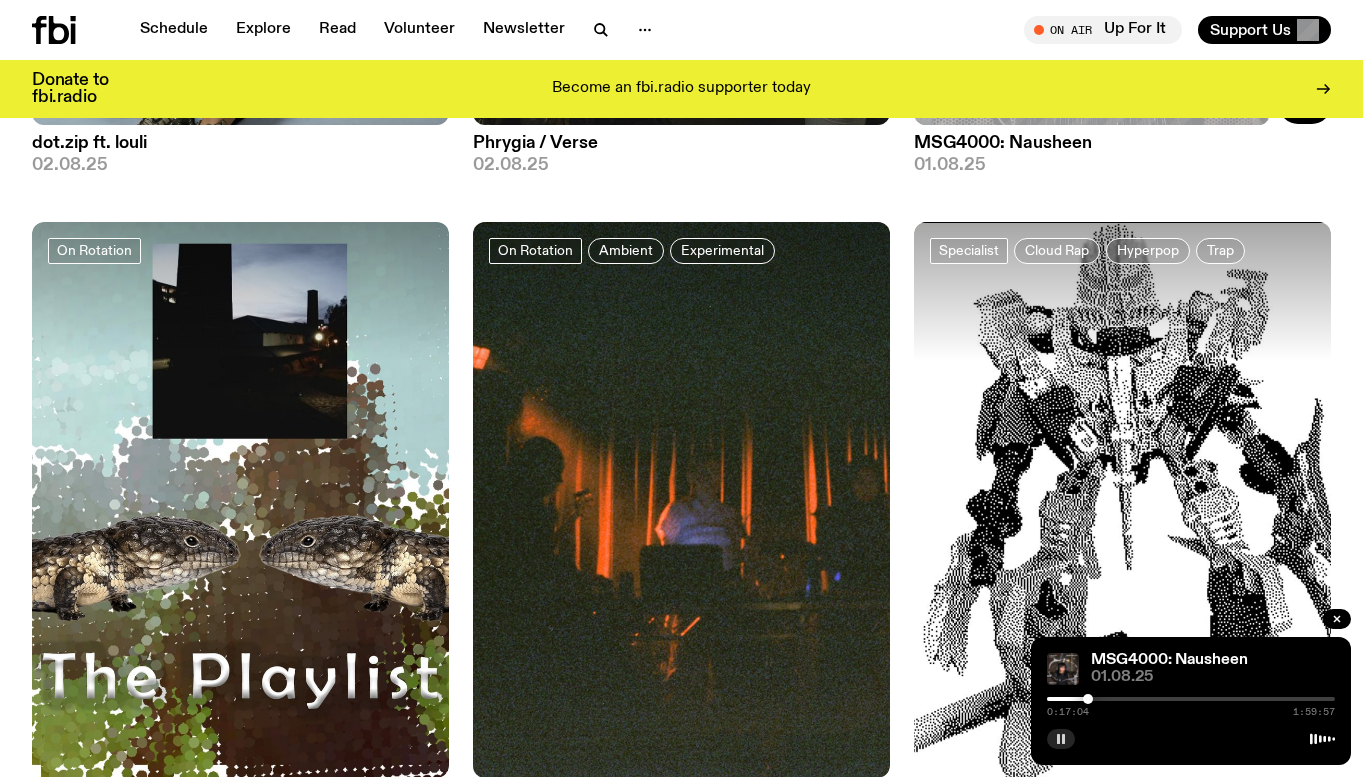 drag, startPoint x: 1080, startPoint y: 700, endPoint x: 1091, endPoint y: 699, distance: 11.045361 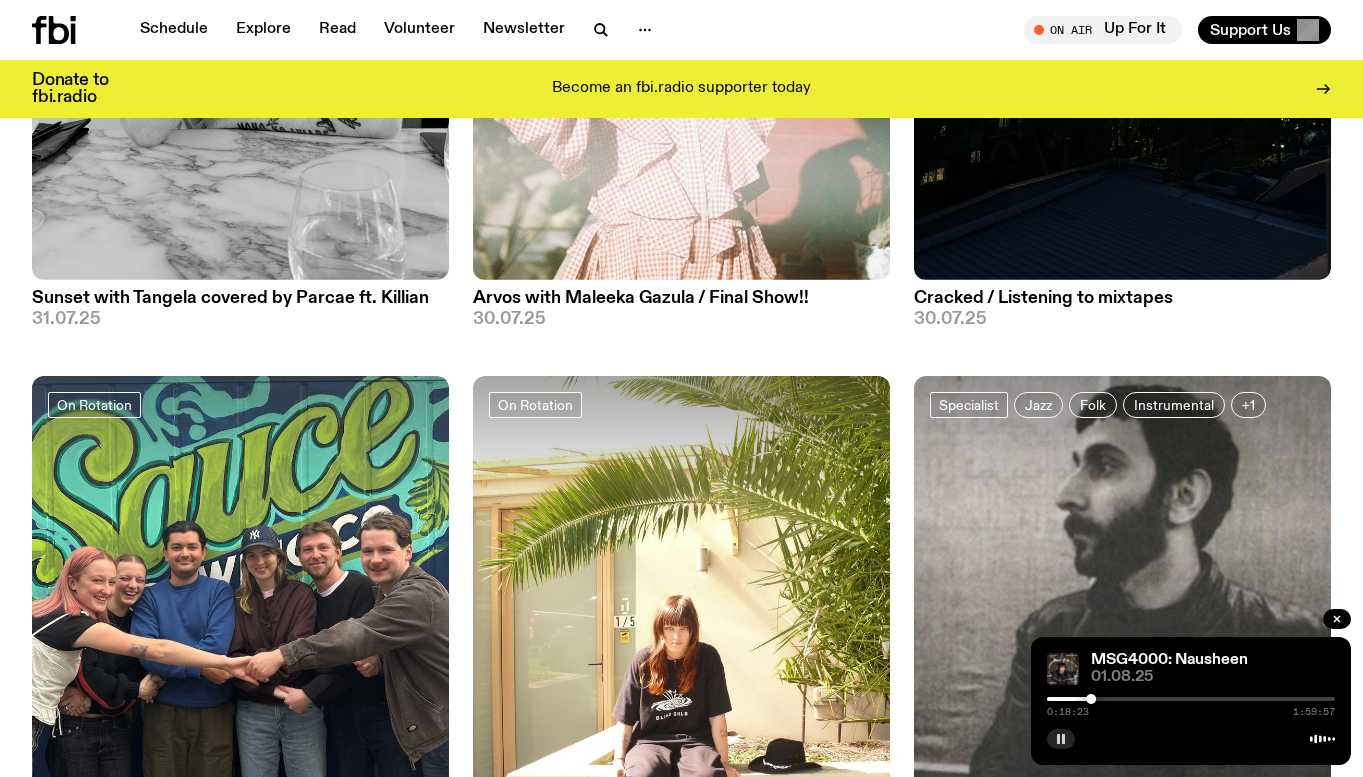 scroll, scrollTop: 2890, scrollLeft: 0, axis: vertical 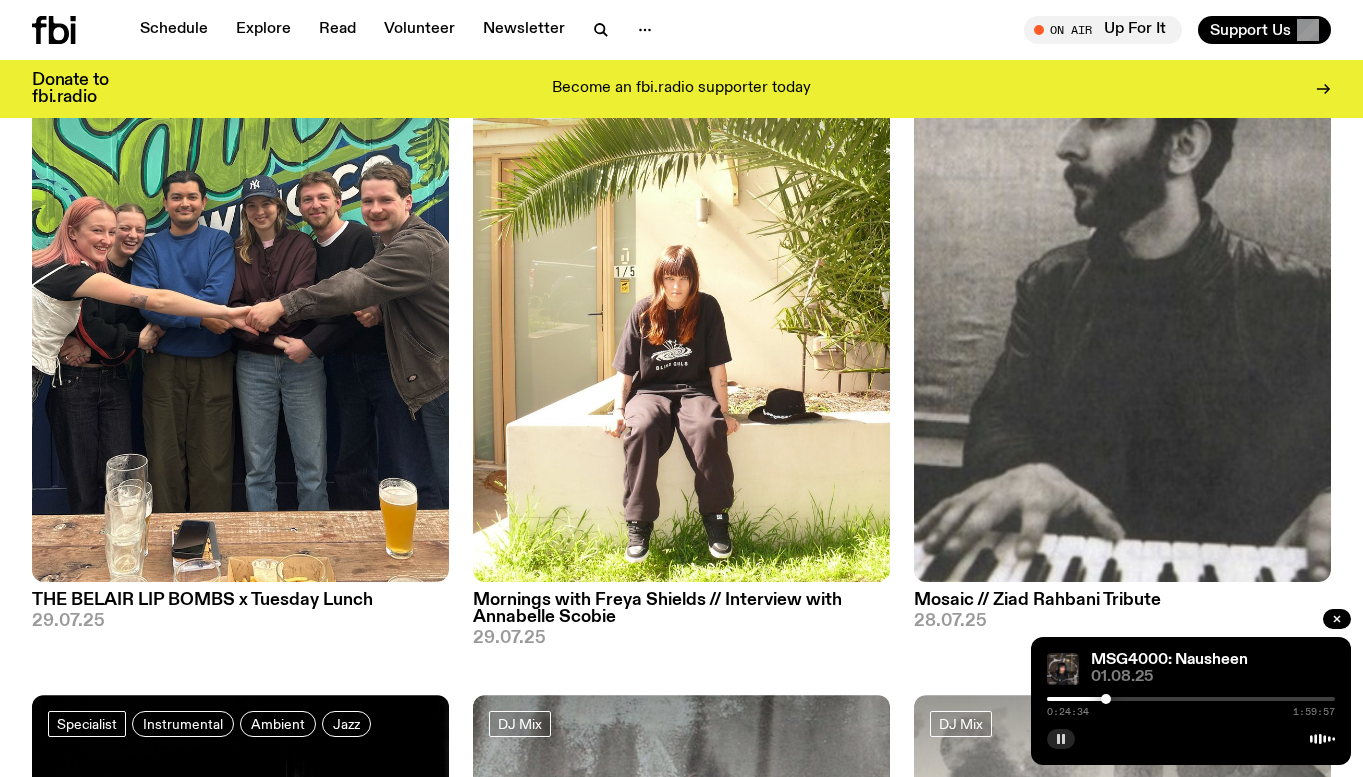drag, startPoint x: 1089, startPoint y: 697, endPoint x: 1113, endPoint y: 700, distance: 24.186773 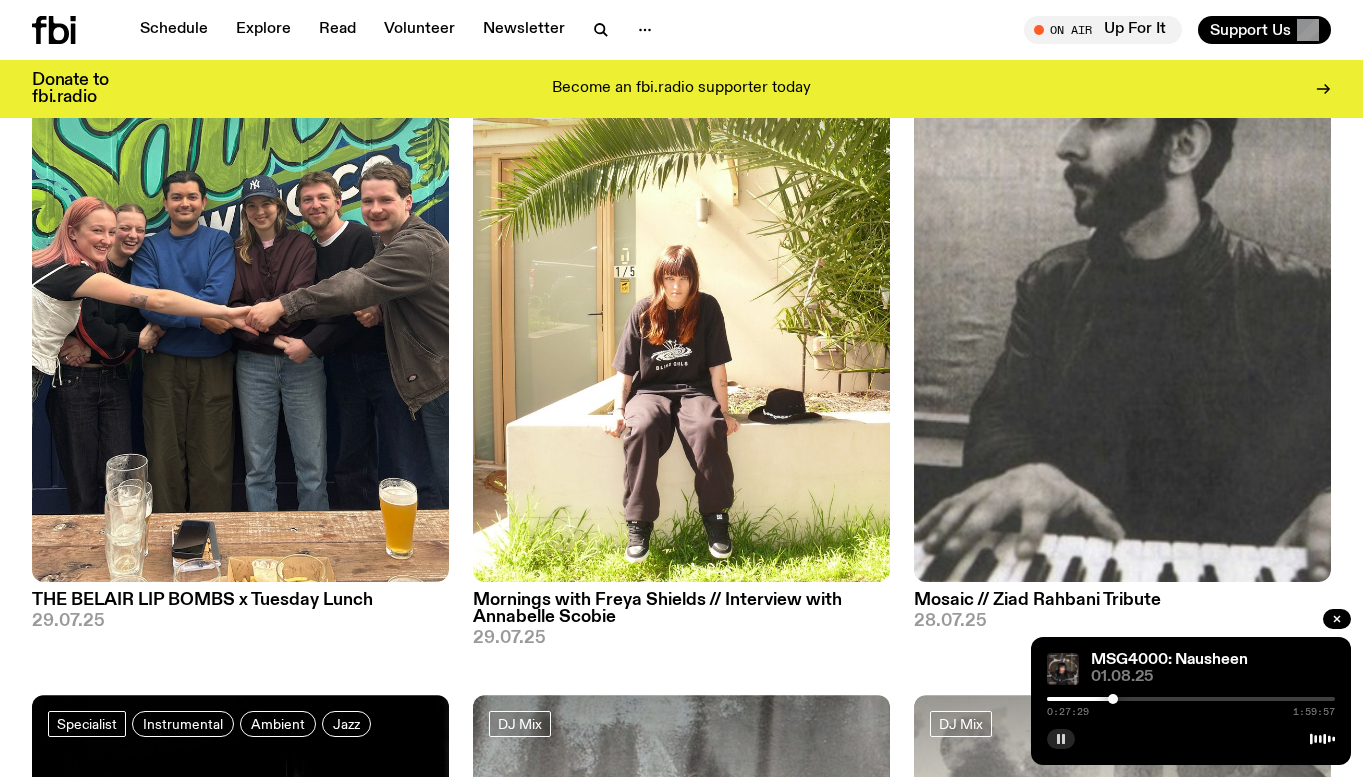 click on "Specialist 704 W HIGH ST with [BRAND] 03.08.25 Talk Race Matters / It's a movement not a moment 03.08.25 Specialist Jazz Instrumental Funk +1 Marmalade On The Moon - Jaubi Interview // With [FIRST] [LAST] & [FIRST] [LAST] 03.08.25 DJ Mix dot.zip ft. [ARTIST] 02.08.25 Specialist Jazz Experimental Electronic Phrygia / Verse 02.08.25 DJ Mix MSG4000: [ARTIST] 01.08.25 On Rotation The Playlist with [FIRST] and [FIRST] 01.08.25 On Rotation Ambient Experimental The Live Feed / Worlds Only 01.08.25 Specialist Cloud Rap Hyperpop Trap Deep Web with [FIRST] [LAST] 31.07.25 DJ Mix Sunset with [ARTIST] covered by [ARTIST] ft. [FIRST] 31.07.25 On Rotation Arvos with [FIRST] [LAST] / Final Show!! 30.07.25 Talk Hip Hop & Rap Cloud Rap Electronic Cracked / Listening to mixtapes 30.07.25 On Rotation THE BELAIR LIP BOMBS x Tuesday Lunch 29.07.25 On Rotation Mornings with [FIRST] [LAST] // Interview with [FIRST] [LAST] 29.07.25 Specialist Jazz Folk Instrumental +1 Mosaic // [ARTIST] Tribute 28.07.25 Specialist Ambient Dub" 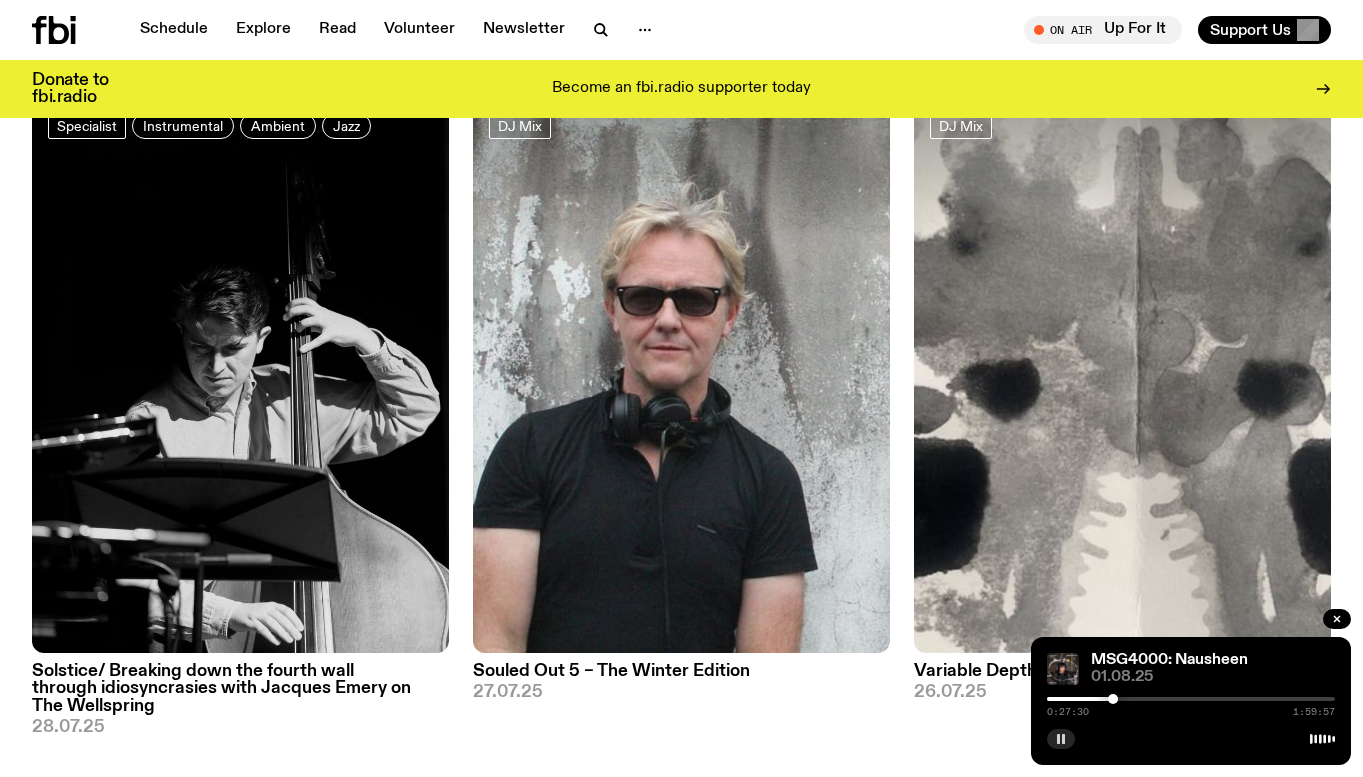 scroll, scrollTop: 3490, scrollLeft: 0, axis: vertical 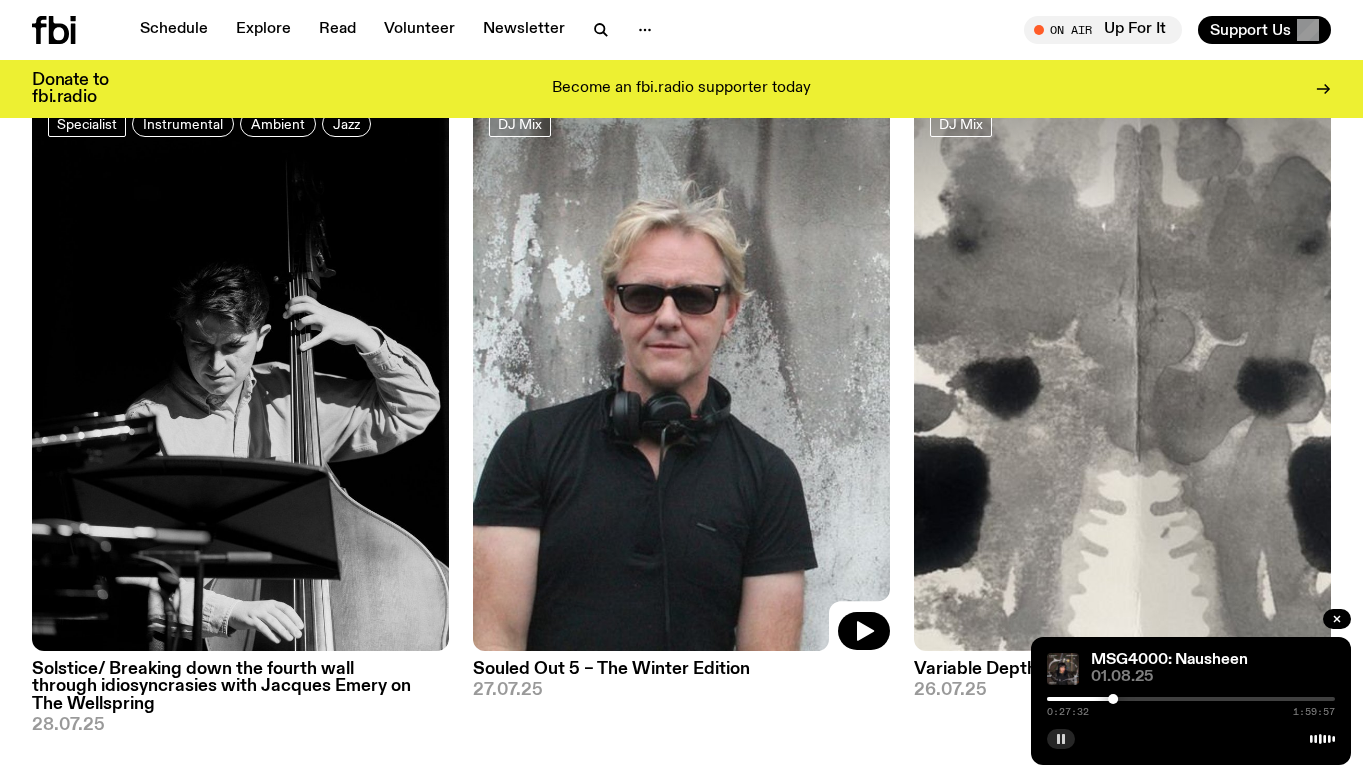 click 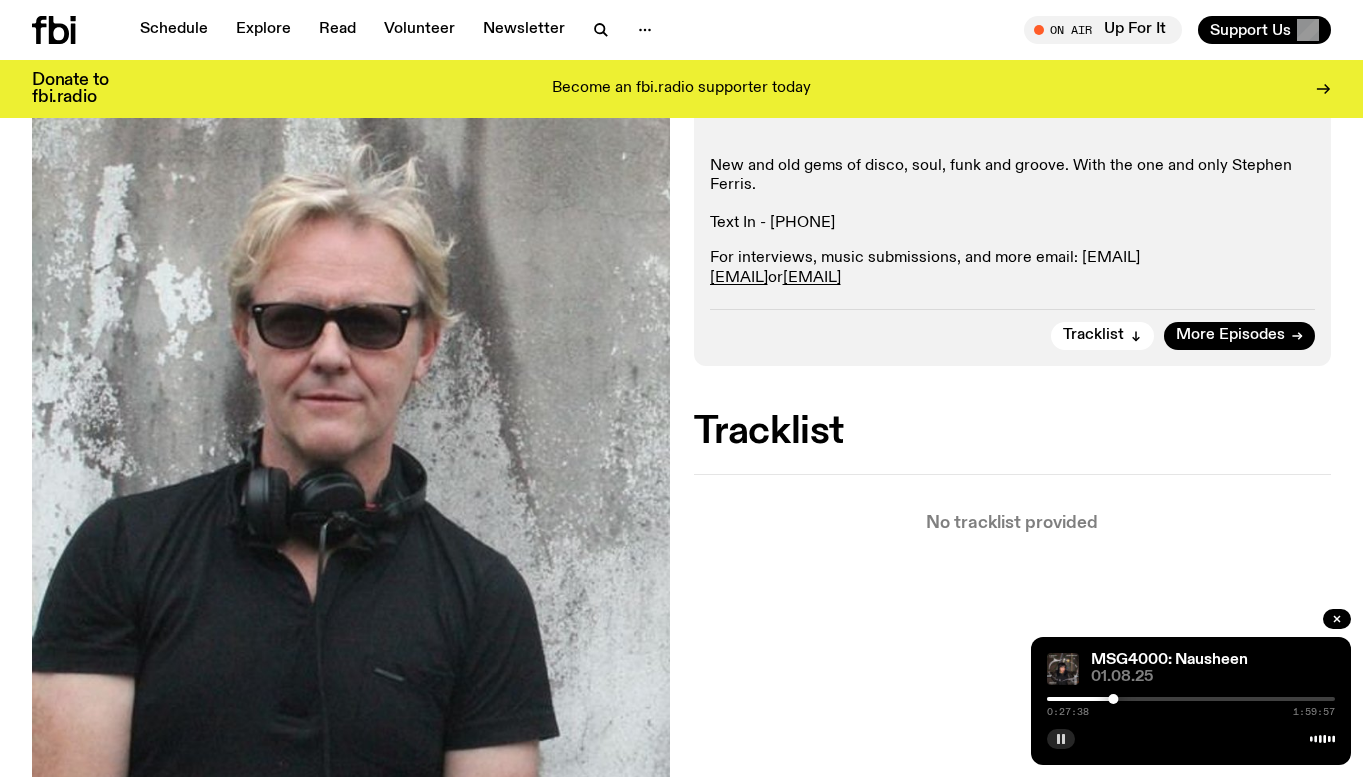 scroll, scrollTop: 491, scrollLeft: 0, axis: vertical 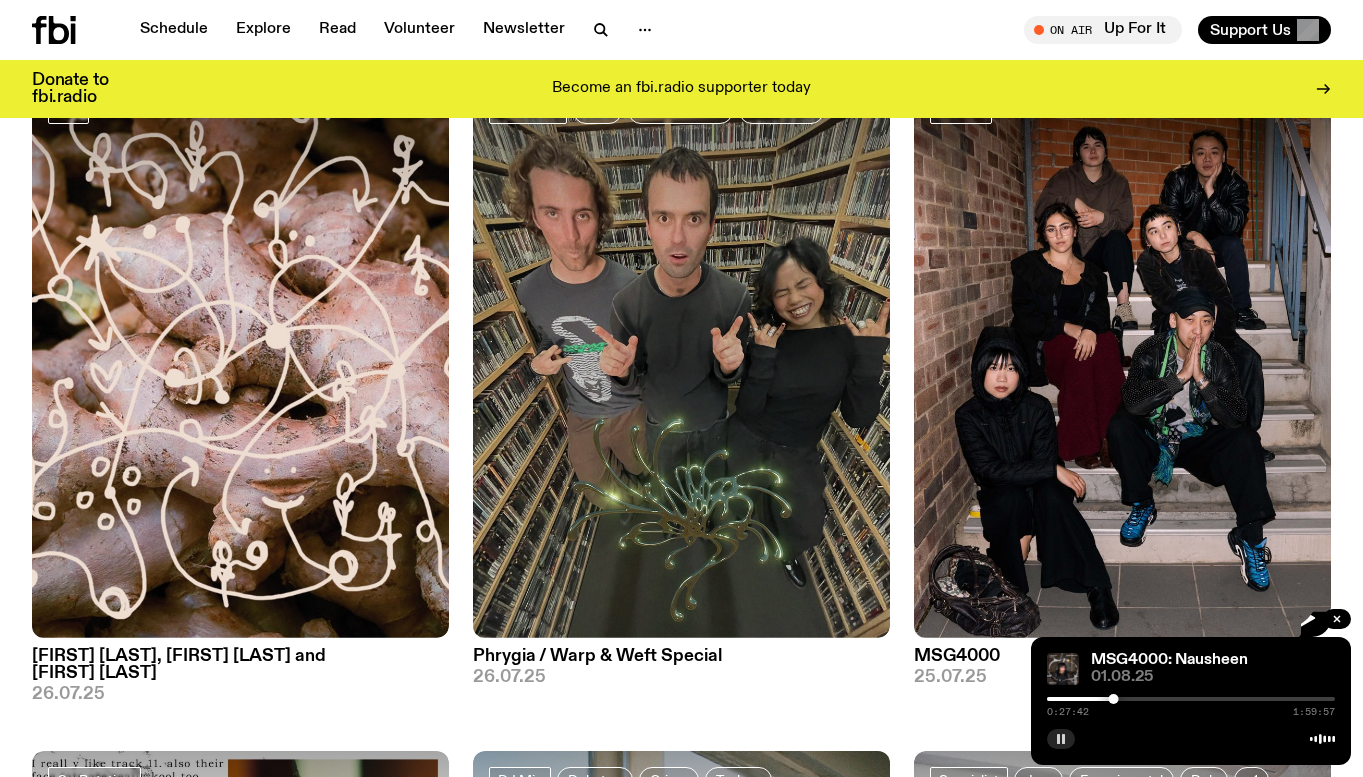 click 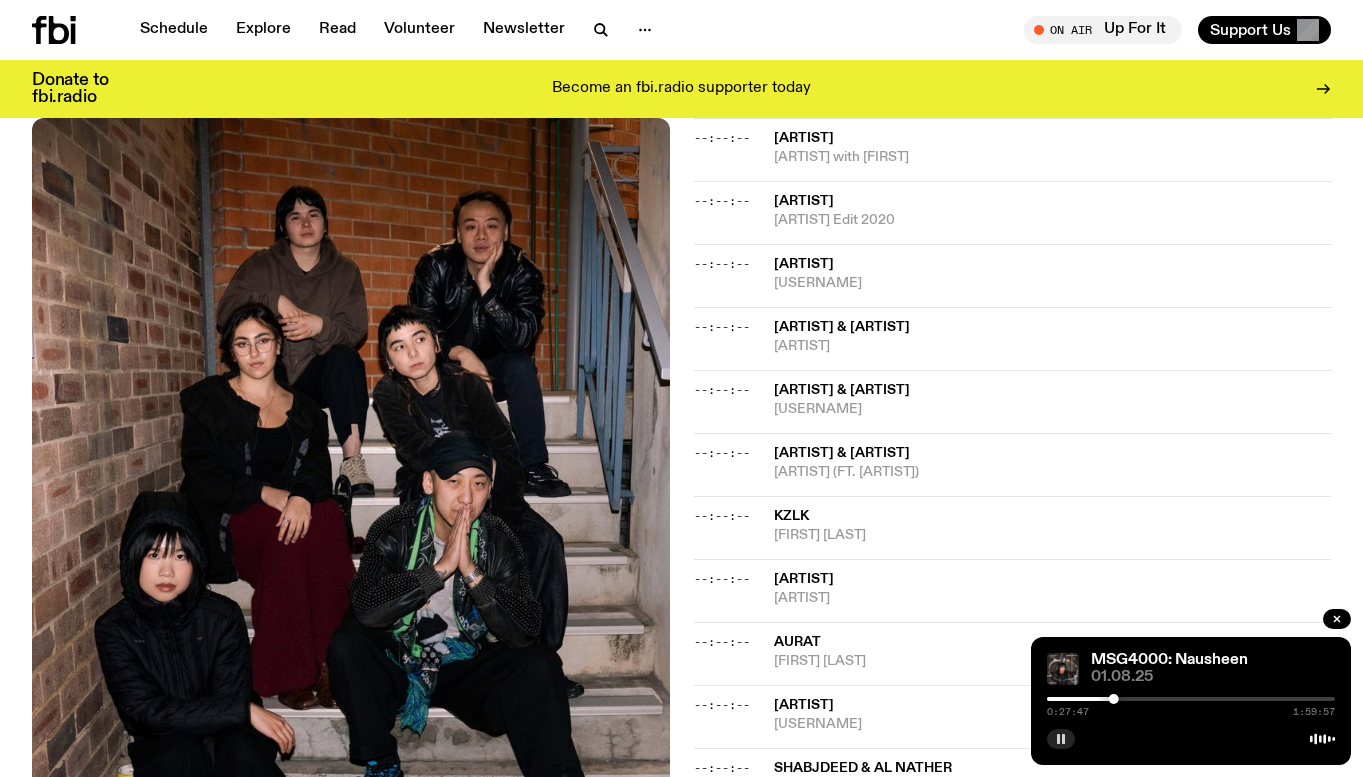 scroll, scrollTop: 991, scrollLeft: 0, axis: vertical 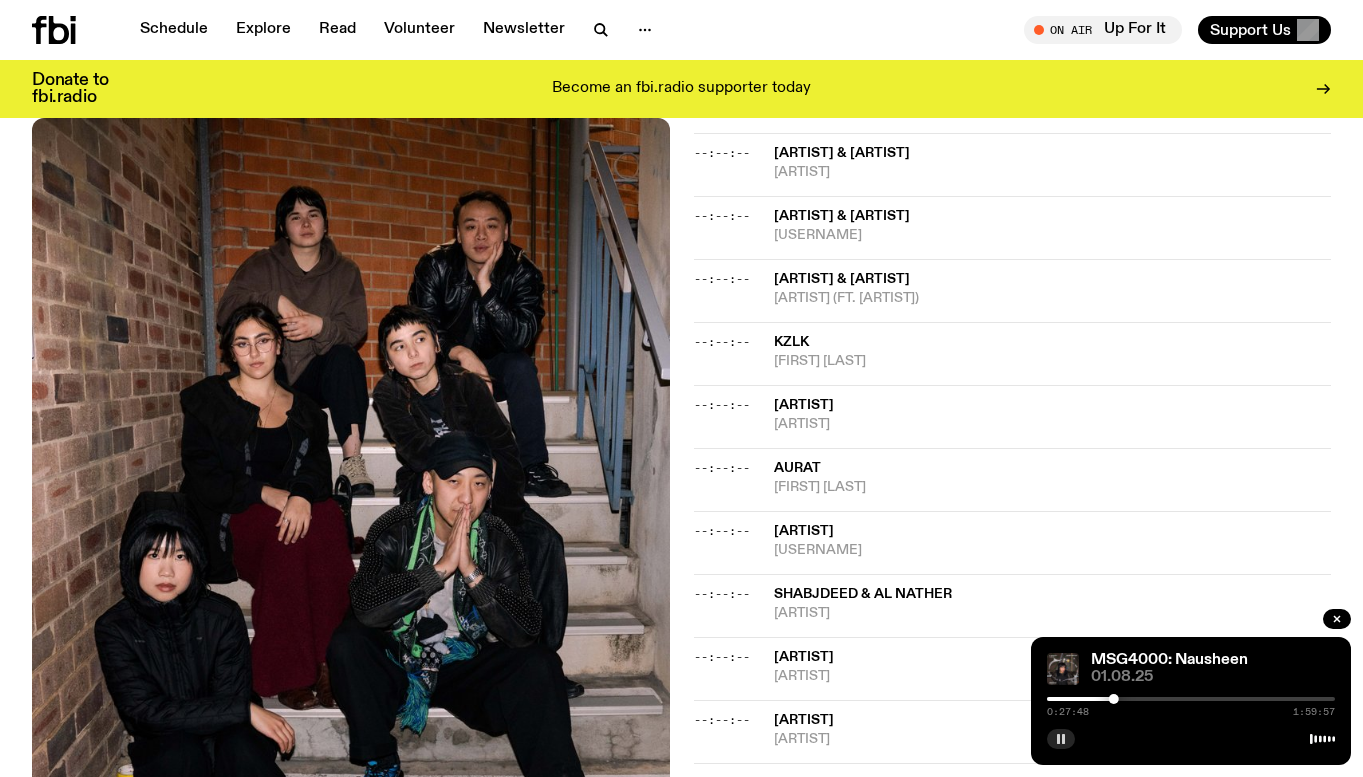 click on "0:27:48 1:59:57" at bounding box center [1191, 705] 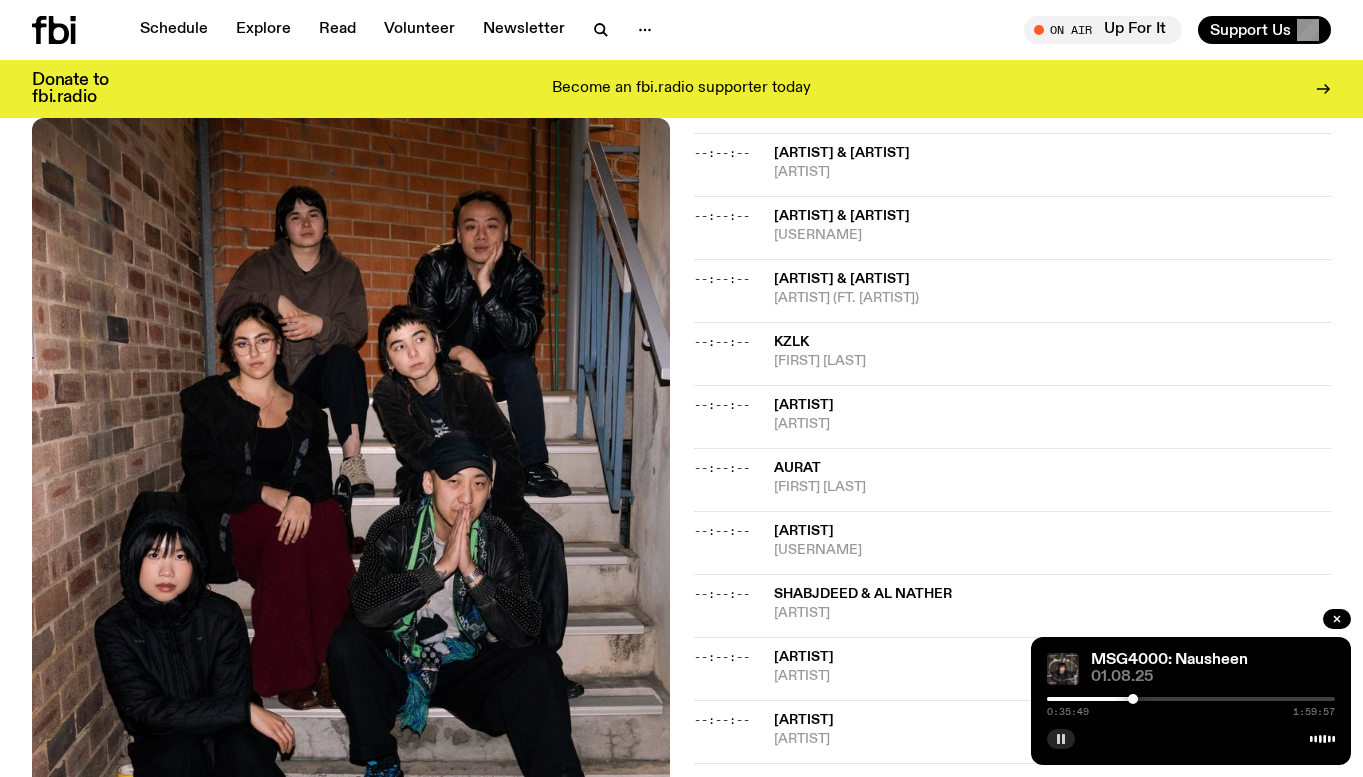 drag, startPoint x: 1114, startPoint y: 696, endPoint x: 1134, endPoint y: 696, distance: 20 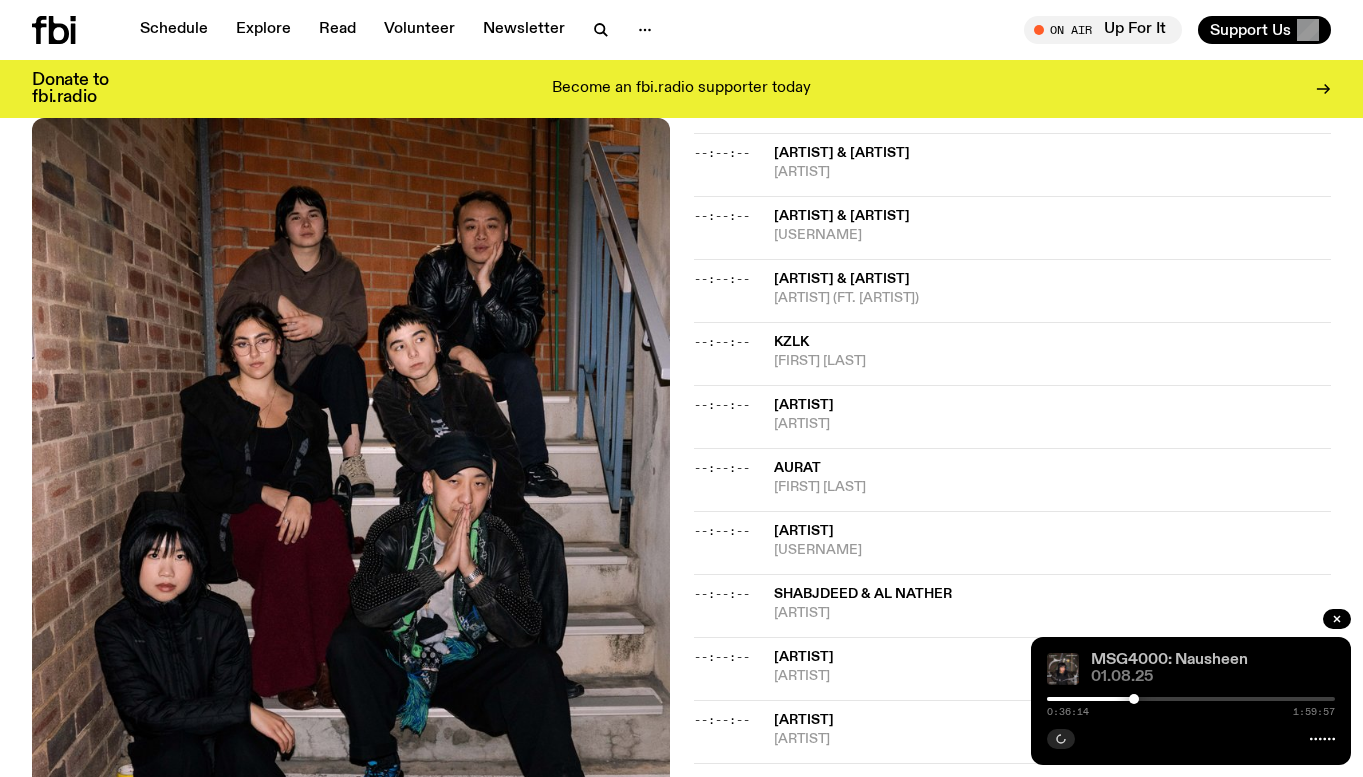 click on "MSG4000: Nausheen" 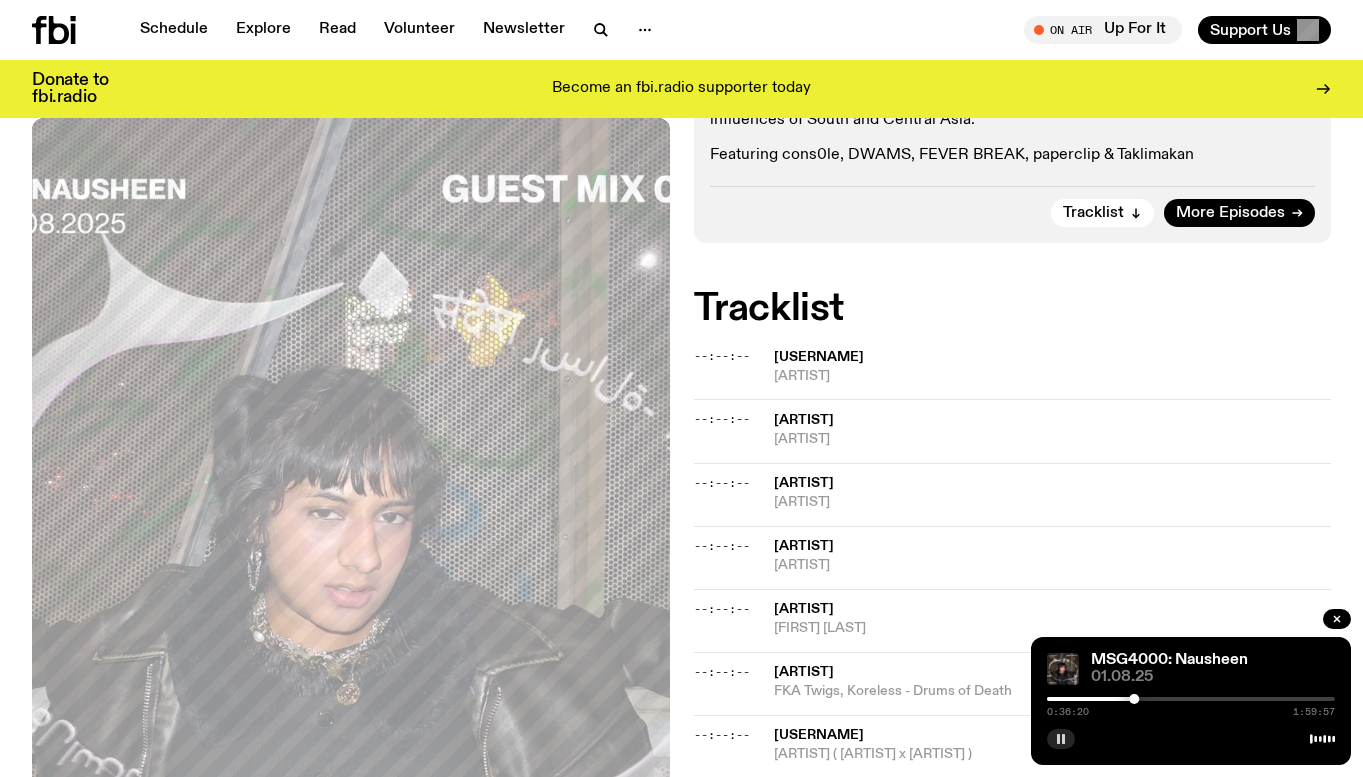 scroll, scrollTop: 787, scrollLeft: 0, axis: vertical 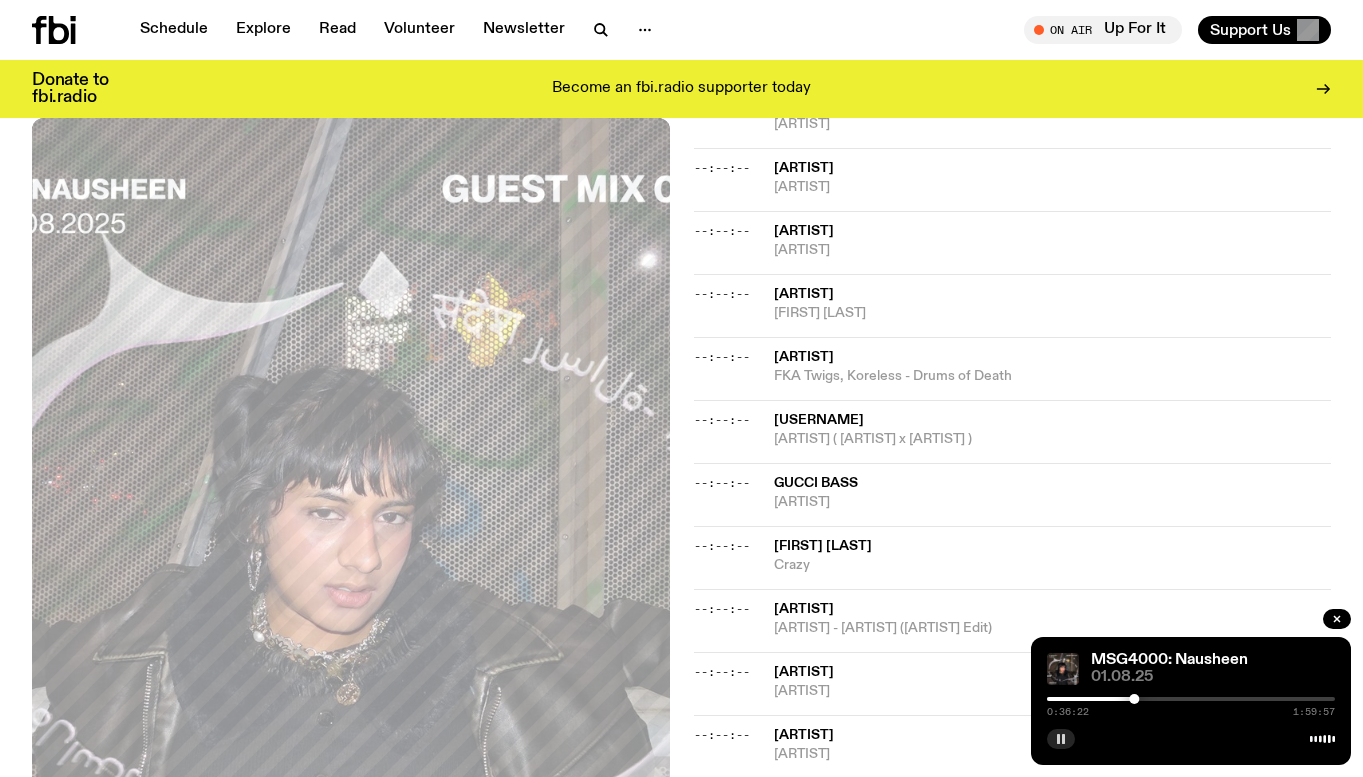 drag, startPoint x: 1128, startPoint y: 697, endPoint x: 1088, endPoint y: 695, distance: 40.04997 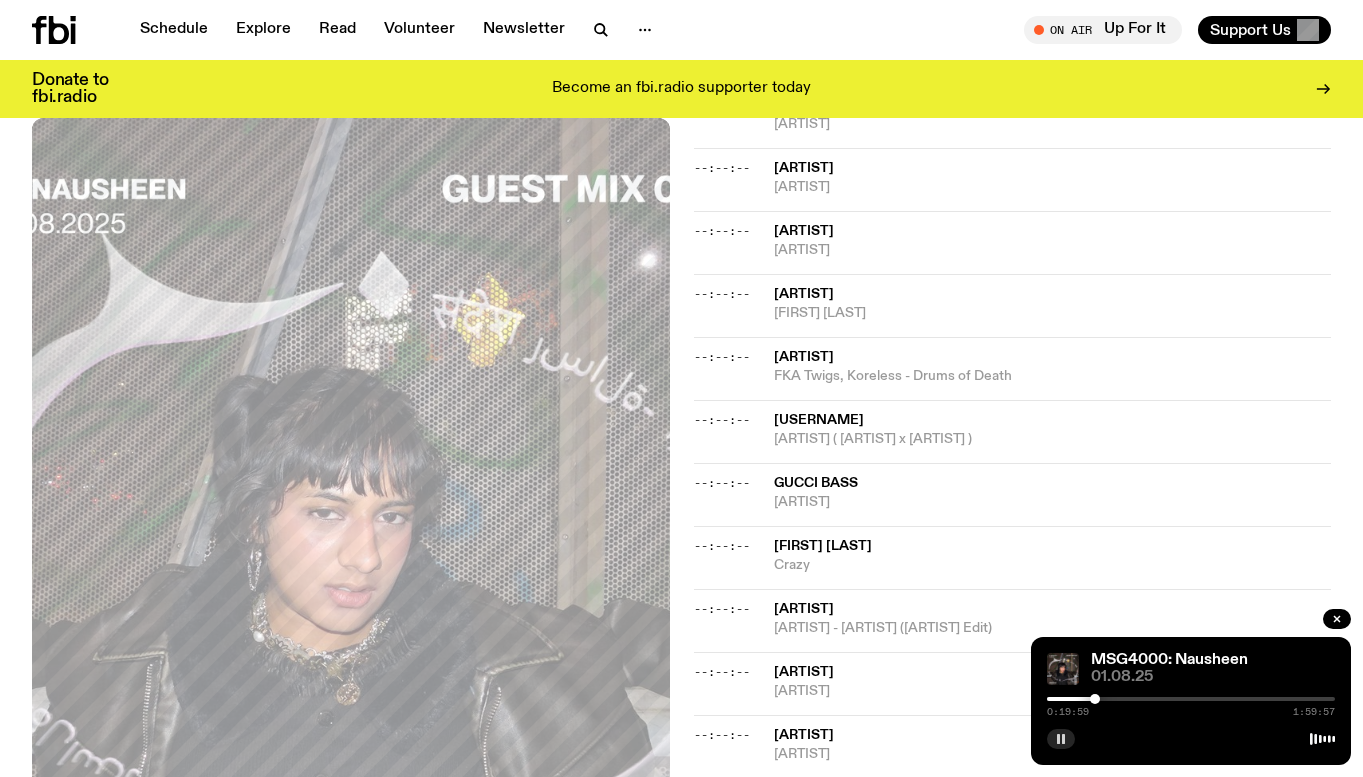 drag, startPoint x: 1129, startPoint y: 697, endPoint x: 1095, endPoint y: 699, distance: 34.058773 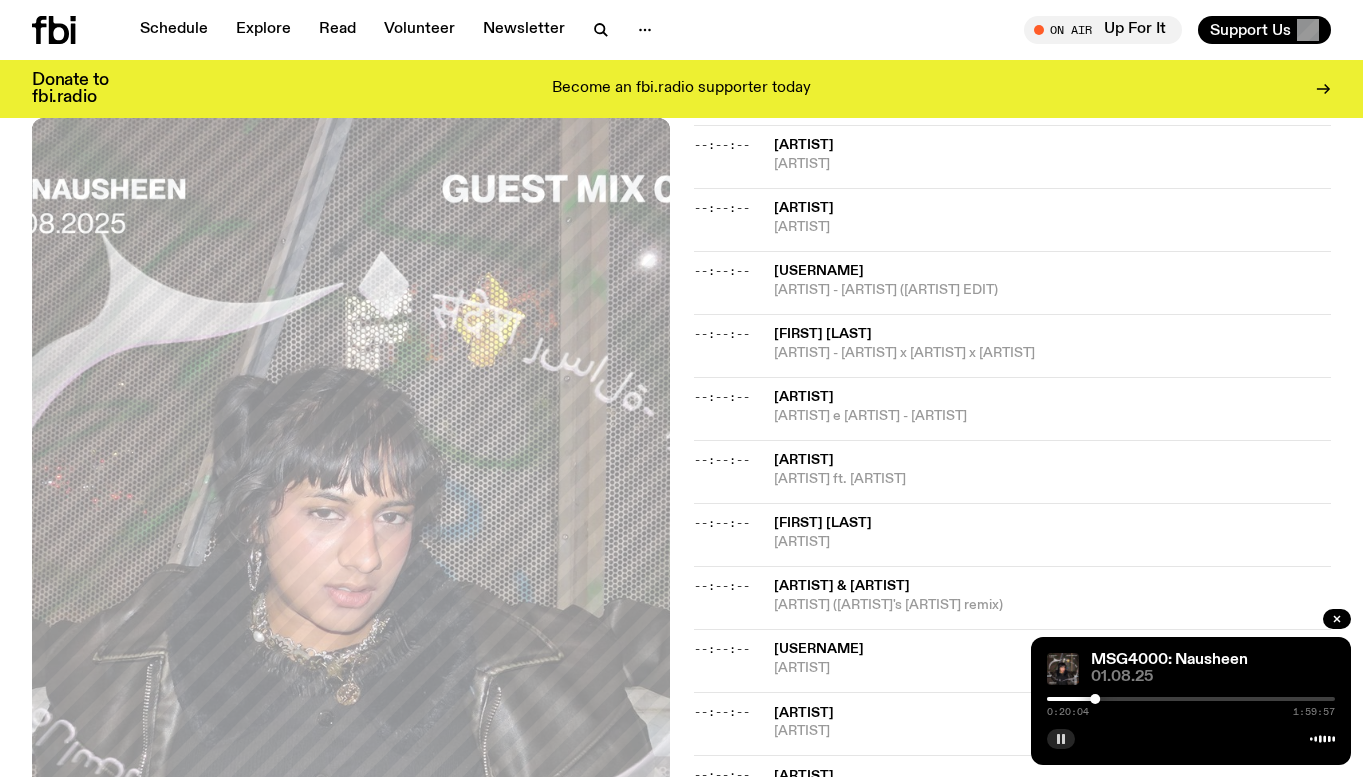 scroll, scrollTop: 1587, scrollLeft: 0, axis: vertical 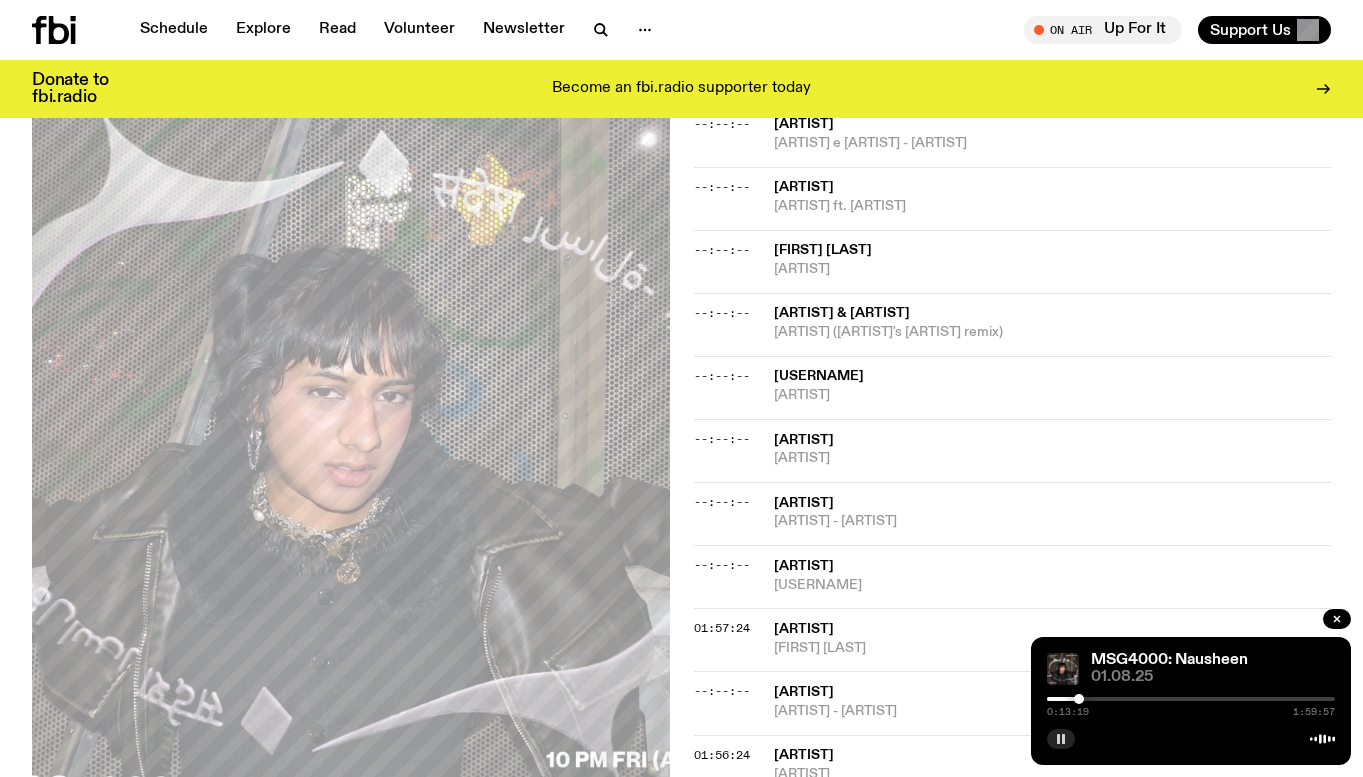 drag, startPoint x: 1091, startPoint y: 697, endPoint x: 1079, endPoint y: 697, distance: 12 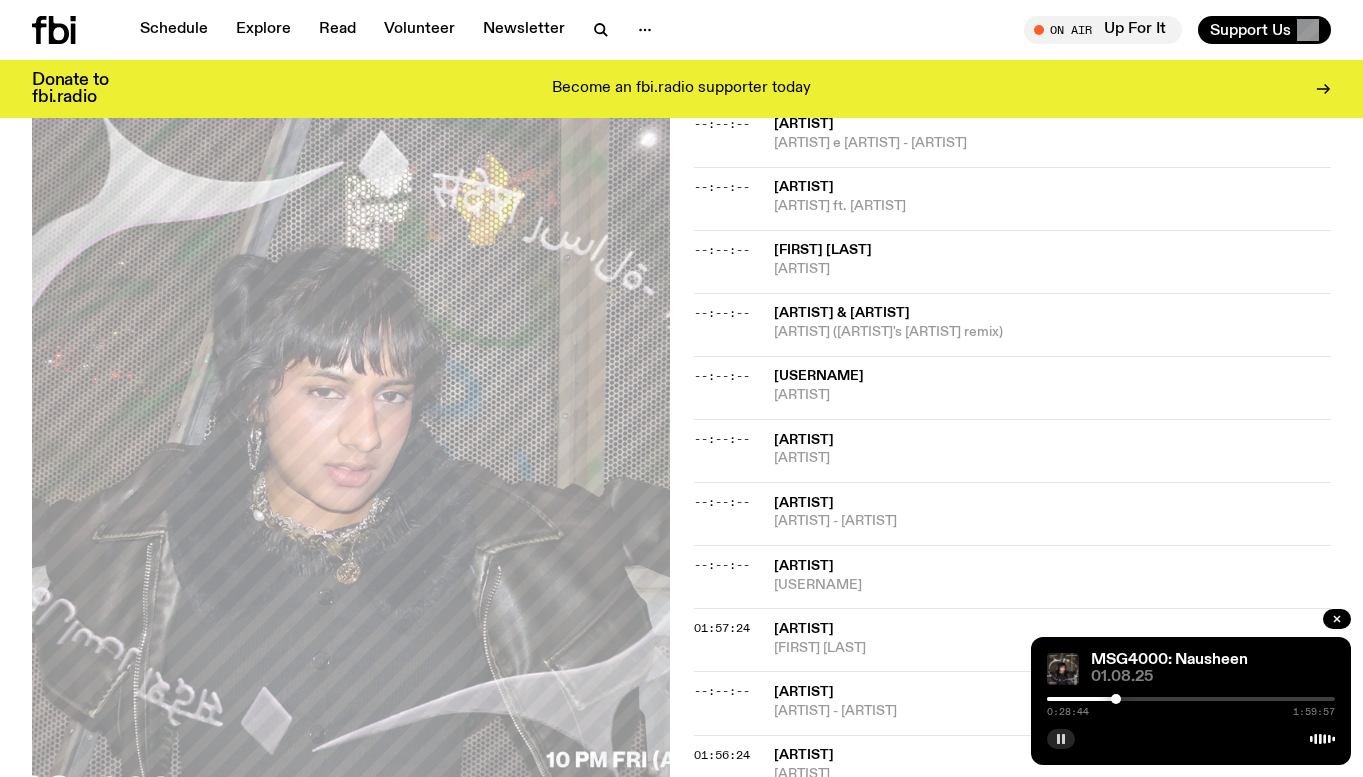 drag, startPoint x: 1081, startPoint y: 696, endPoint x: 1144, endPoint y: 699, distance: 63.07139 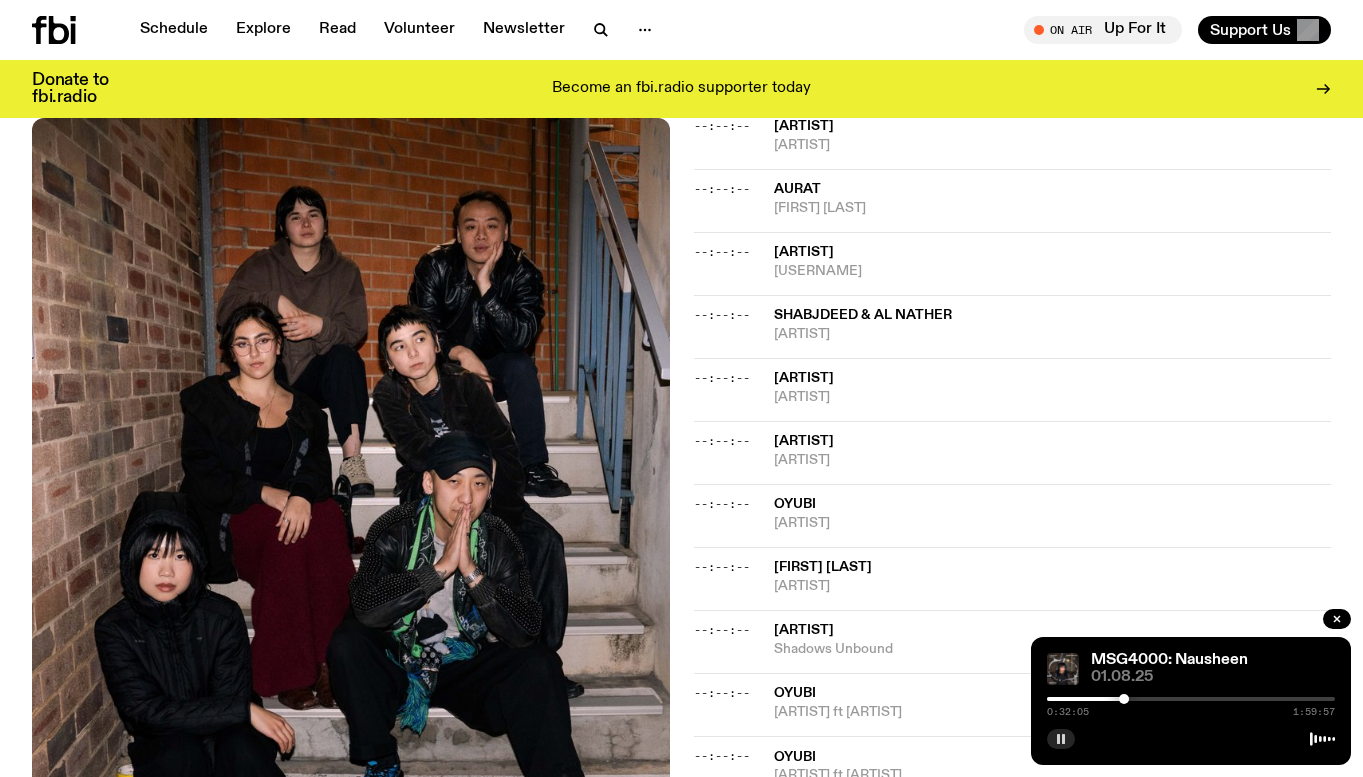 scroll, scrollTop: 1591, scrollLeft: 0, axis: vertical 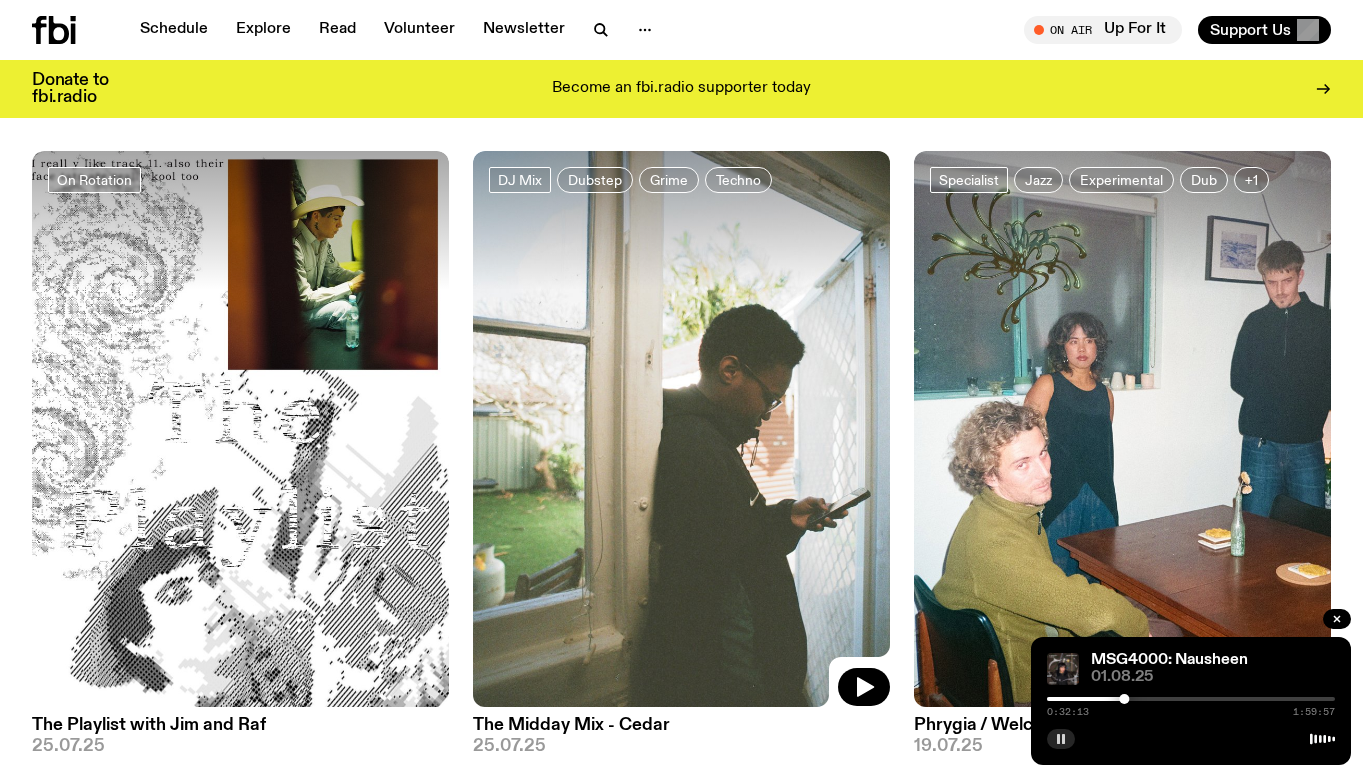 click 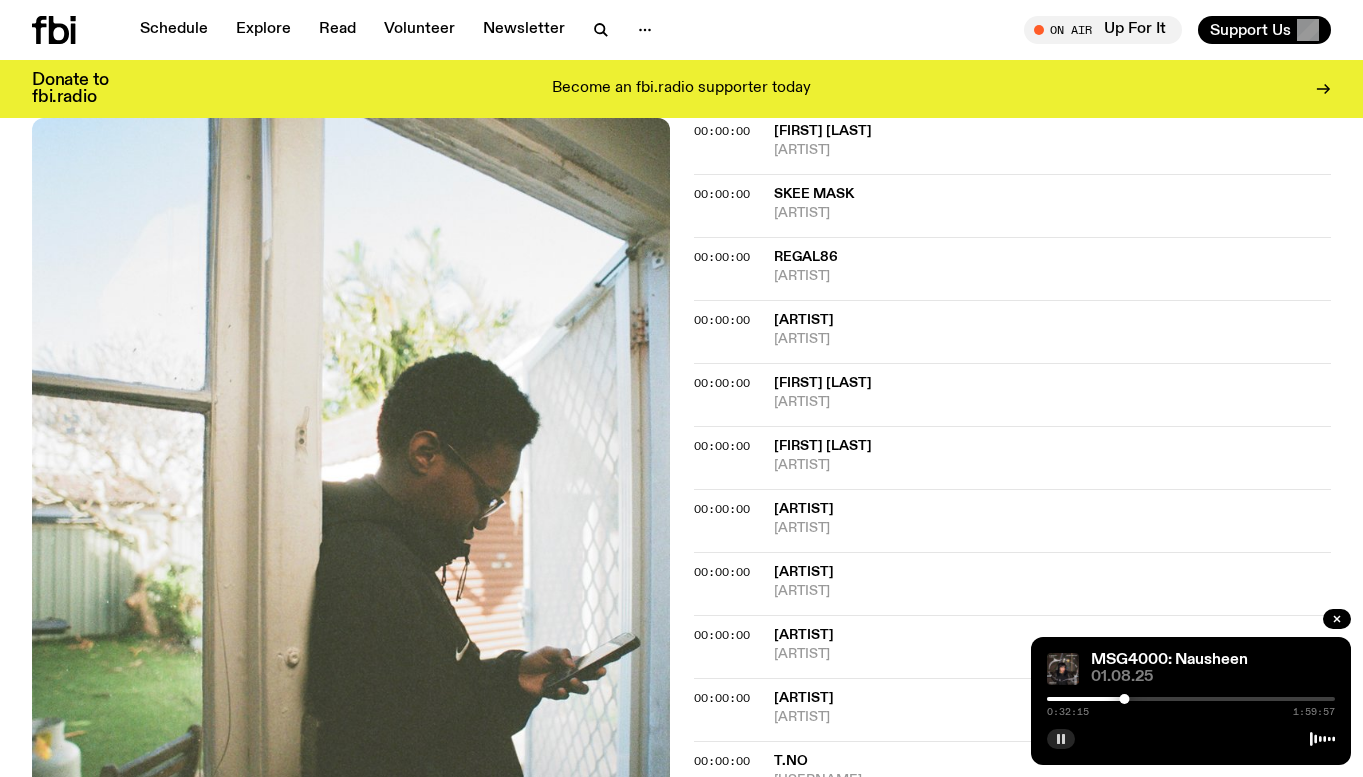 scroll, scrollTop: 0, scrollLeft: 0, axis: both 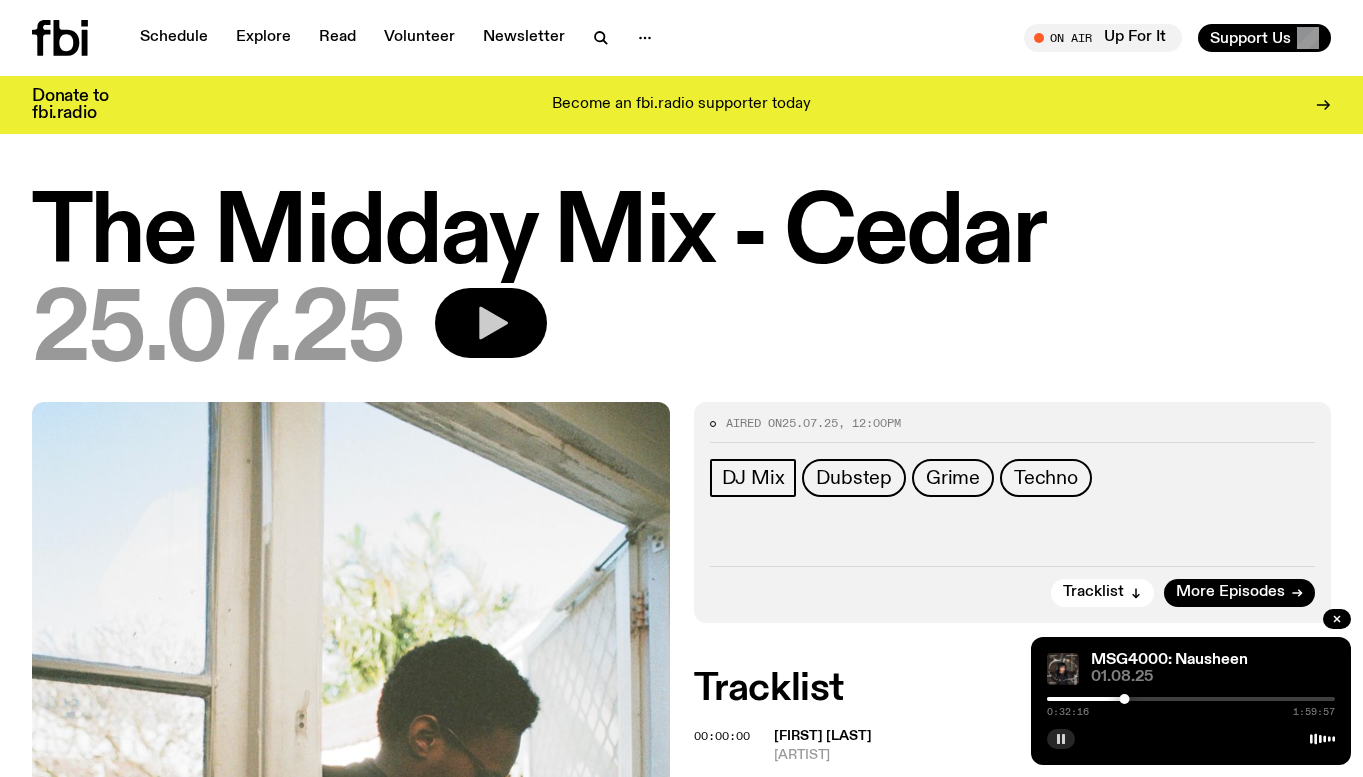 click 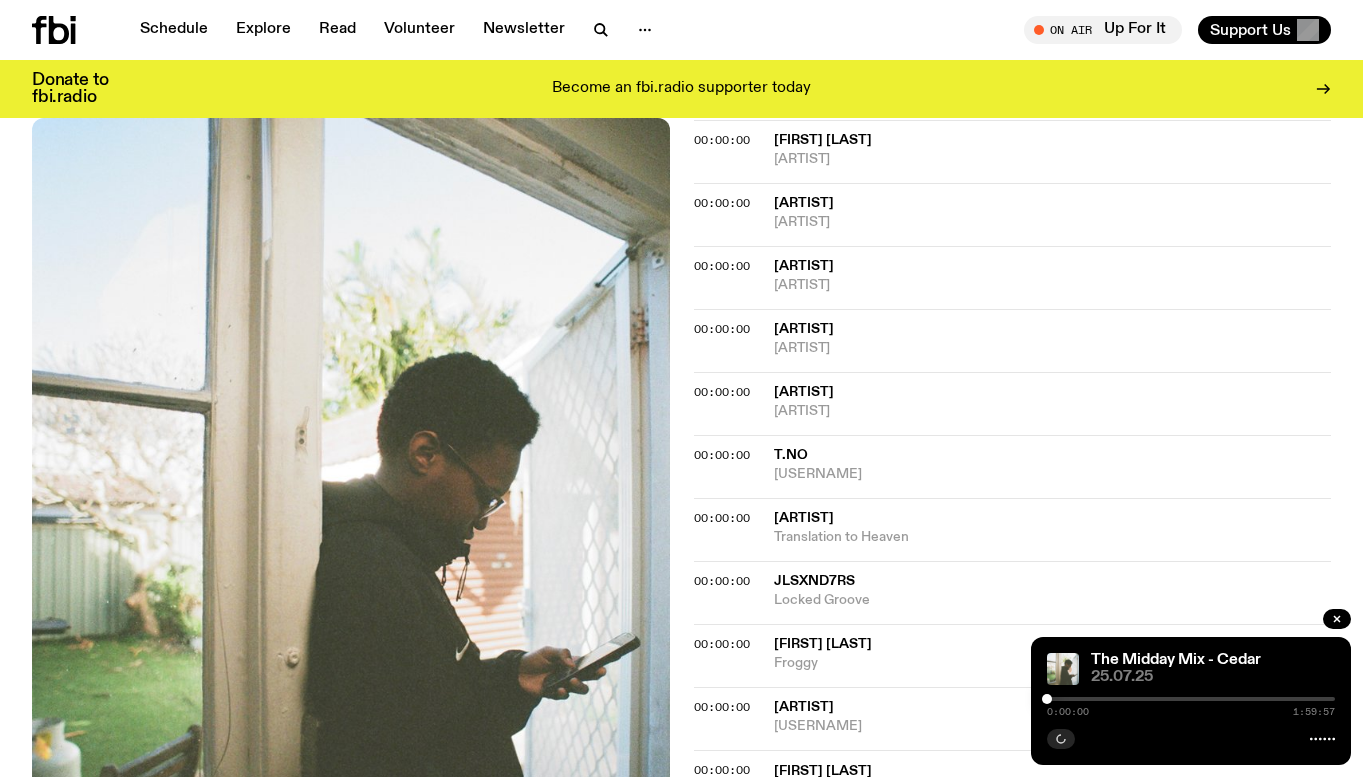 scroll, scrollTop: 1289, scrollLeft: 0, axis: vertical 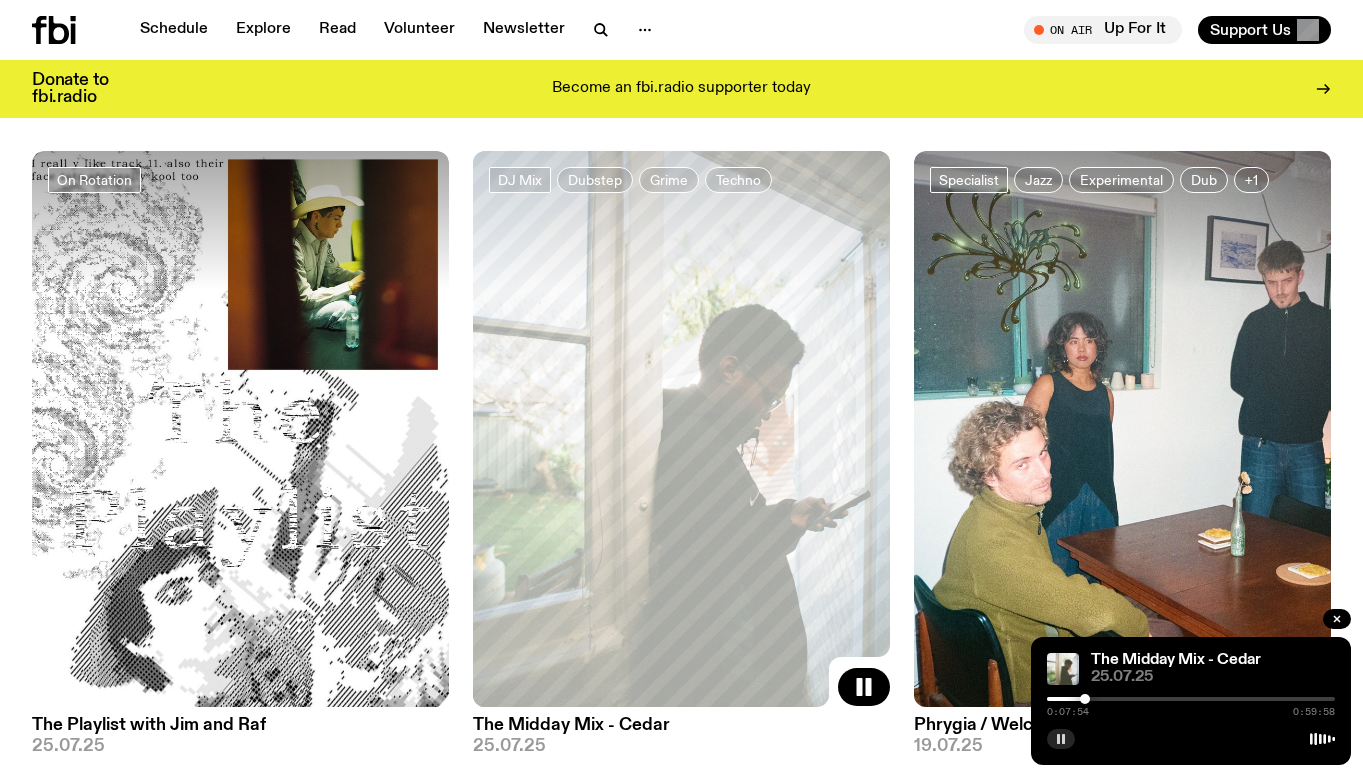 drag, startPoint x: 1050, startPoint y: 695, endPoint x: 1089, endPoint y: 695, distance: 39 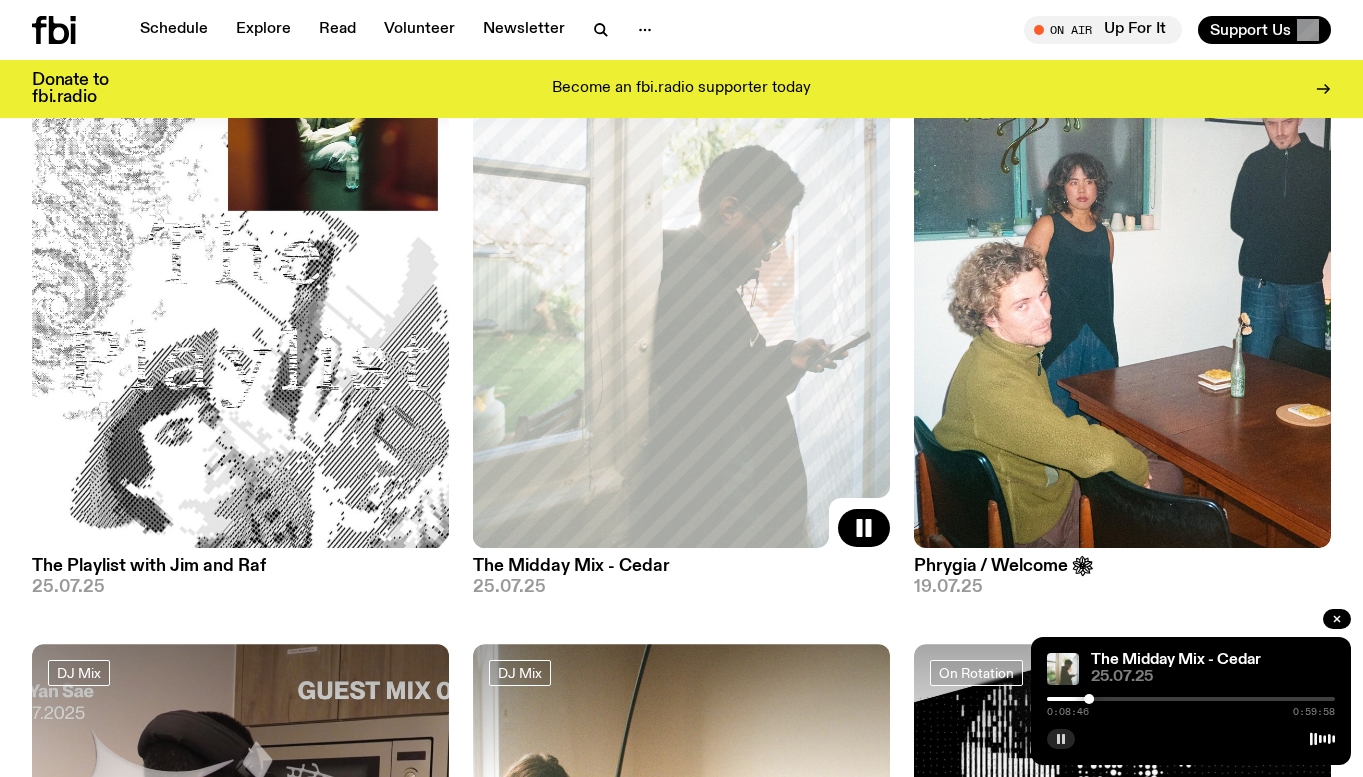 scroll, scrollTop: 4490, scrollLeft: 0, axis: vertical 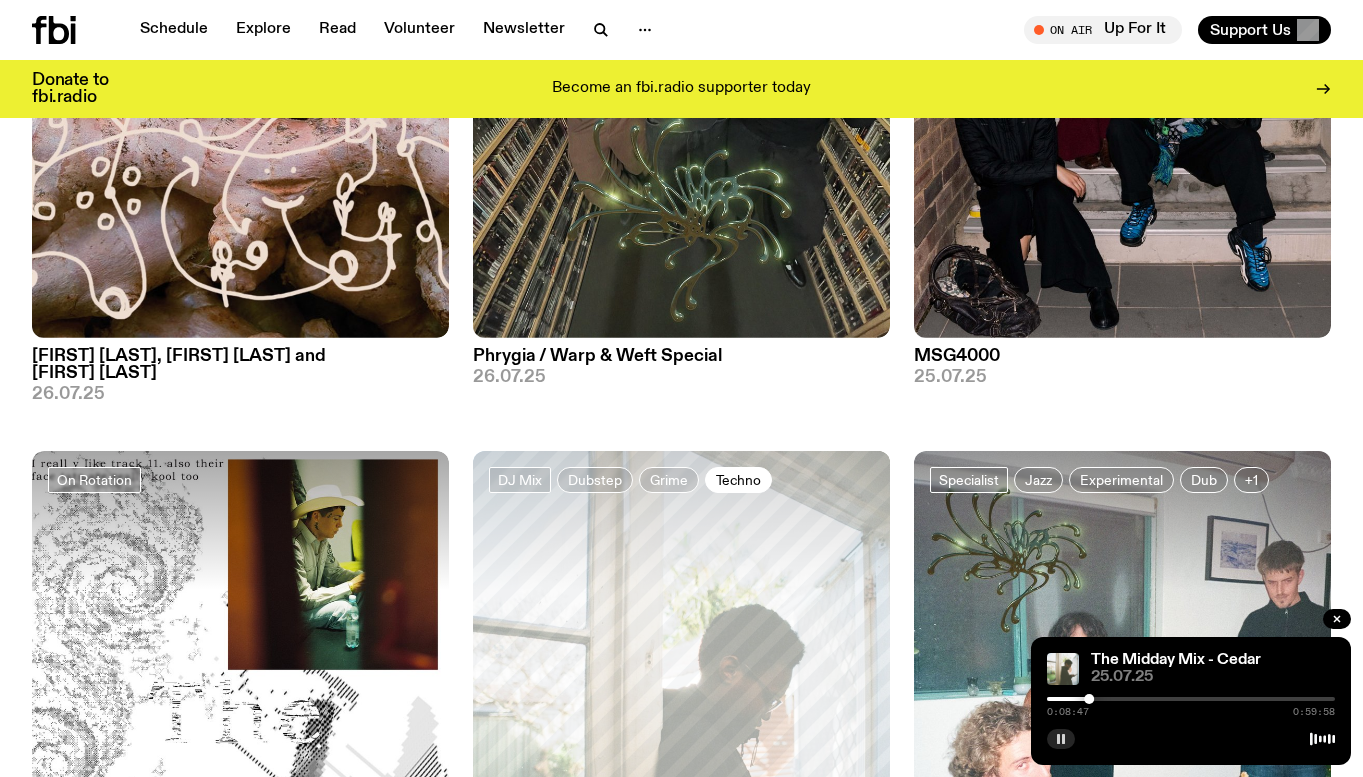 click on "Techno" at bounding box center (738, 479) 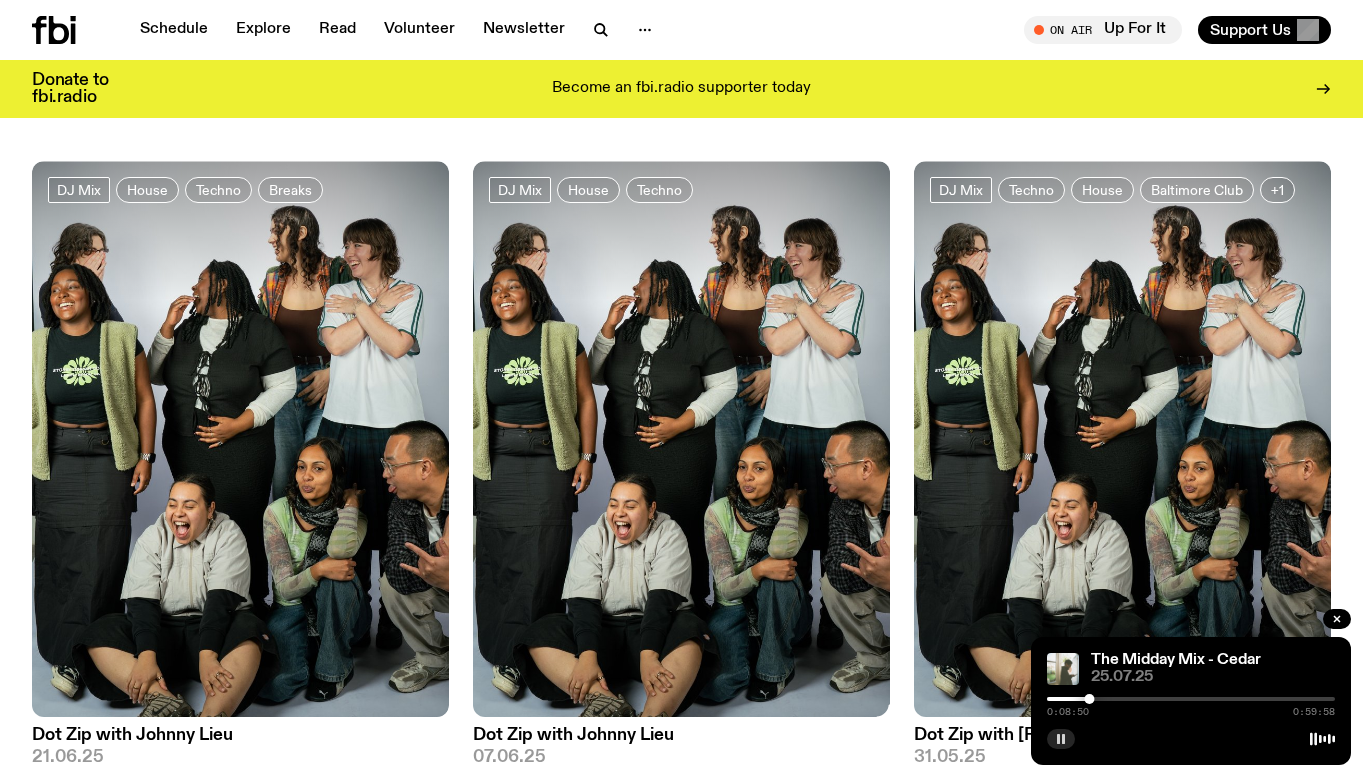 scroll, scrollTop: 800, scrollLeft: 0, axis: vertical 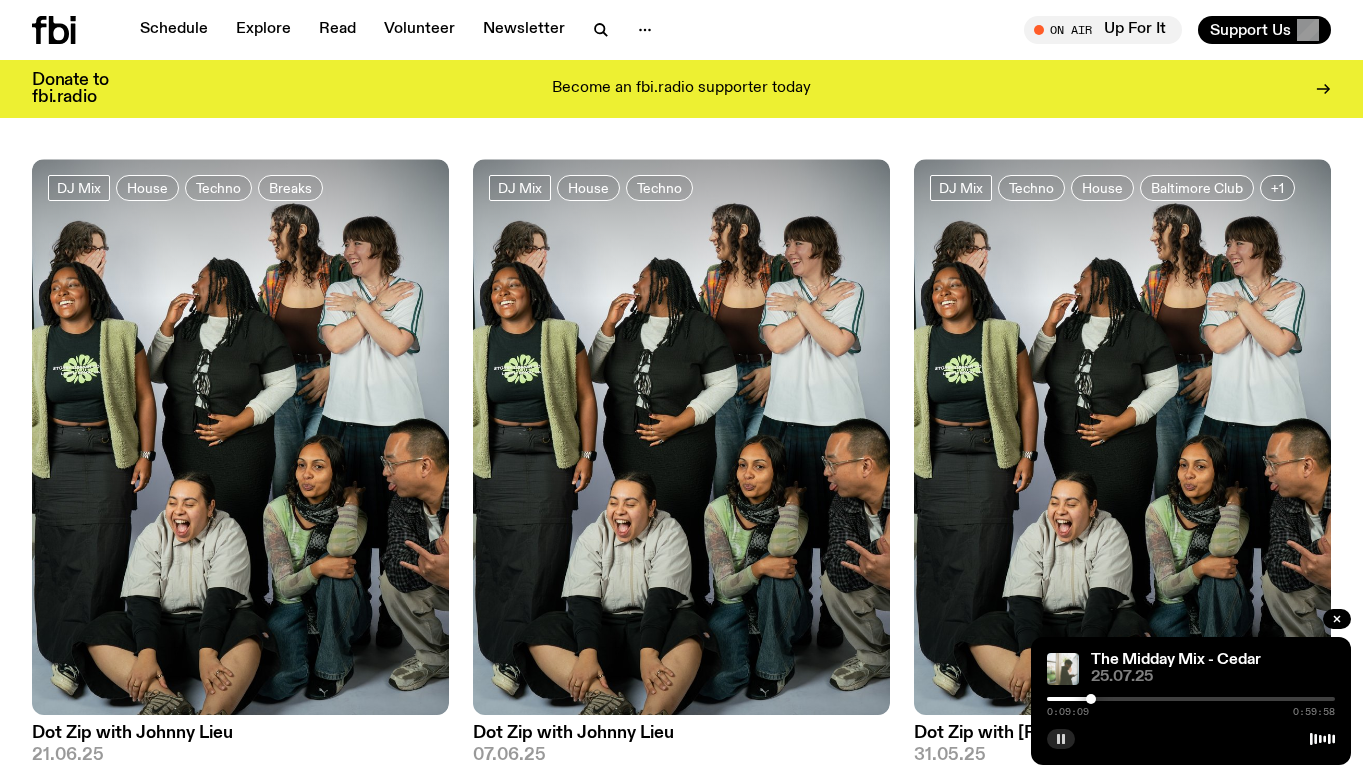 drag, startPoint x: 1091, startPoint y: 698, endPoint x: 1114, endPoint y: 698, distance: 23 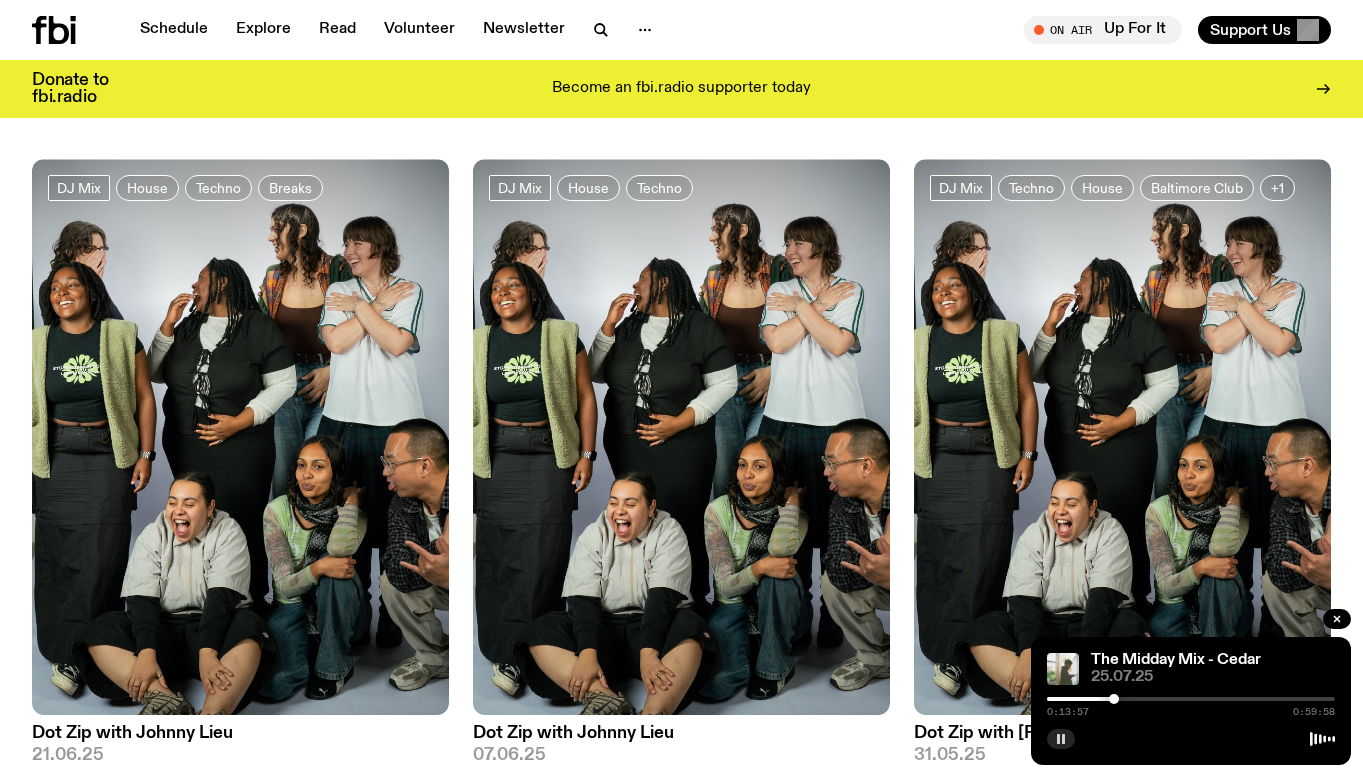 click on "DJ Mix Dubstep Grime Techno The Midday Mix - Cedar 25.07.25 DJ Mix House Techno Breaks Dot Zip with [FIRST] [LAST] 19.07.25 DJ Mix Gqom House Techno Dot Zip with [FIRST], [ARTIST] and [FIRST] [LAST] 28.06.25 DJ Mix House Techno Breaks Dot Zip with [FIRST] [LAST] 21.06.25 DJ Mix House Techno Dot Zip with [FIRST] [LAST] 07.06.25 DJ Mix Techno House Baltimore Club +1 Dot Zip with [FIRST] [LAST], [ARTIST] and [FIRST] 31.05.25 DJ Mix Dub House Techno The Midday Mix - Sex Tags 23.05.25 DJ Mix Electronic Techno Jersey Club +1 Dot Zip with [ARTIST] and [FIRST] [LAST] 17.05.25 DJ Mix House Baltimore Club Techno Dot Zip with [ARTIST] and [FIRST] [LAST] 10.05.25 DJ Mix Techno Variable Depth Audit 03.05.25 DJ Mix Techno House Jersey Club Sunset with [FIRST] [LAST] and [FIRST] 03.05.25 DJ Mix Jersey Club Breaks Techno +1 Sunset with Dot Zip ft. [FIRST] [LAST], [ARTIST], [ARTIST] and [ARTIST] 26.04.25 Load more" 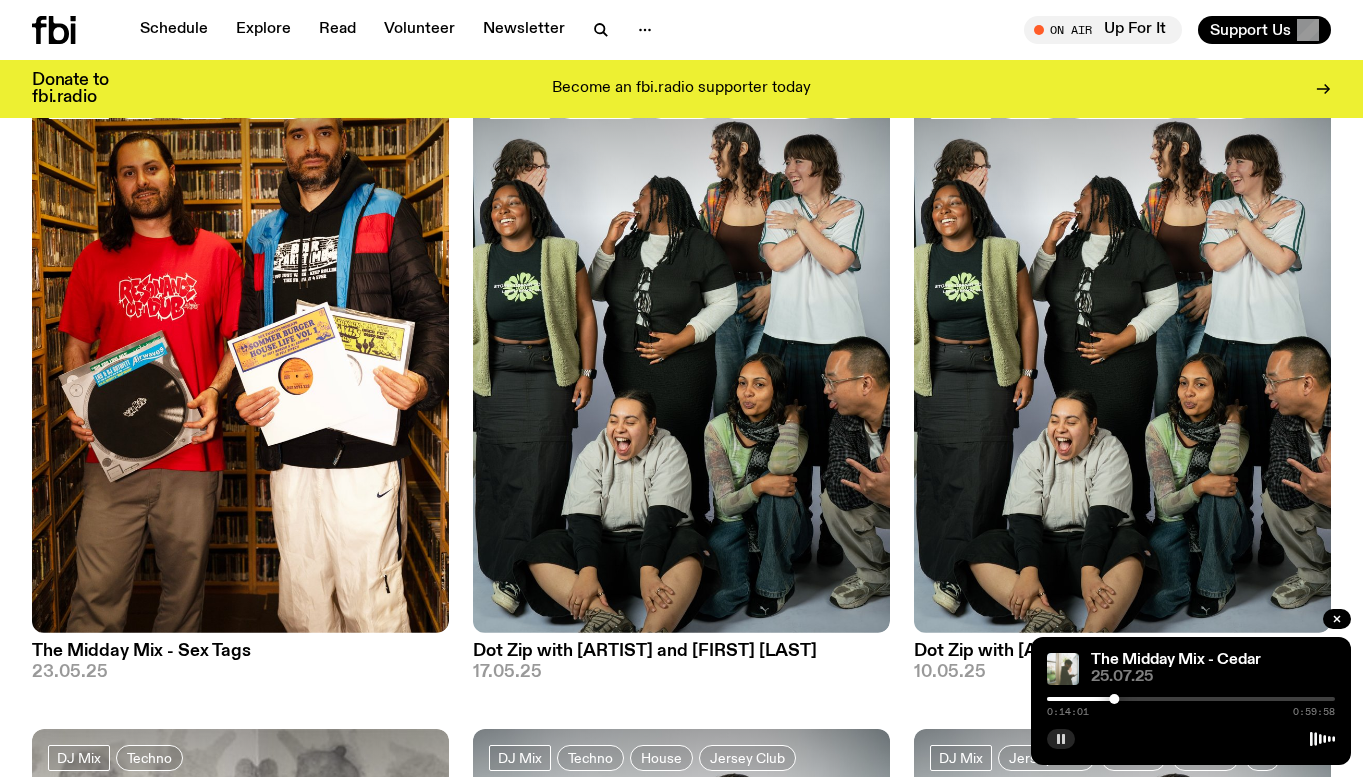 scroll, scrollTop: 1500, scrollLeft: 0, axis: vertical 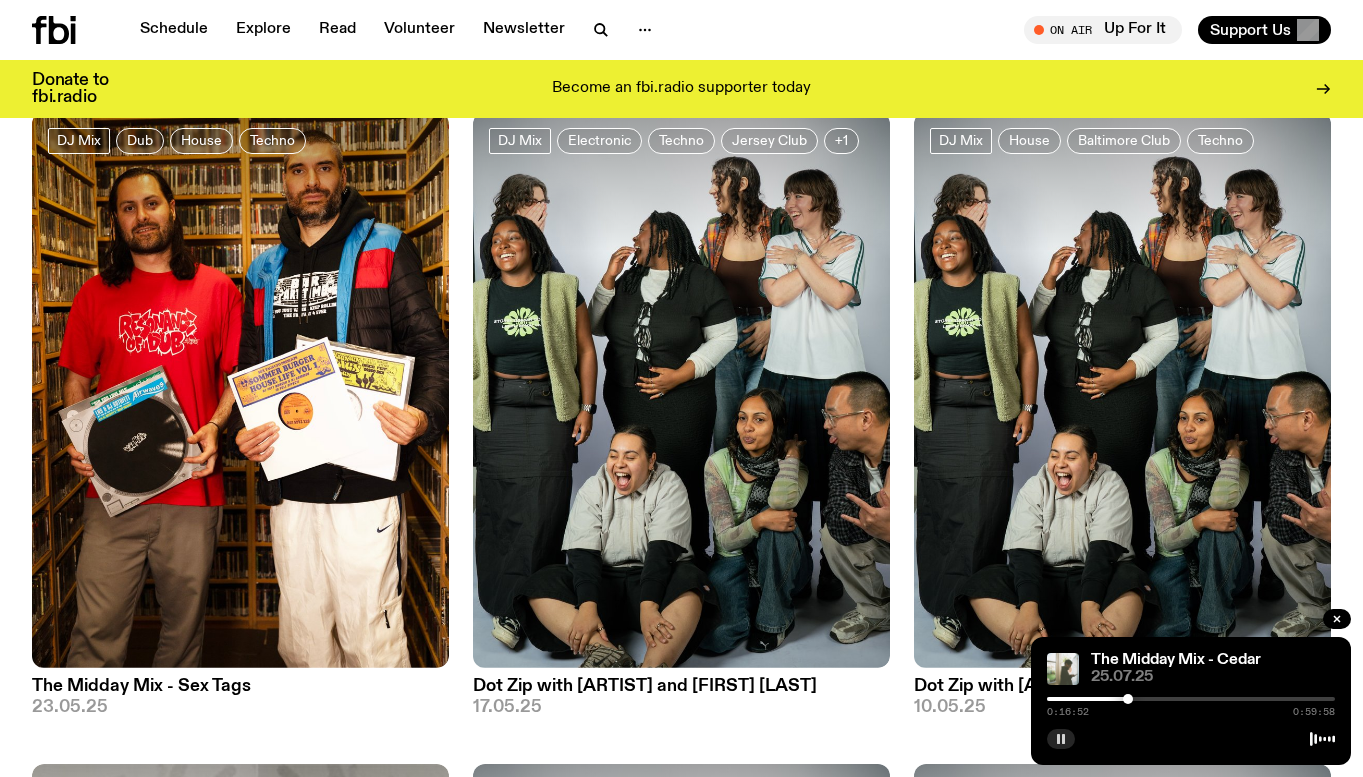 drag, startPoint x: 1115, startPoint y: 696, endPoint x: 1137, endPoint y: 696, distance: 22 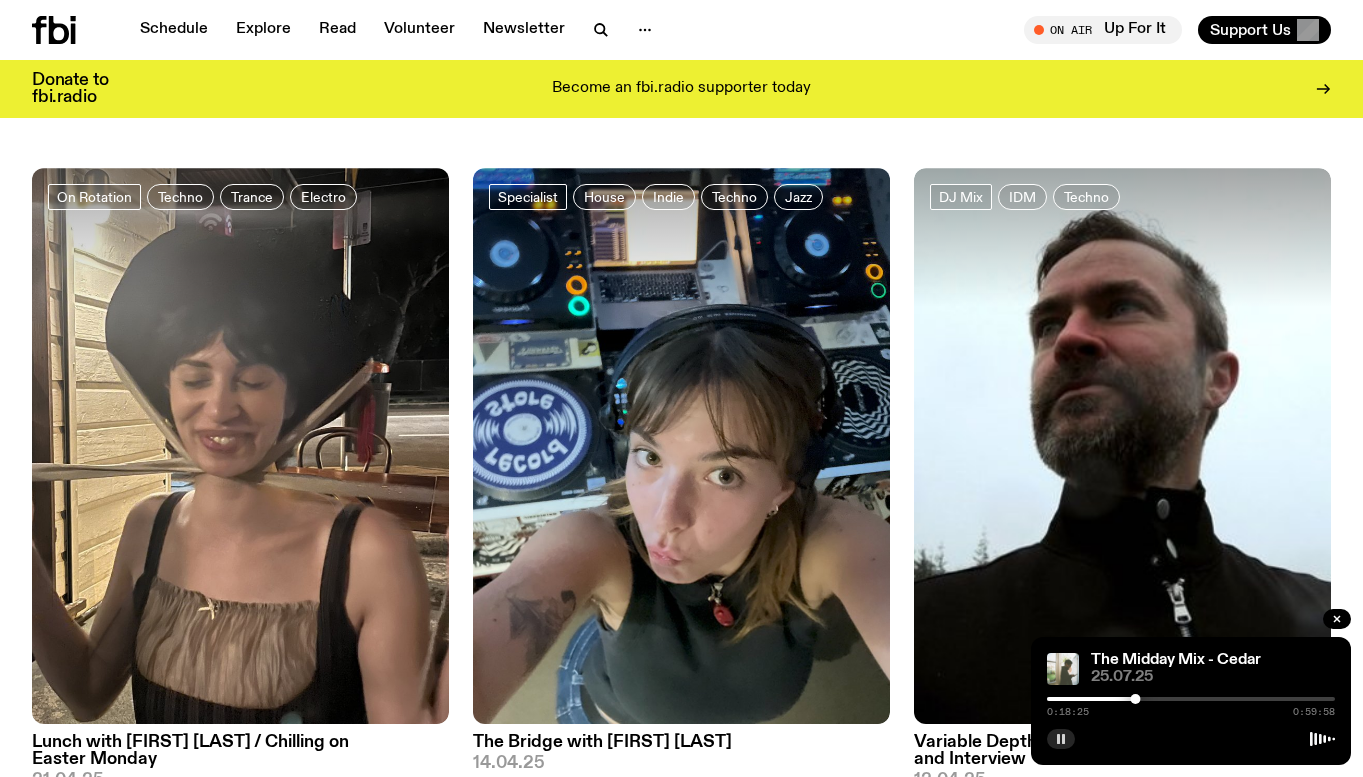 scroll, scrollTop: 2800, scrollLeft: 0, axis: vertical 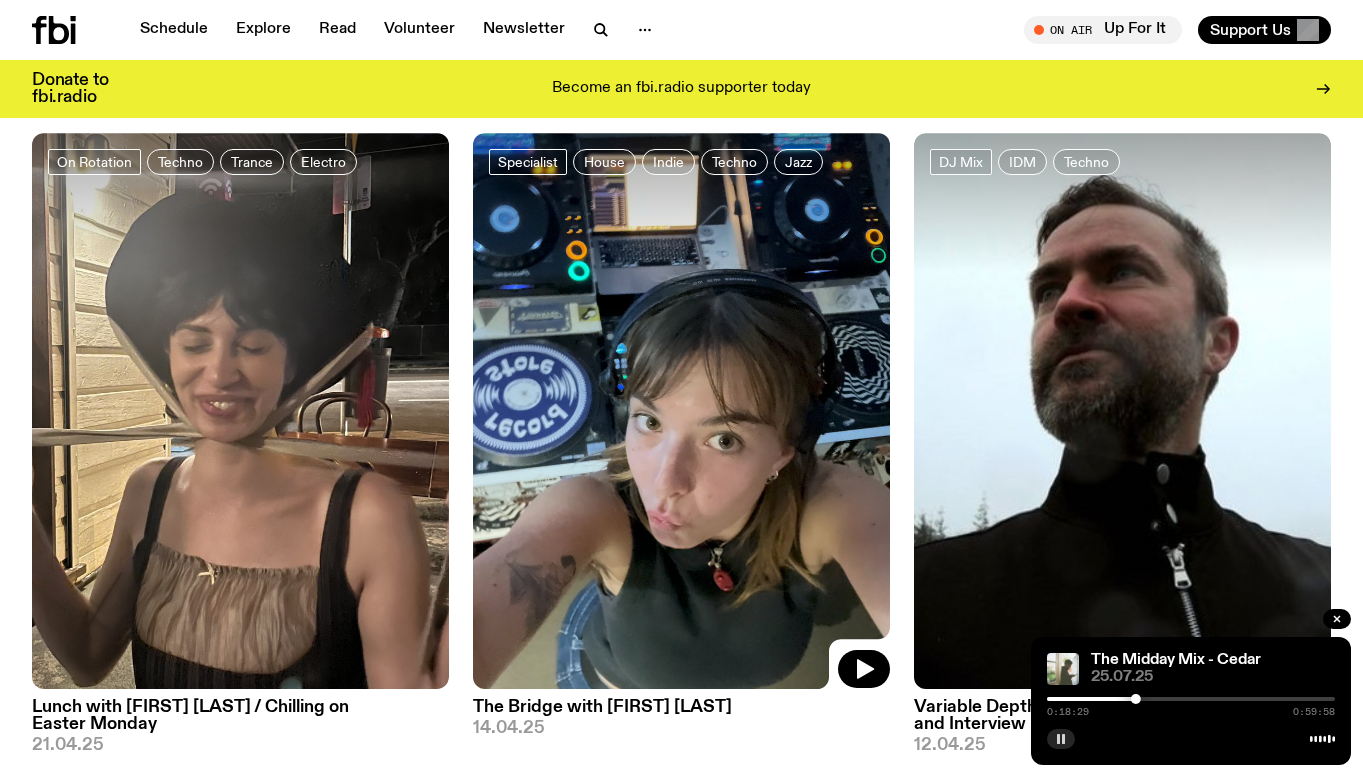 click 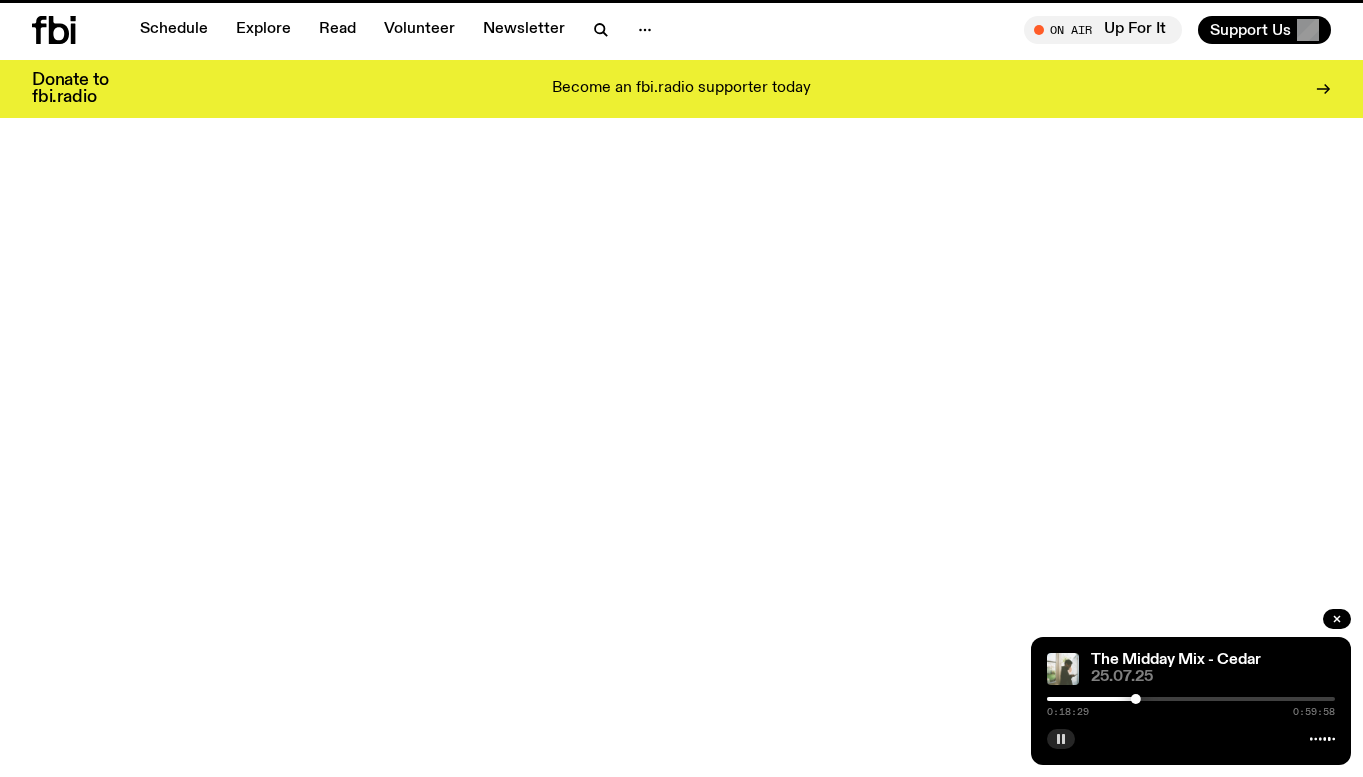 scroll, scrollTop: 0, scrollLeft: 0, axis: both 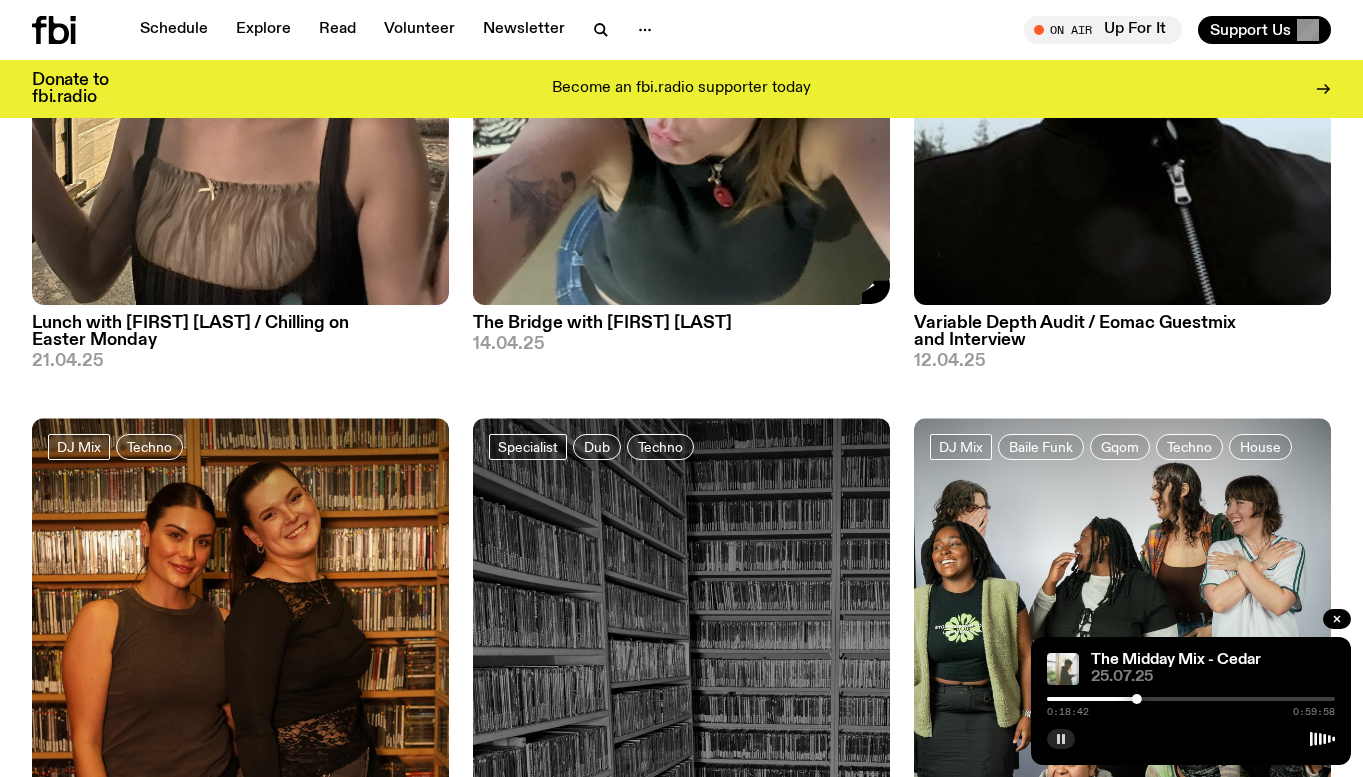 click 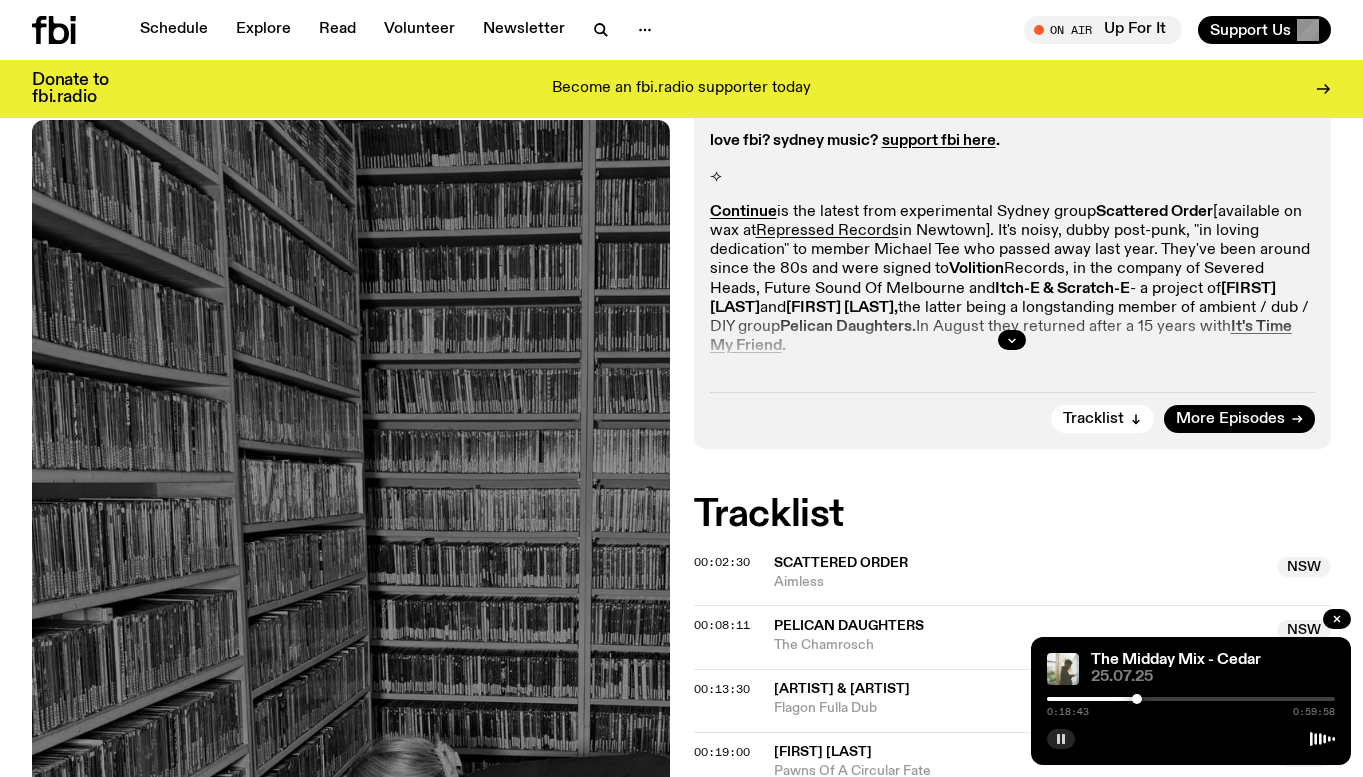 scroll, scrollTop: 487, scrollLeft: 0, axis: vertical 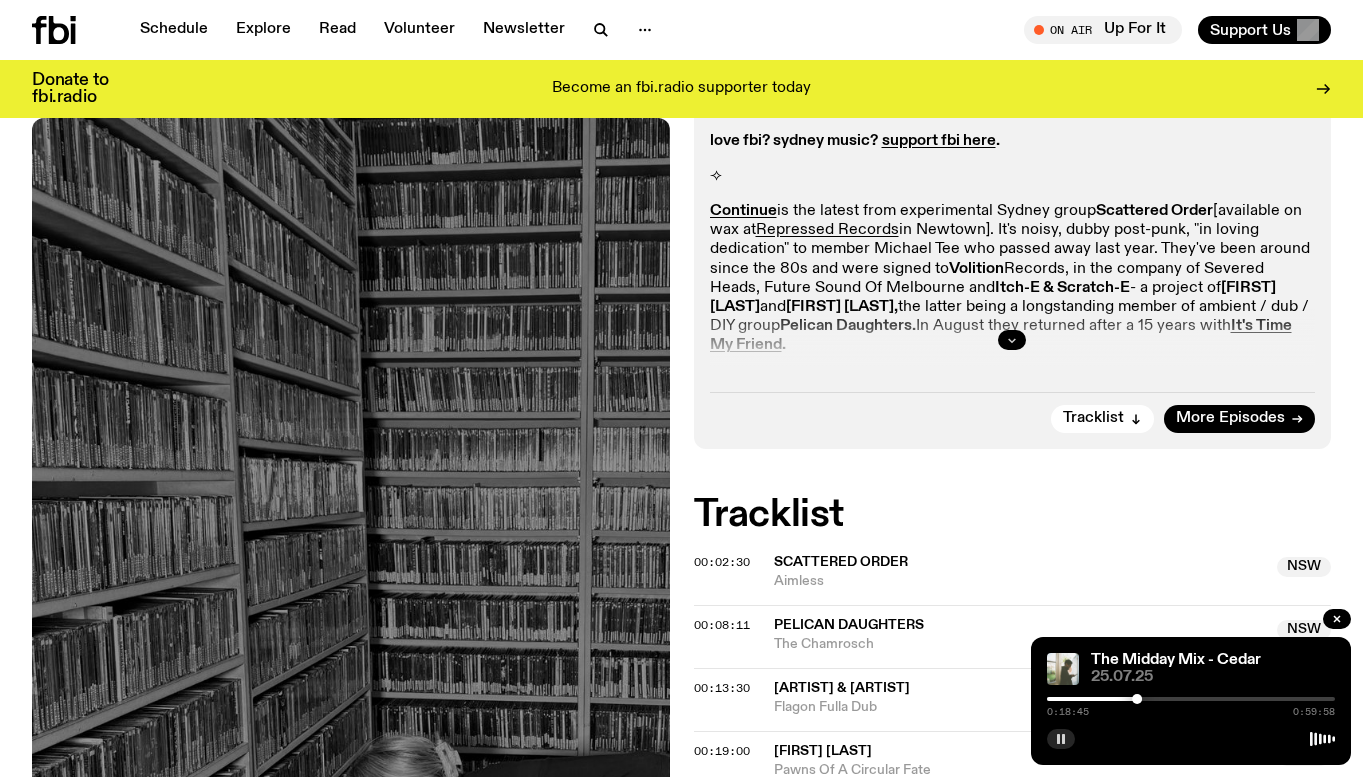 click at bounding box center (1012, 340) 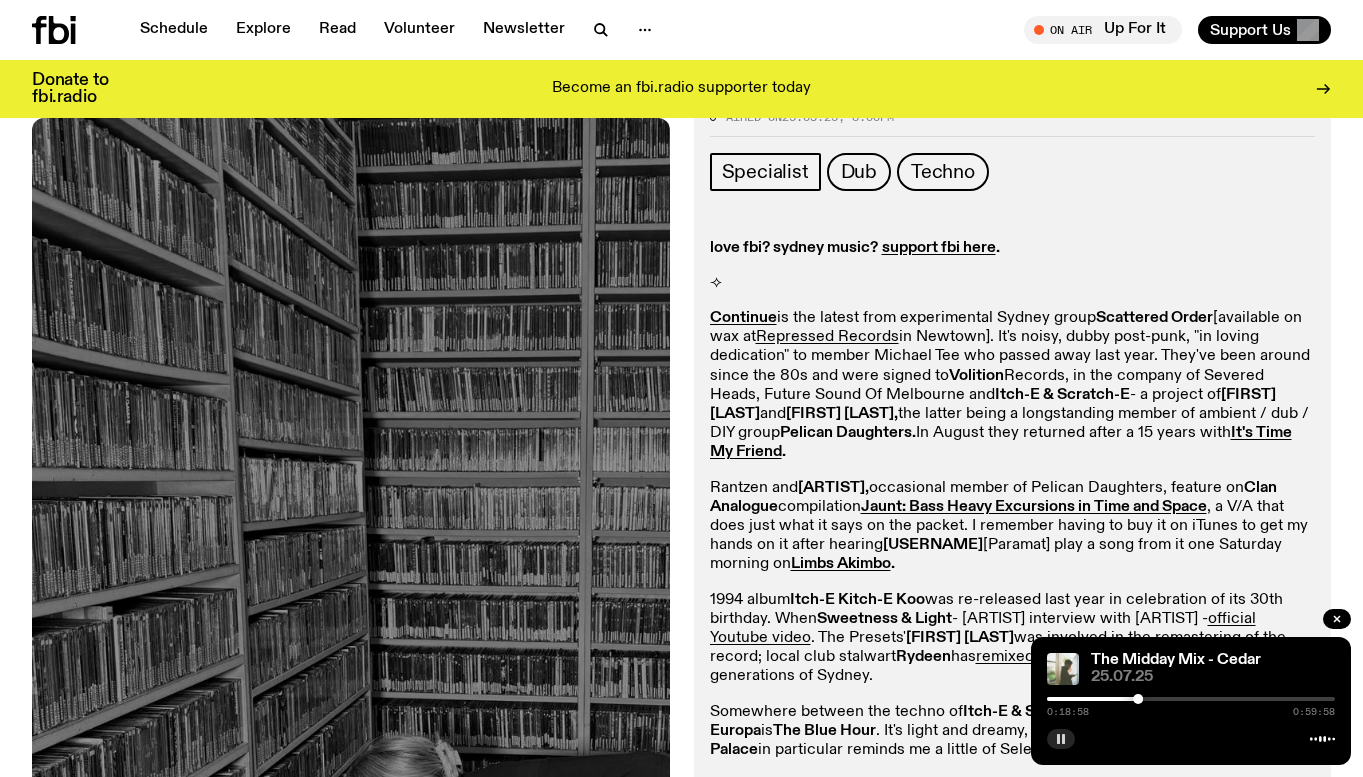 scroll, scrollTop: 187, scrollLeft: 0, axis: vertical 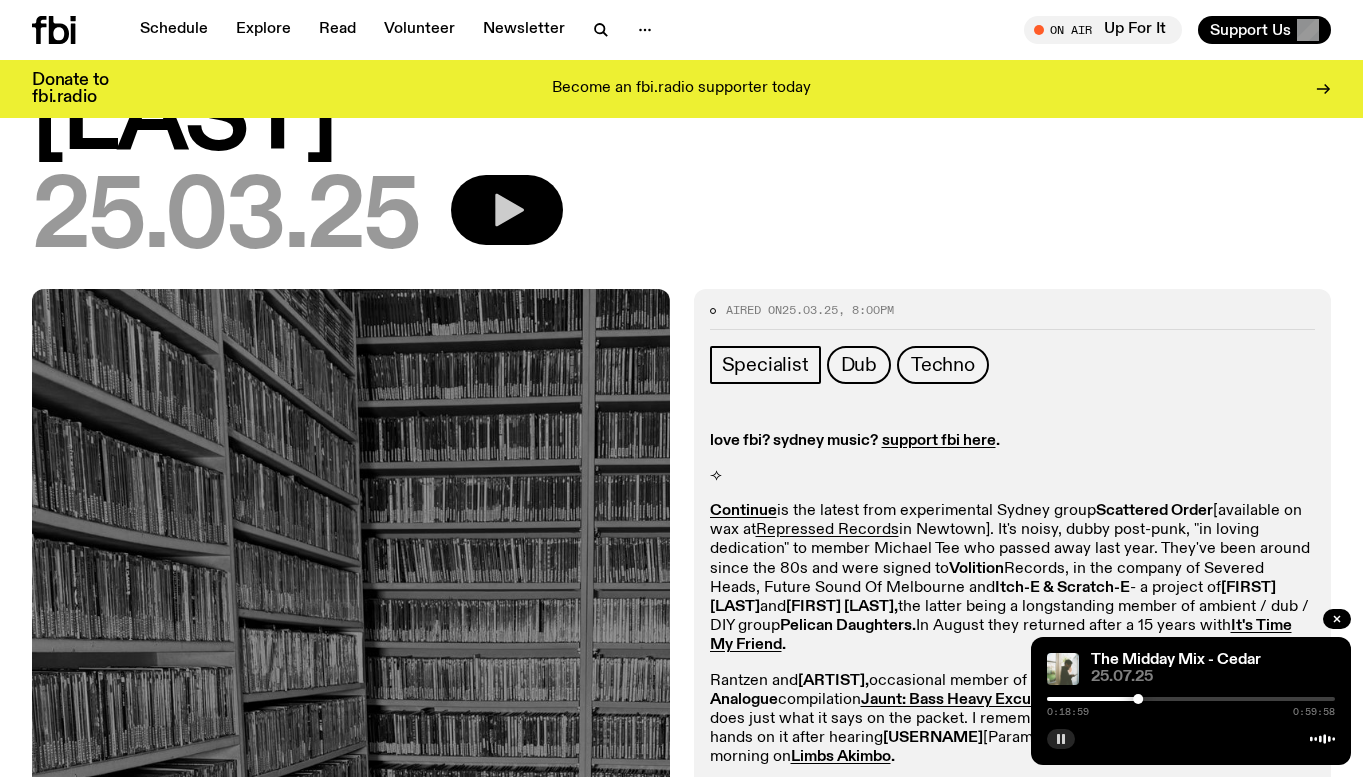 click 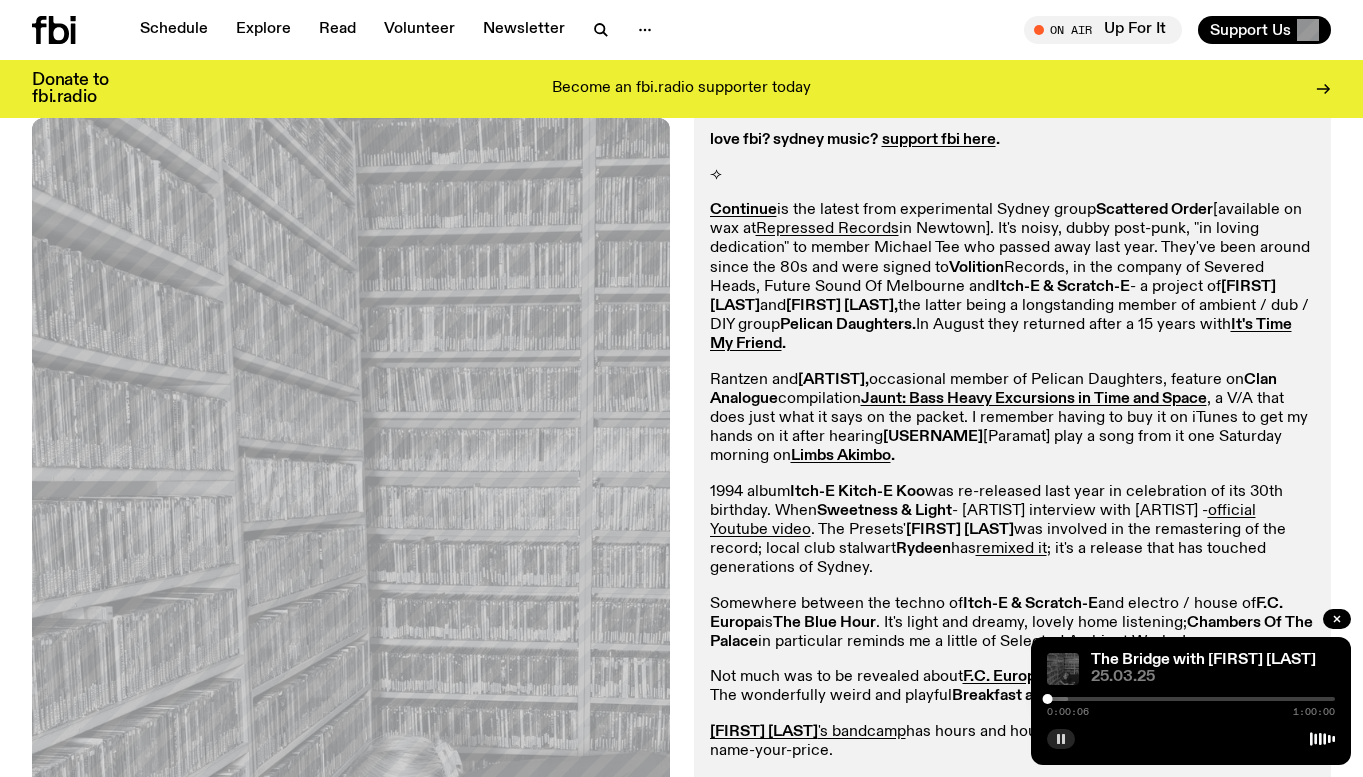 scroll, scrollTop: 487, scrollLeft: 0, axis: vertical 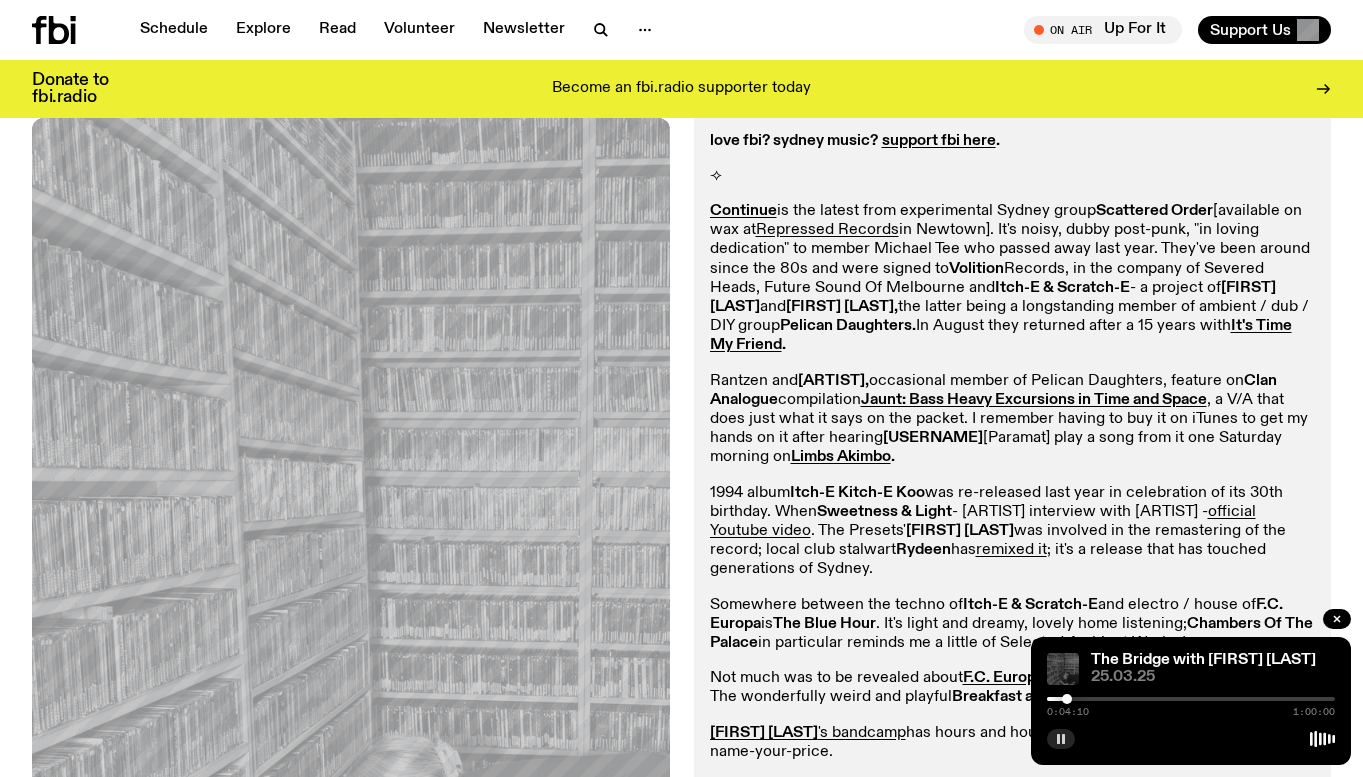 drag, startPoint x: 1047, startPoint y: 695, endPoint x: 923, endPoint y: 583, distance: 167.09279 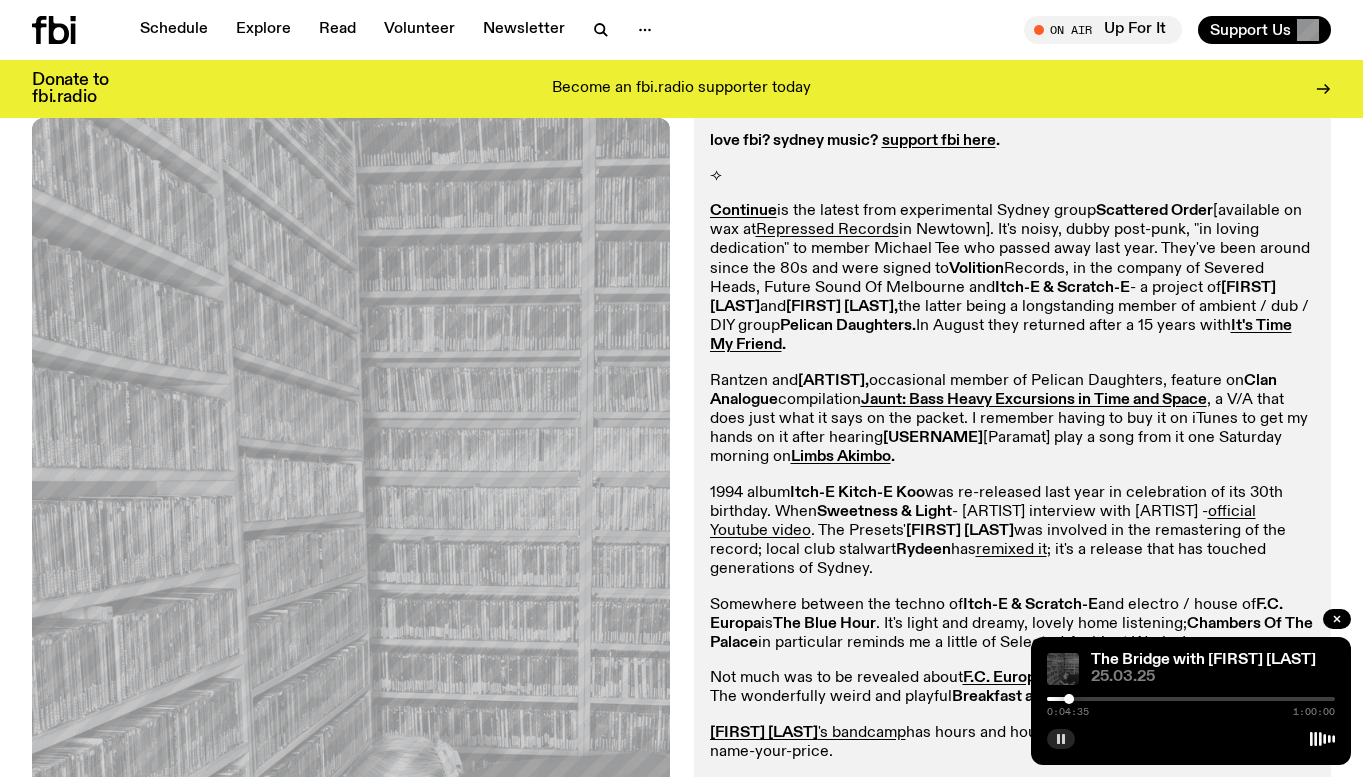 click on "1994 album [BRAND] was re-released last year in celebration of its 30th birthday. When [BRAND] [one of the finest rave tracks to come out of Sydney] off the album won Best Dance Release at the ARIAs, [FIRST] [LAST] thanked the ecstasy dealers of Sydney in the acceptance speech, censored in the official Youtube video. The Presets' [FIRST] [LAST] was involved in the remastering of the record; local club stalwart [ARTIST] has remixed it ; it's a release that has touched generations of Sydney." 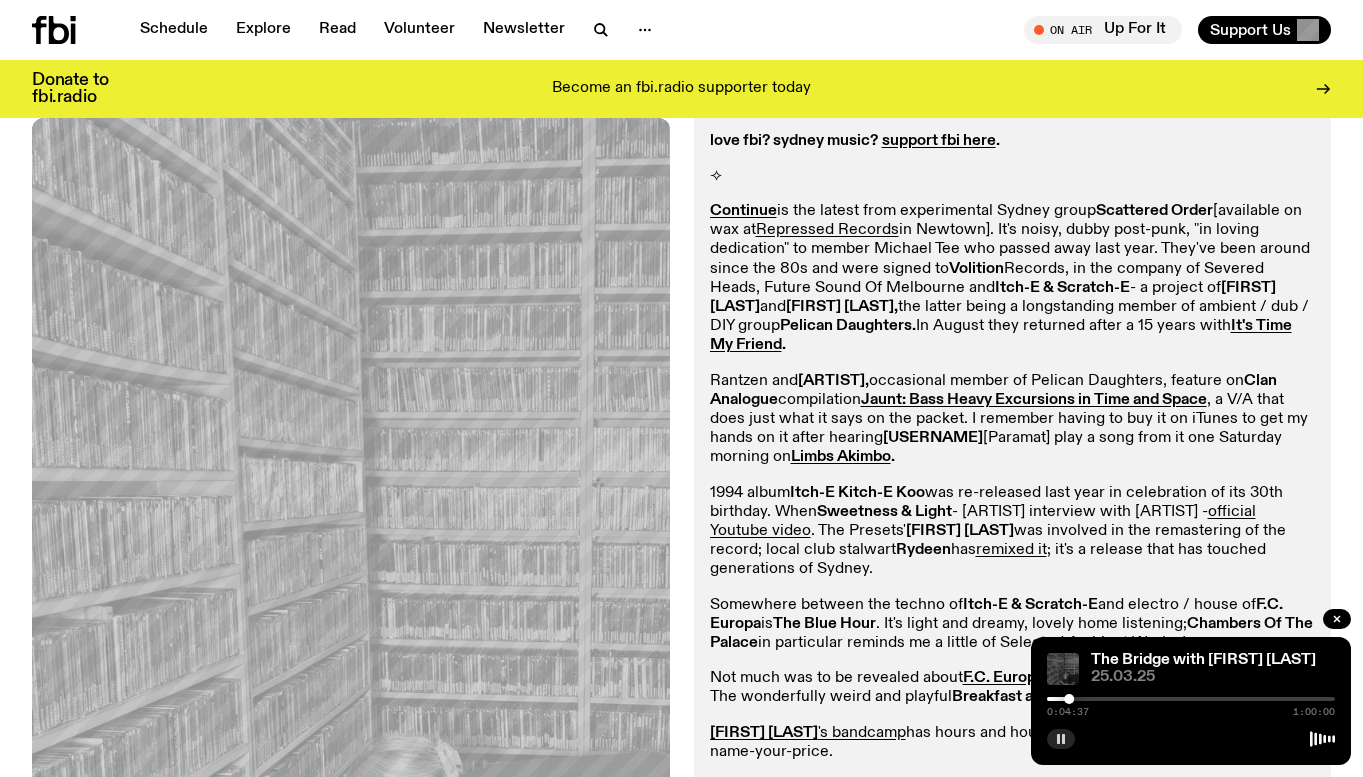 drag, startPoint x: 806, startPoint y: 532, endPoint x: 849, endPoint y: 532, distance: 43 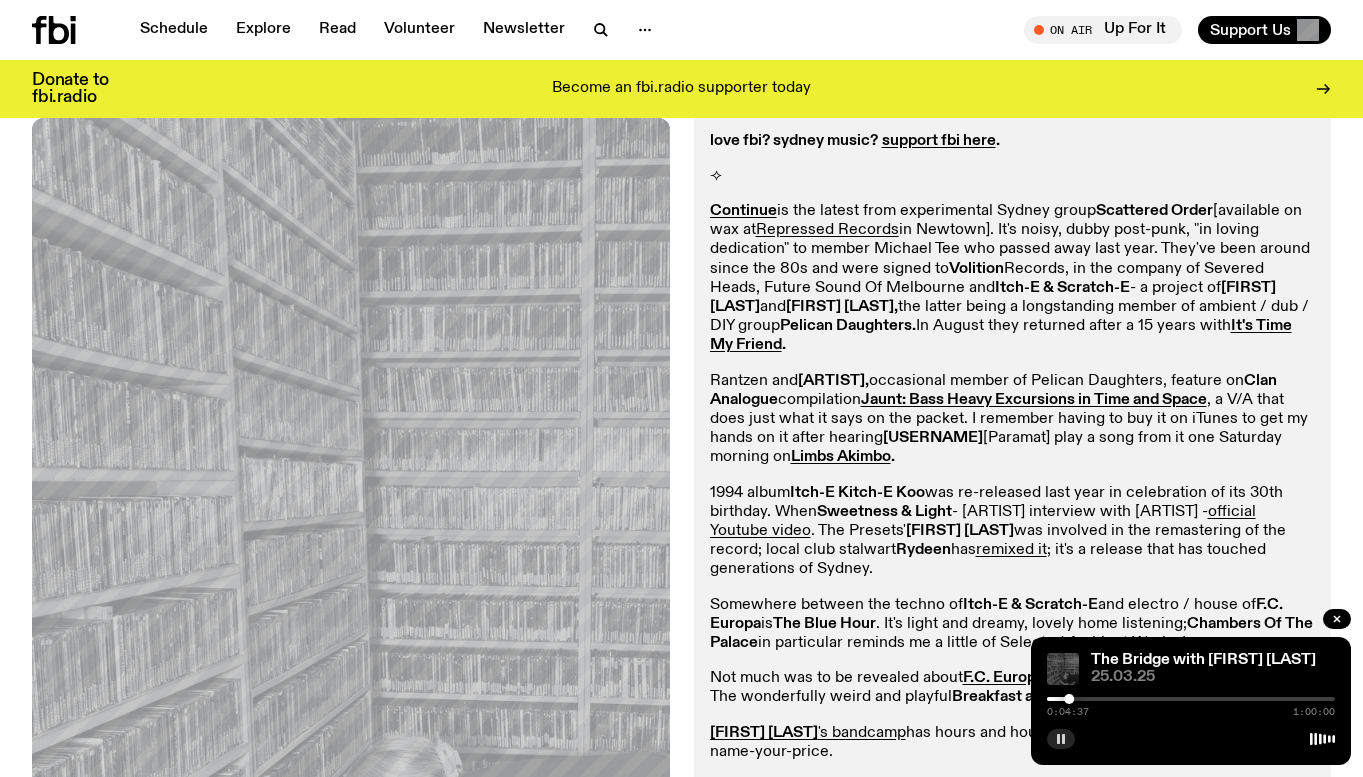 click on "1994 album [BRAND] was re-released last year in celebration of its 30th birthday. When [BRAND] [one of the finest rave tracks to come out of Sydney] off the album won Best Dance Release at the ARIAs, [FIRST] [LAST] thanked the ecstasy dealers of Sydney in the acceptance speech, censored in the official Youtube video. The Presets' [FIRST] [LAST] was involved in the remastering of the record; local club stalwart [ARTIST] has remixed it ; it's a release that has touched generations of Sydney." 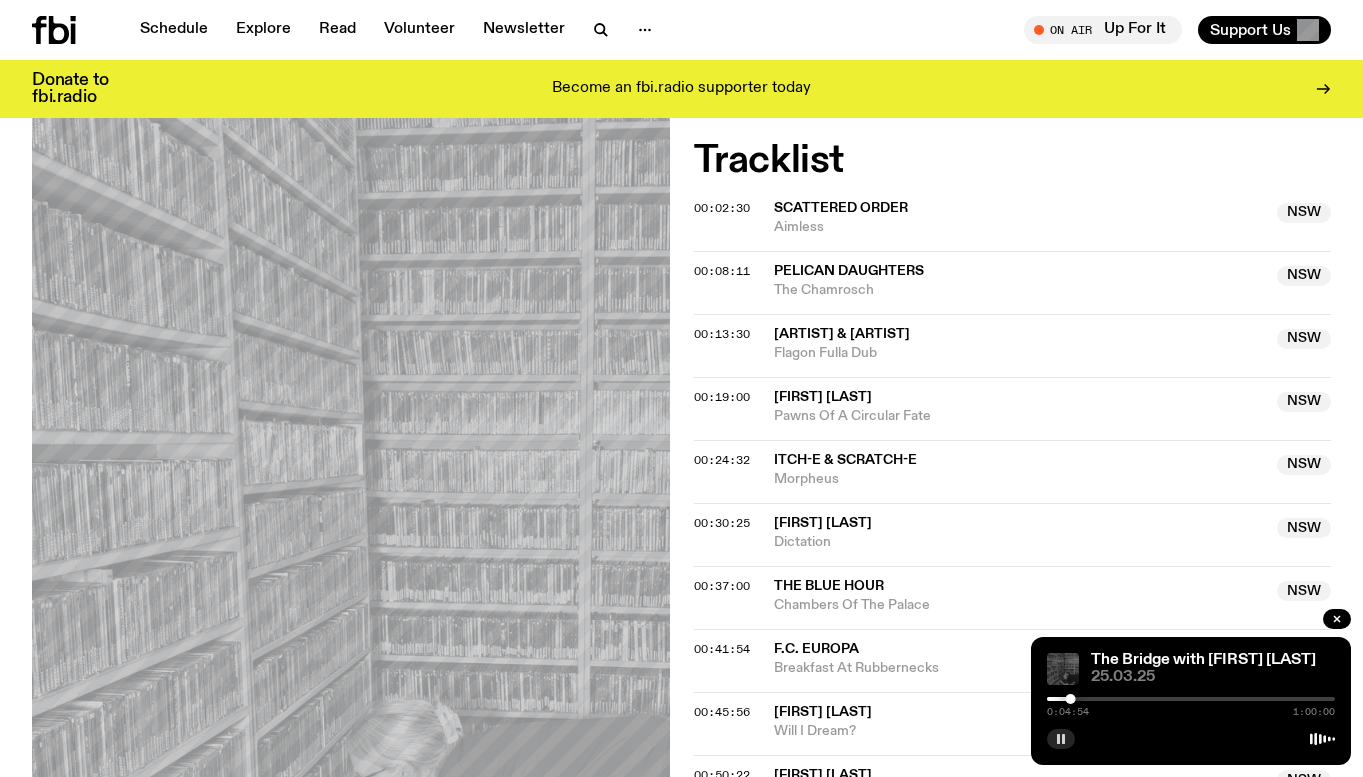 scroll, scrollTop: 1387, scrollLeft: 0, axis: vertical 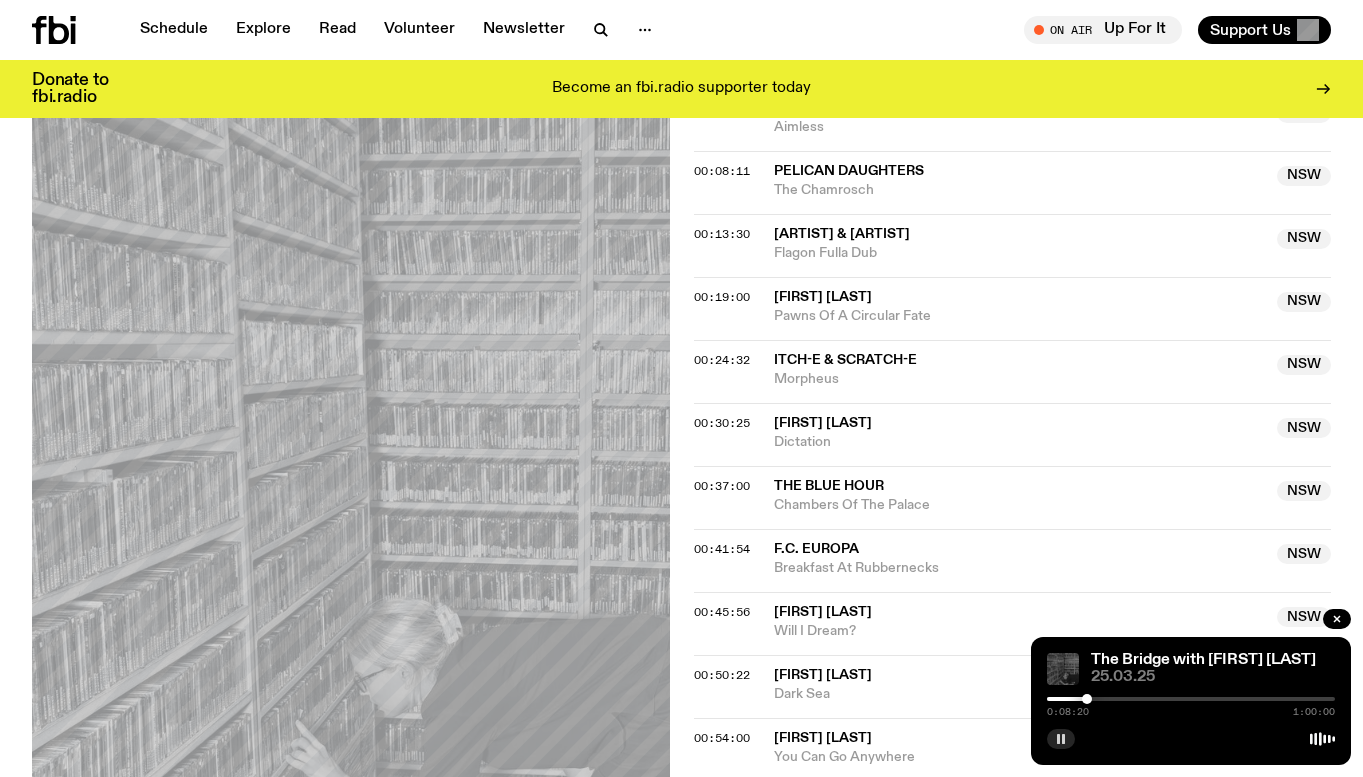 drag, startPoint x: 1072, startPoint y: 700, endPoint x: 1091, endPoint y: 698, distance: 19.104973 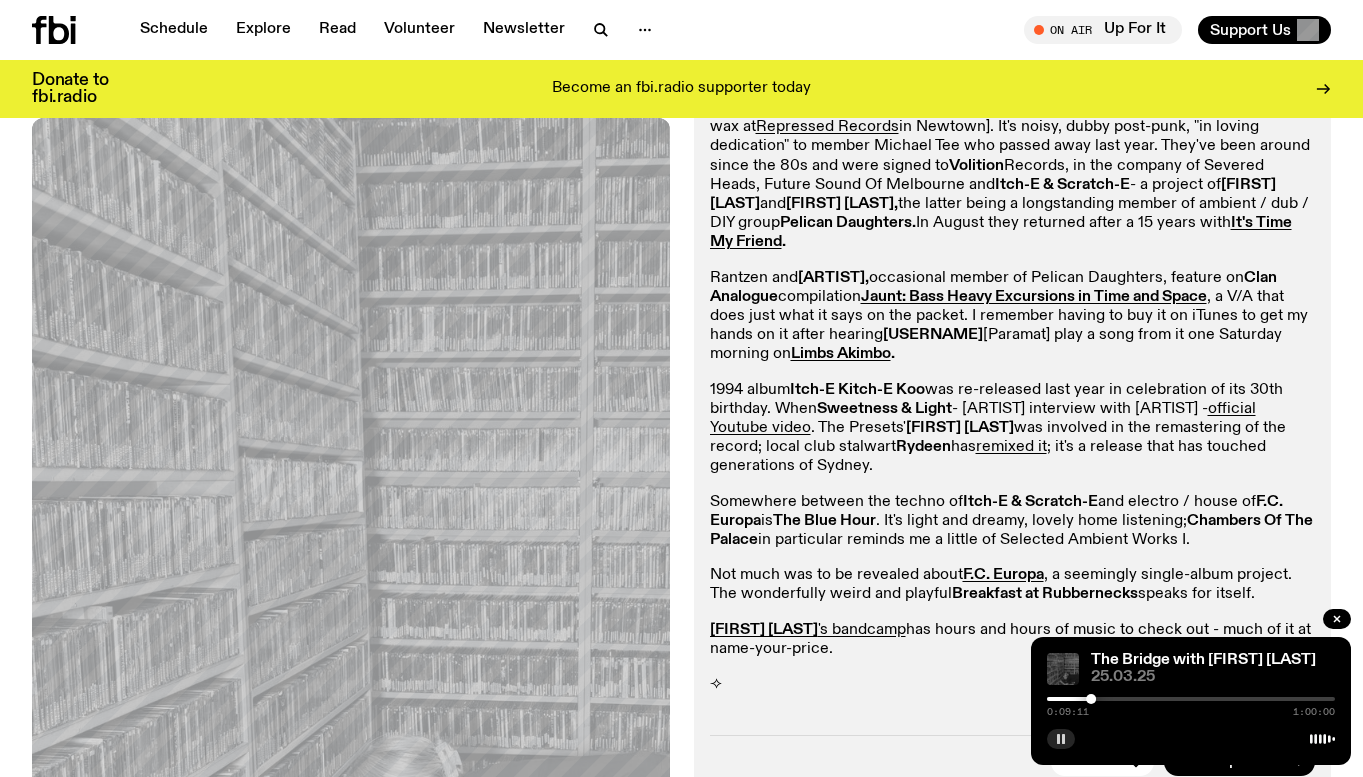 scroll, scrollTop: 587, scrollLeft: 0, axis: vertical 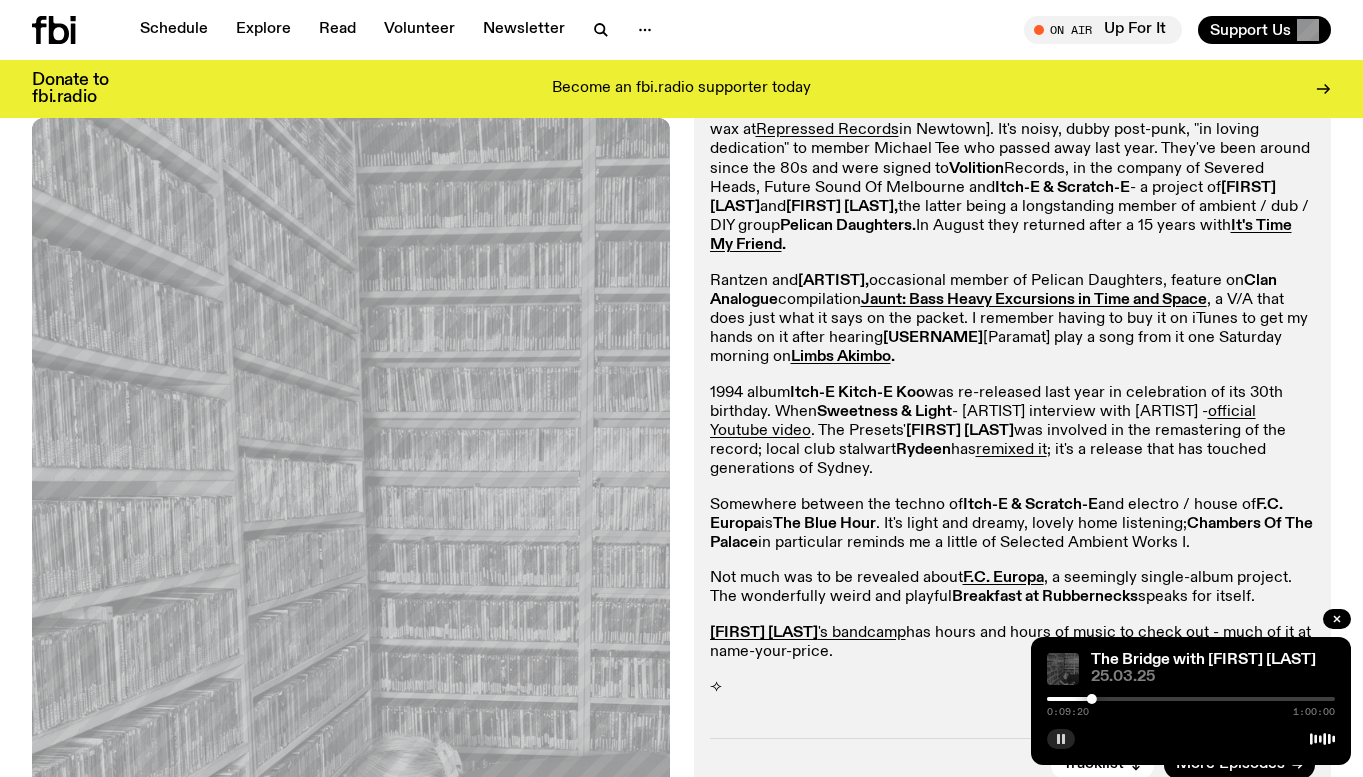 click at bounding box center (1061, 739) 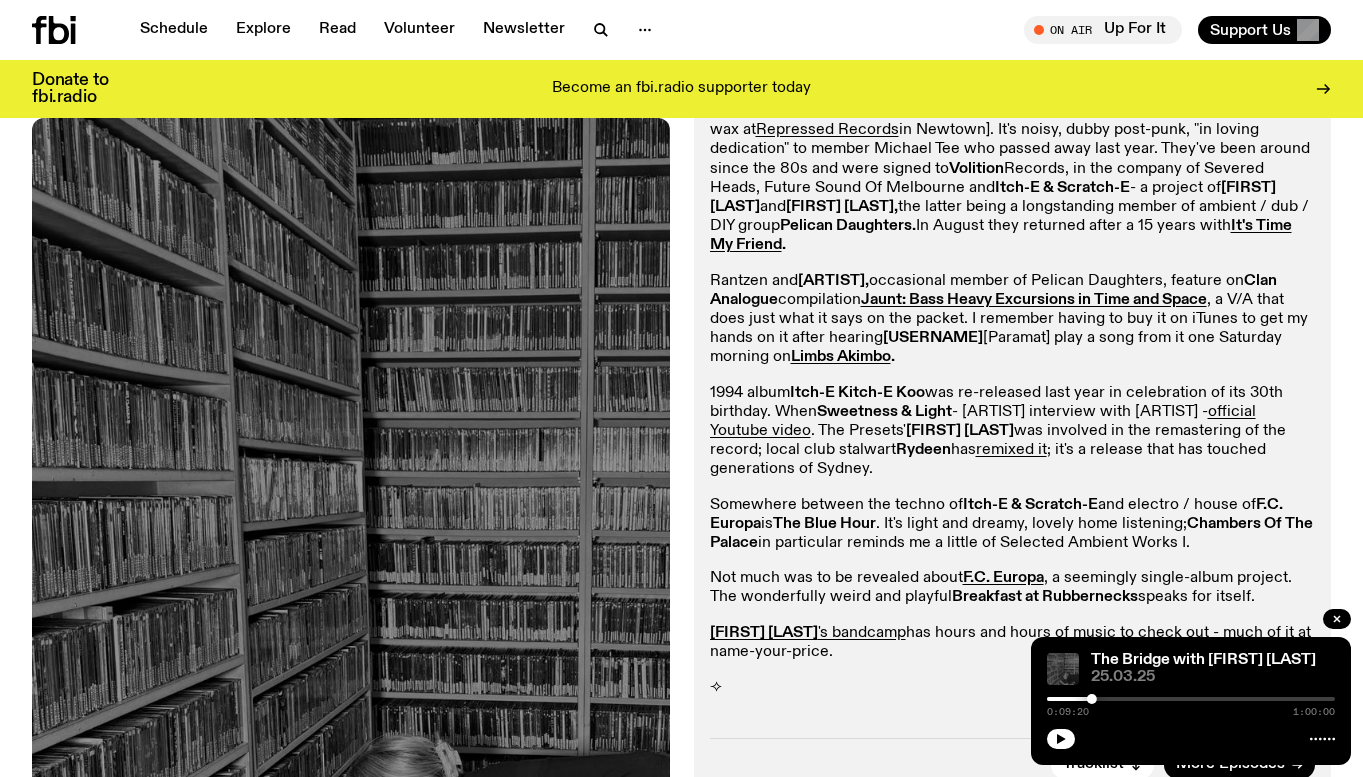 scroll, scrollTop: 787, scrollLeft: 0, axis: vertical 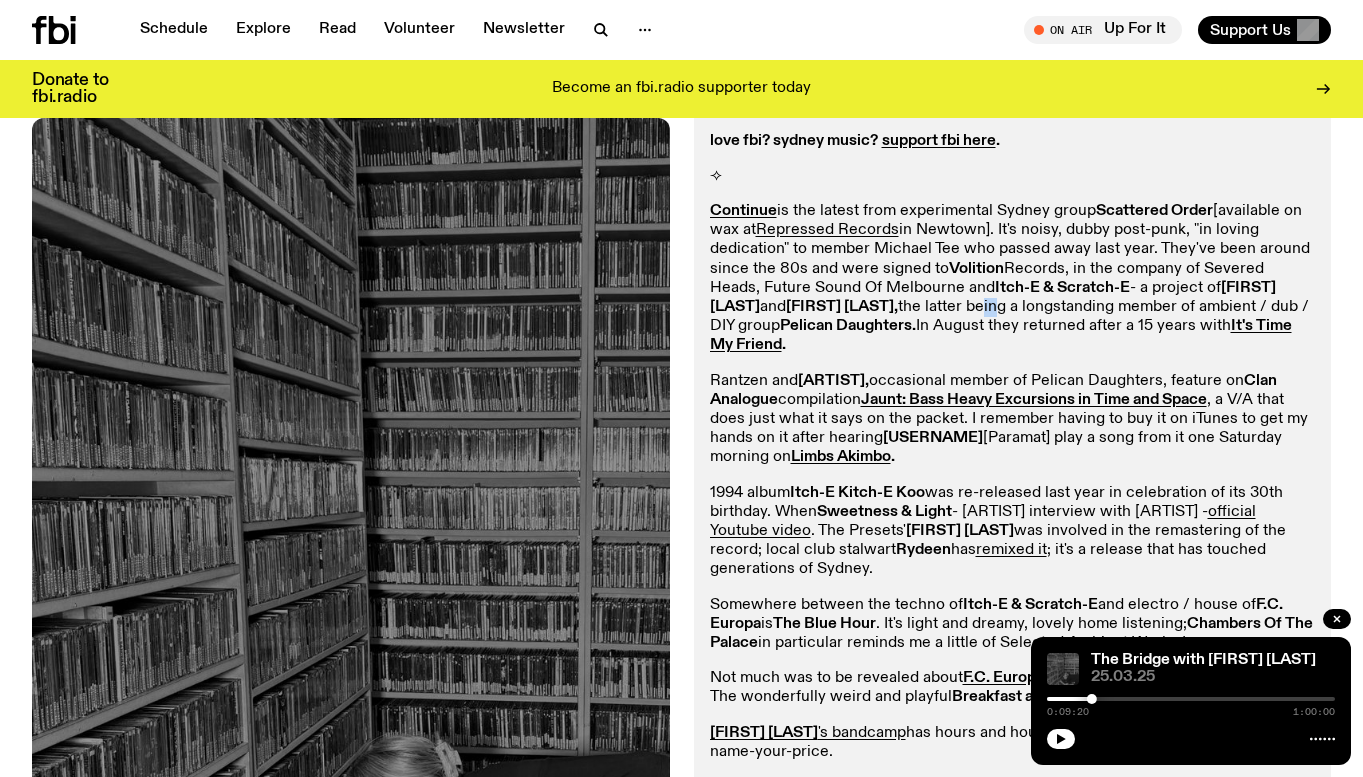 click on "Continue is the latest from experimental Sydney group [BRAND] [available on wax at [BRAND] in Newtown]. It's noisy, dubby post-punk, "in loving dedication" to member [FIRST] [LAST] who passed away last year. They've been around since the 80s and were signed to [BRAND], in the company of [BRAND], [BRAND] and [BRAND] - a project of [FIRST] [LAST] and [FIRST] [LAST], the latter being a longstanding member of ambient / dub / DIY group [BRAND]. In August they returned after a 15 years with It's Time My Friend." 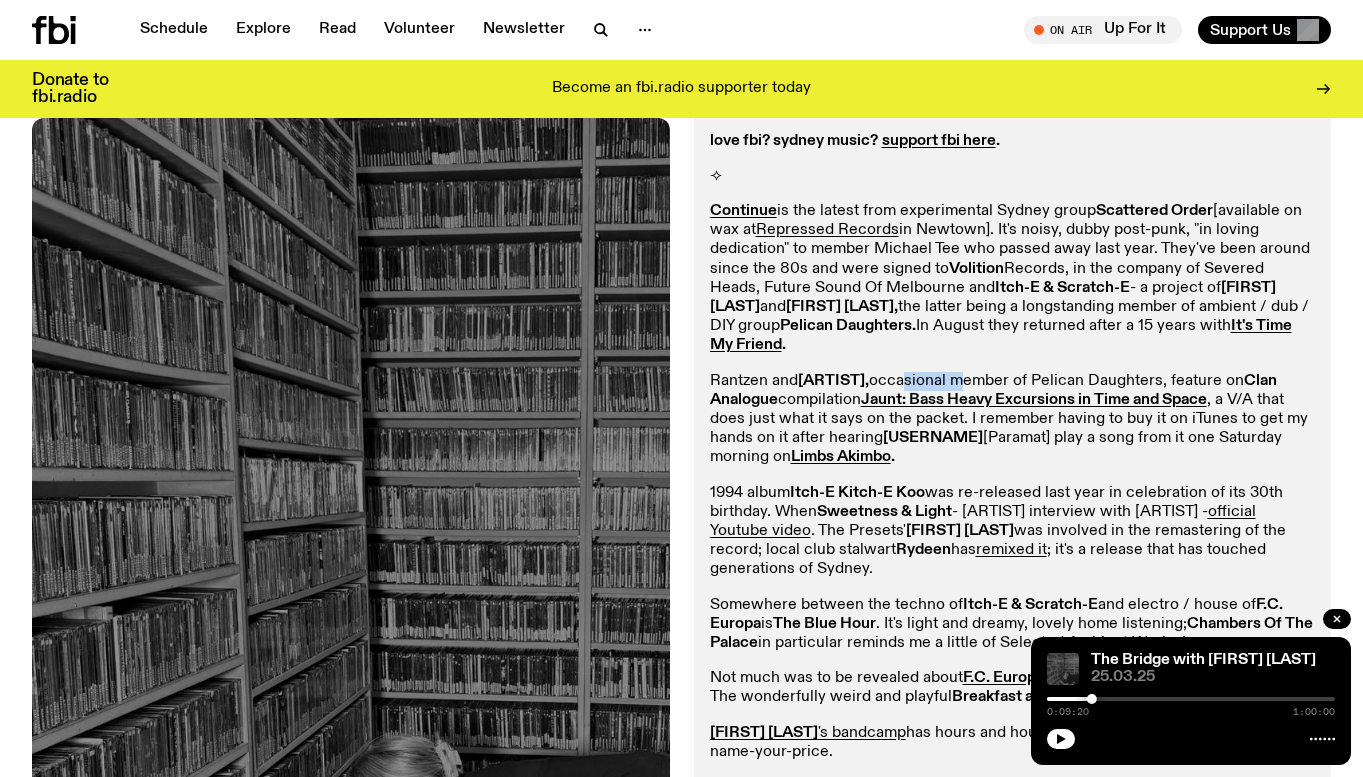 drag, startPoint x: 931, startPoint y: 357, endPoint x: 979, endPoint y: 361, distance: 48.166378 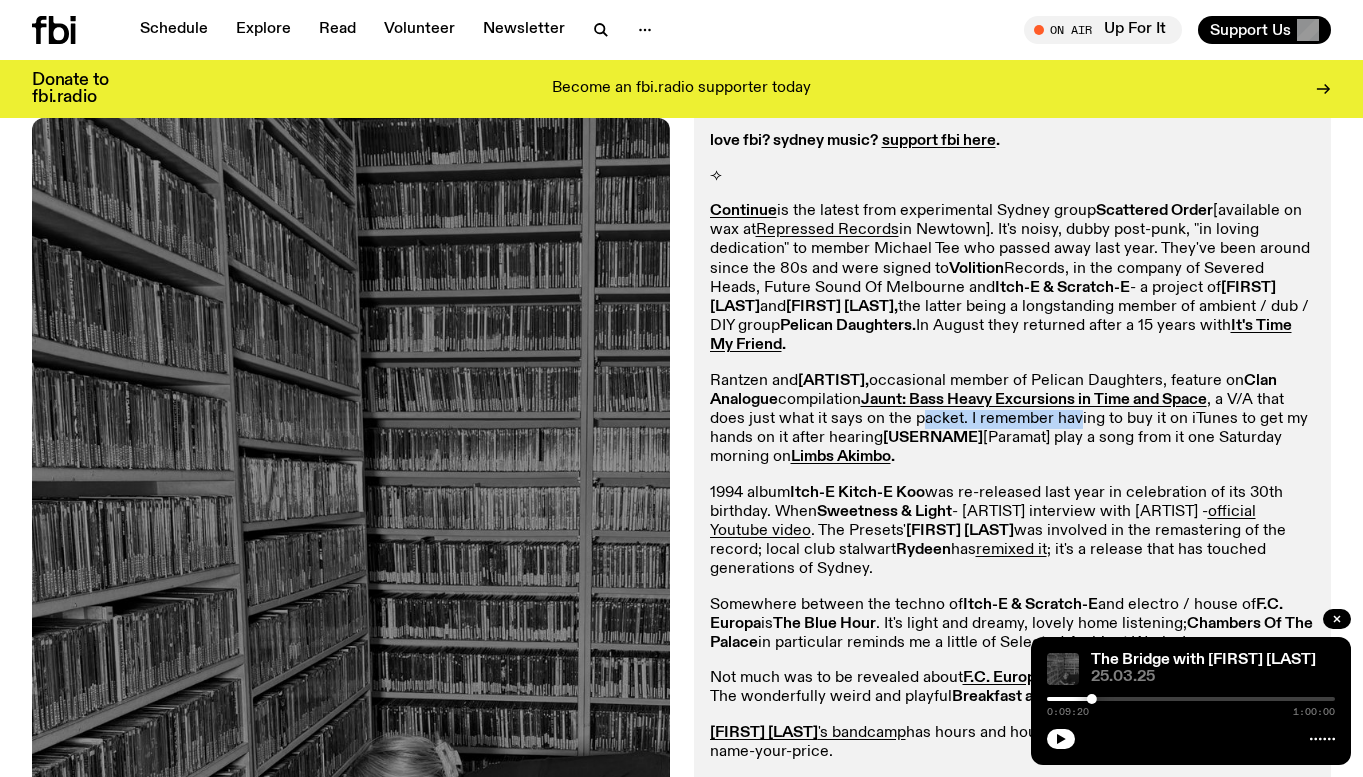 drag, startPoint x: 934, startPoint y: 401, endPoint x: 1074, endPoint y: 401, distance: 140 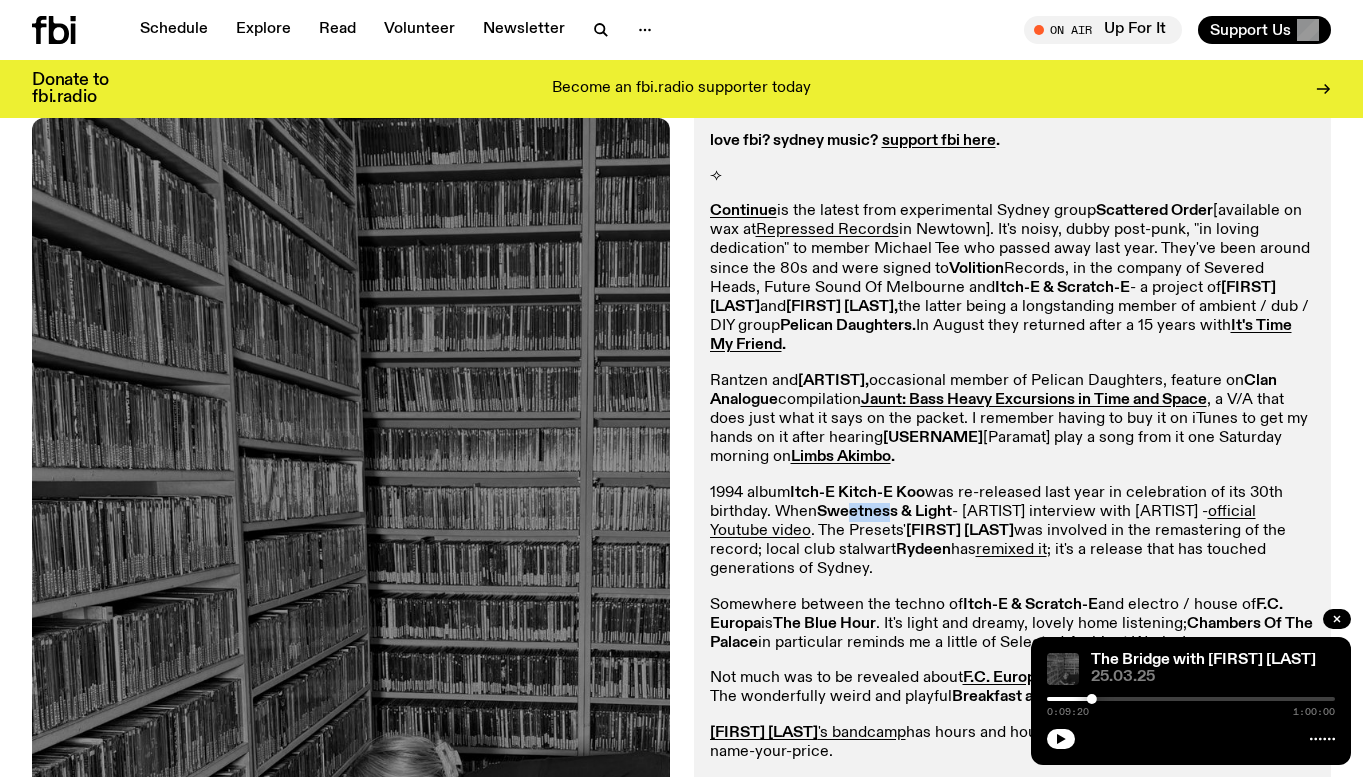 drag, startPoint x: 876, startPoint y: 496, endPoint x: 891, endPoint y: 499, distance: 15.297058 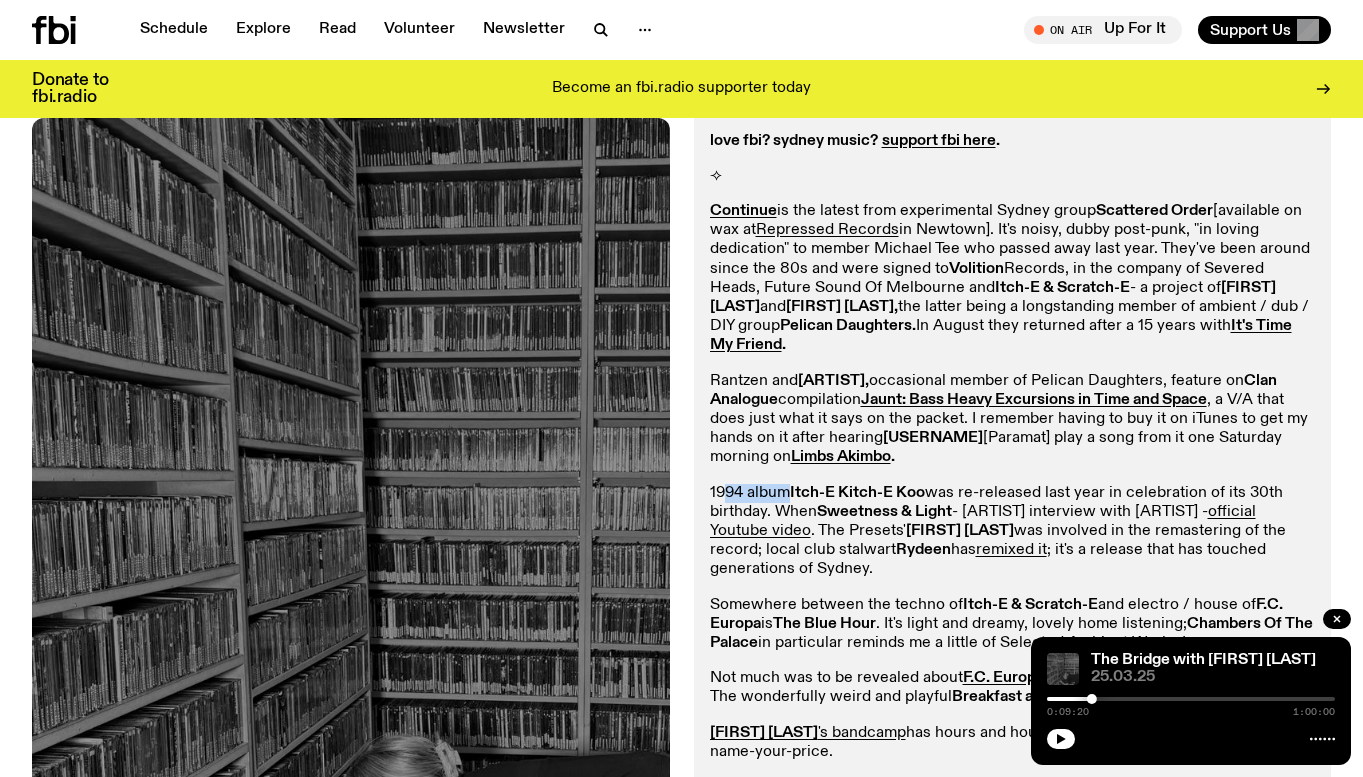 drag, startPoint x: 721, startPoint y: 473, endPoint x: 819, endPoint y: 486, distance: 98.85848 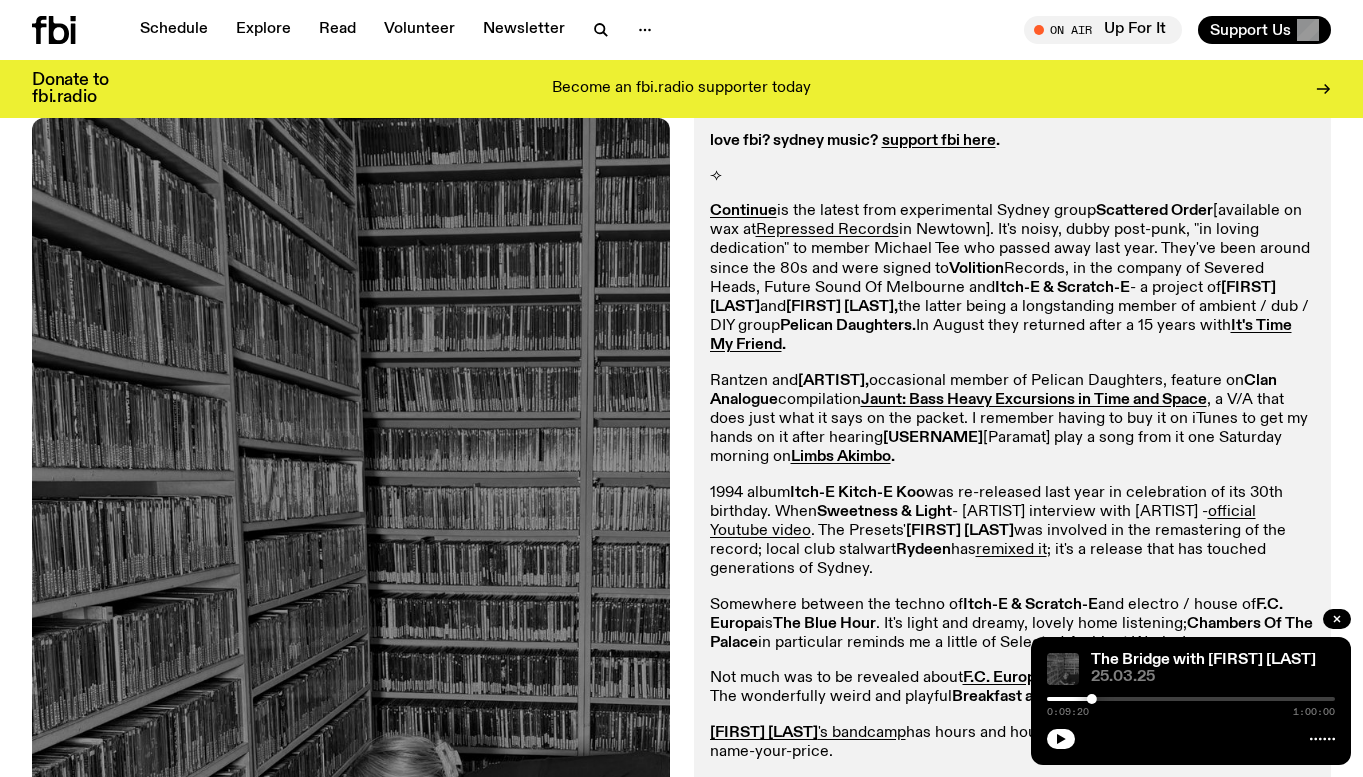 click on "Sweetness & Light" 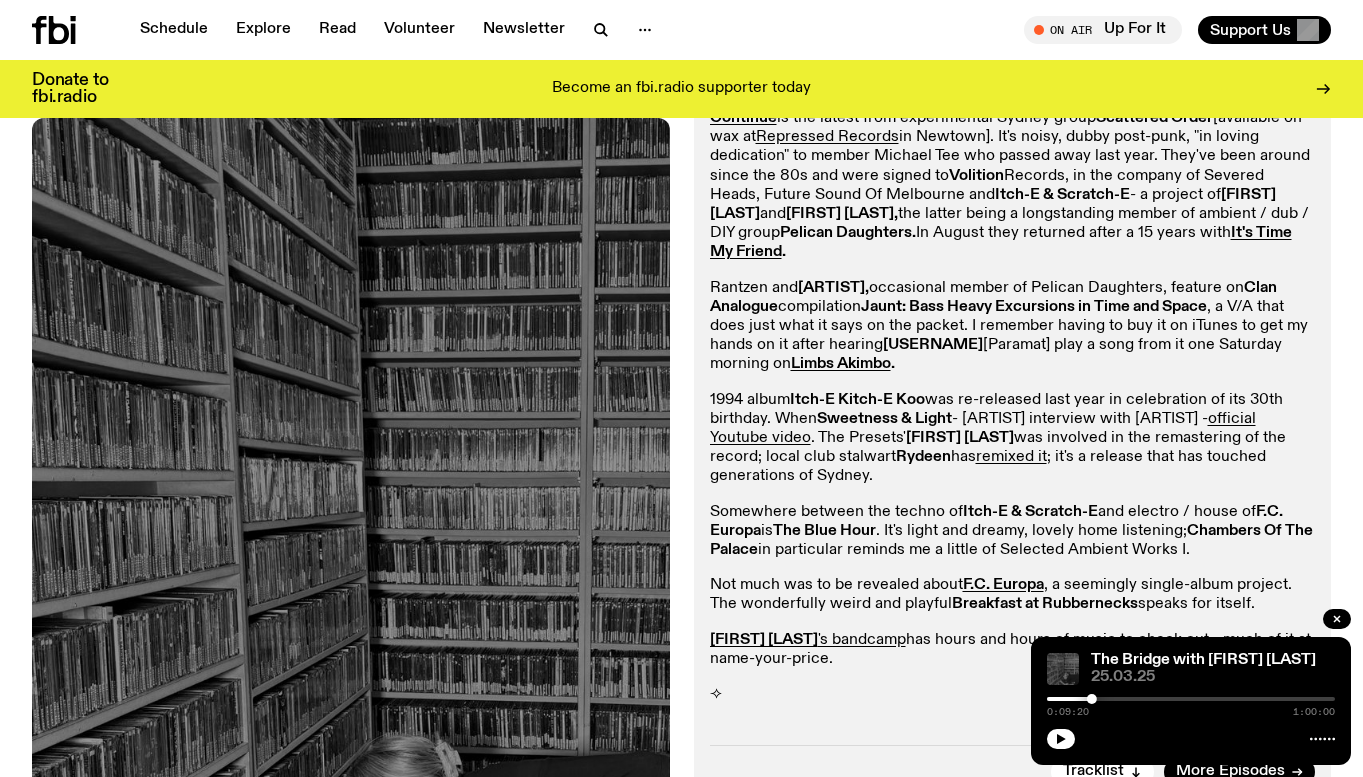 scroll, scrollTop: 687, scrollLeft: 0, axis: vertical 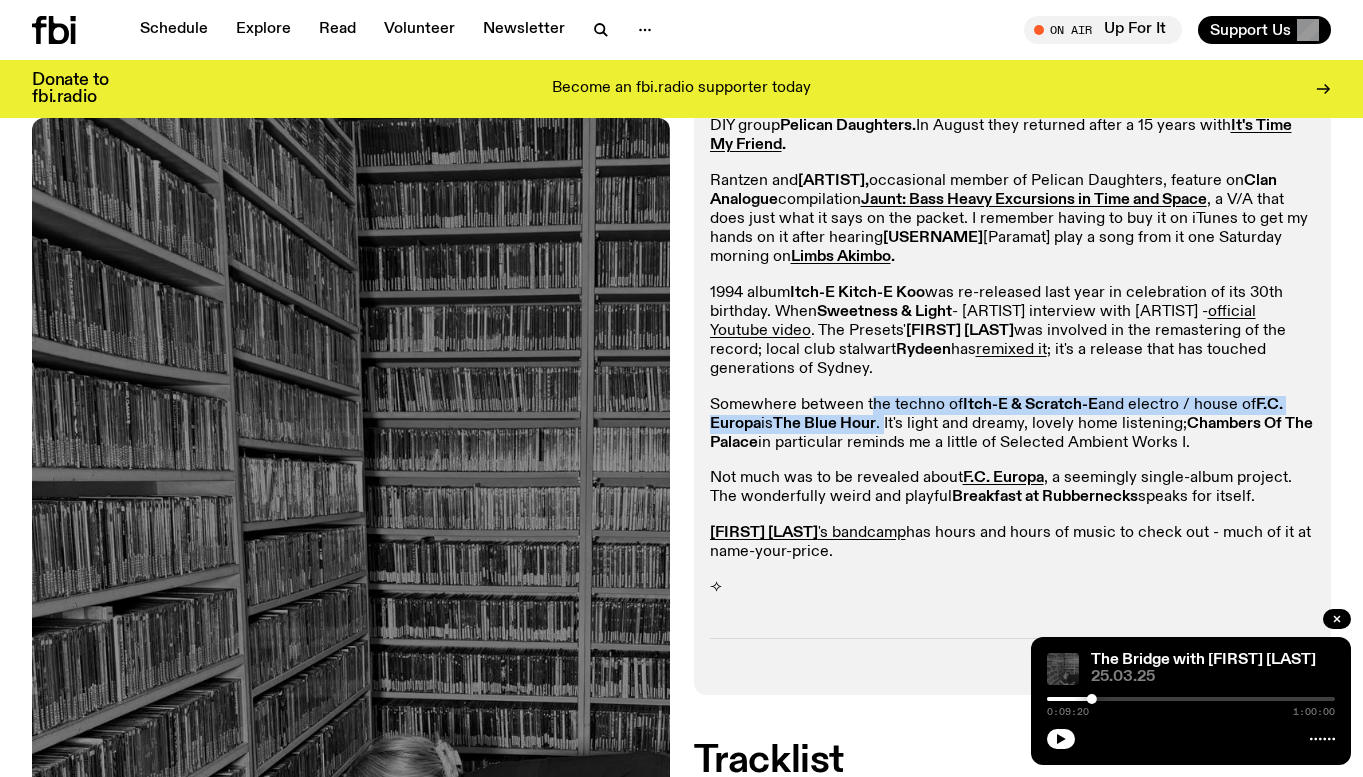 drag, startPoint x: 872, startPoint y: 420, endPoint x: 890, endPoint y: 439, distance: 26.172504 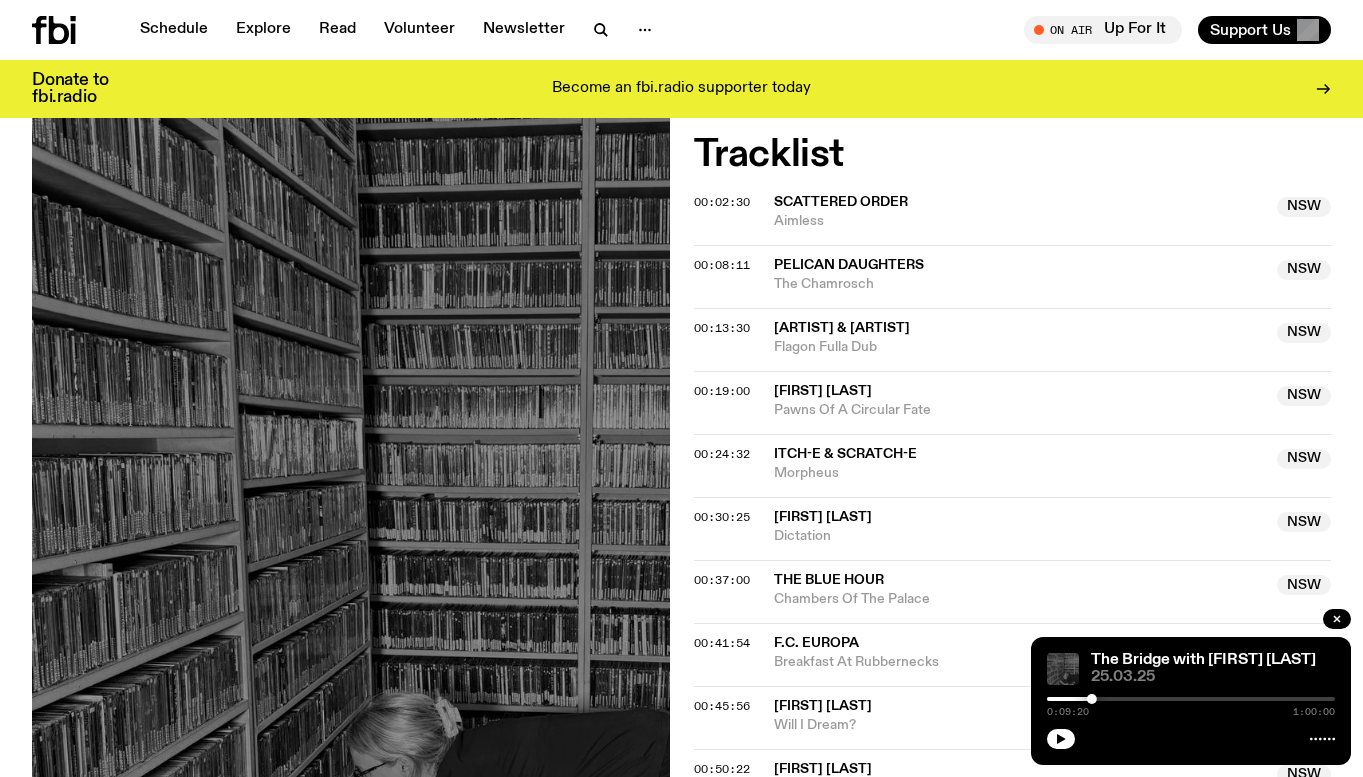 scroll, scrollTop: 1387, scrollLeft: 0, axis: vertical 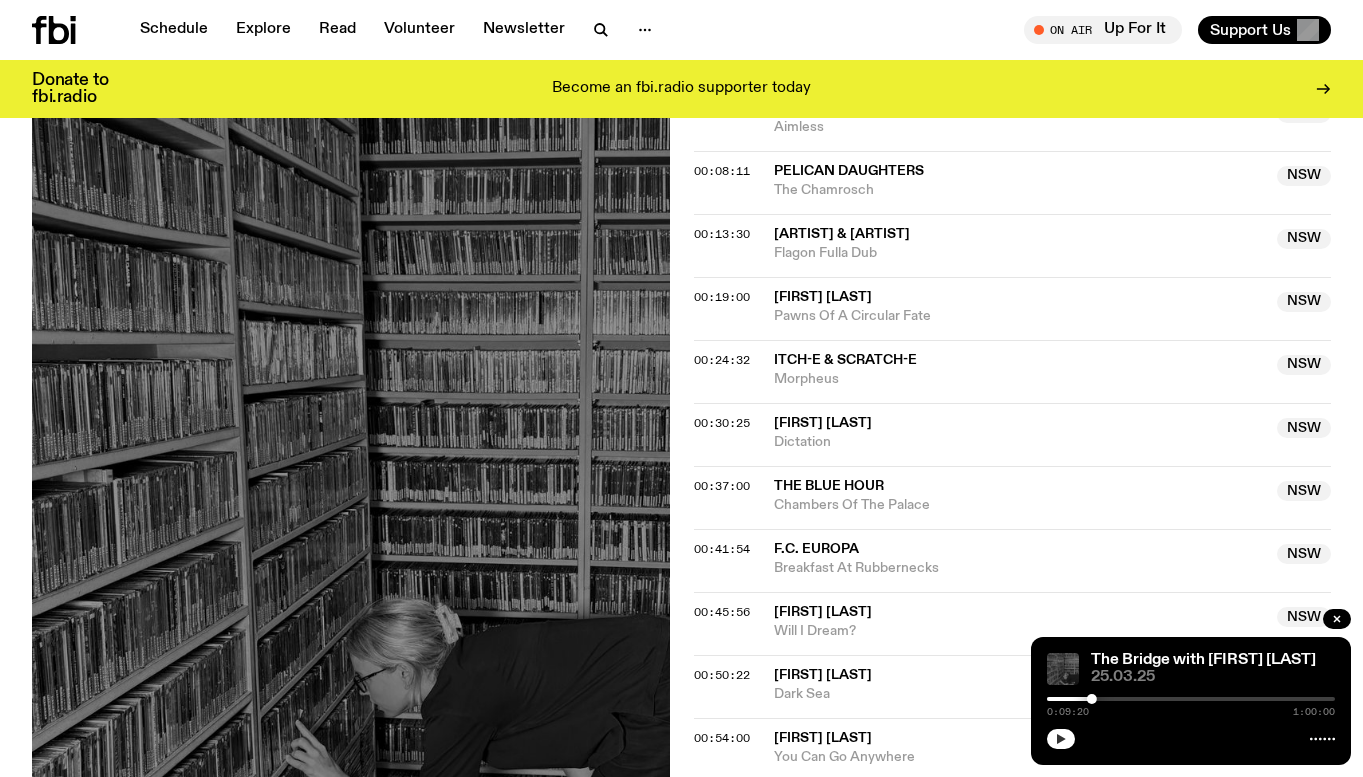 click at bounding box center (1061, 739) 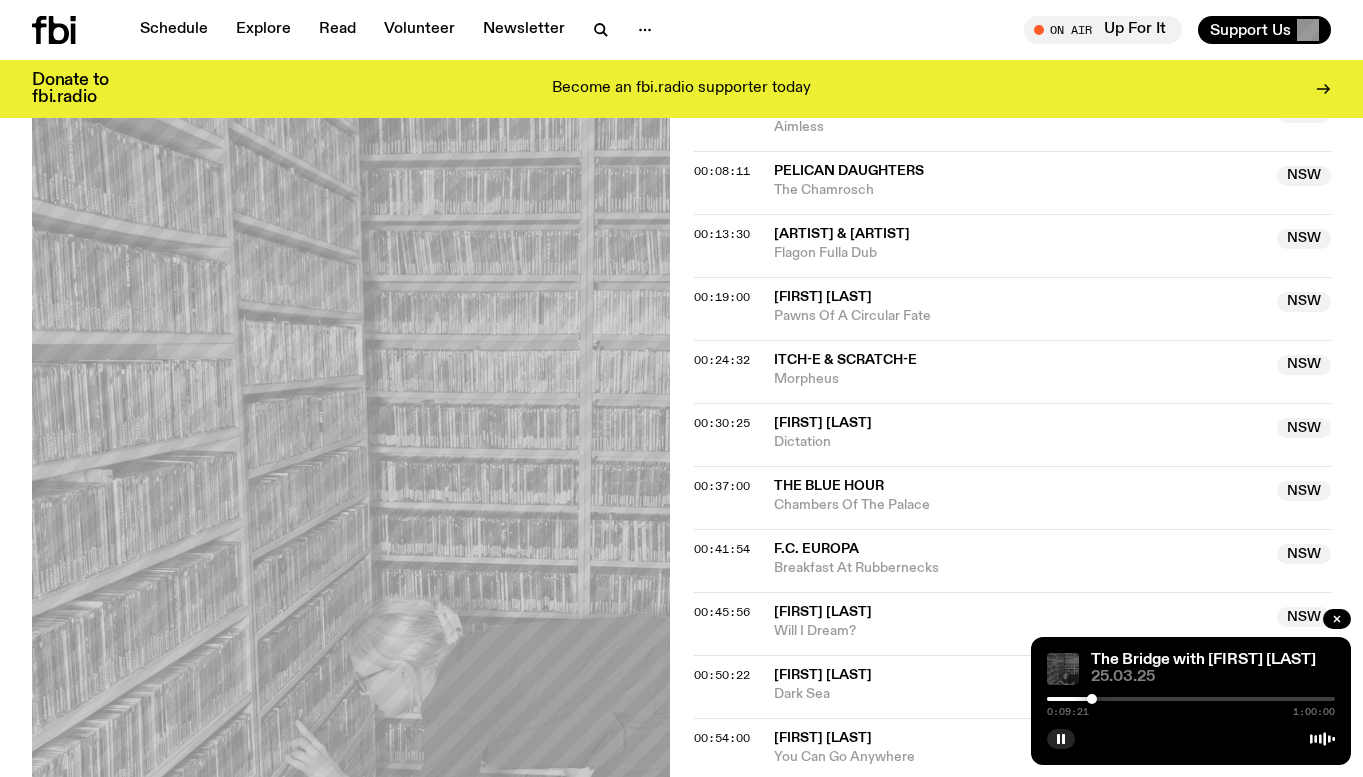 scroll, scrollTop: 1287, scrollLeft: 0, axis: vertical 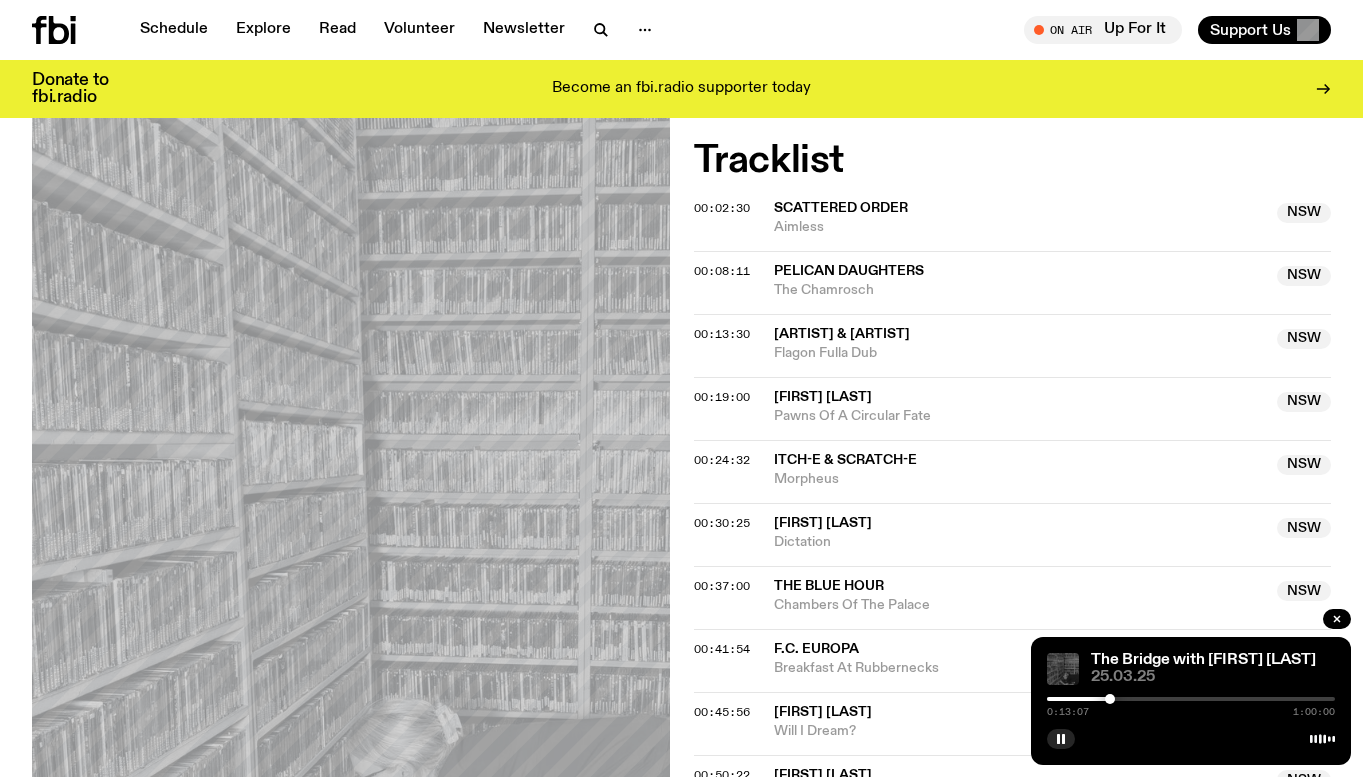 drag, startPoint x: 1094, startPoint y: 695, endPoint x: 1111, endPoint y: 695, distance: 17 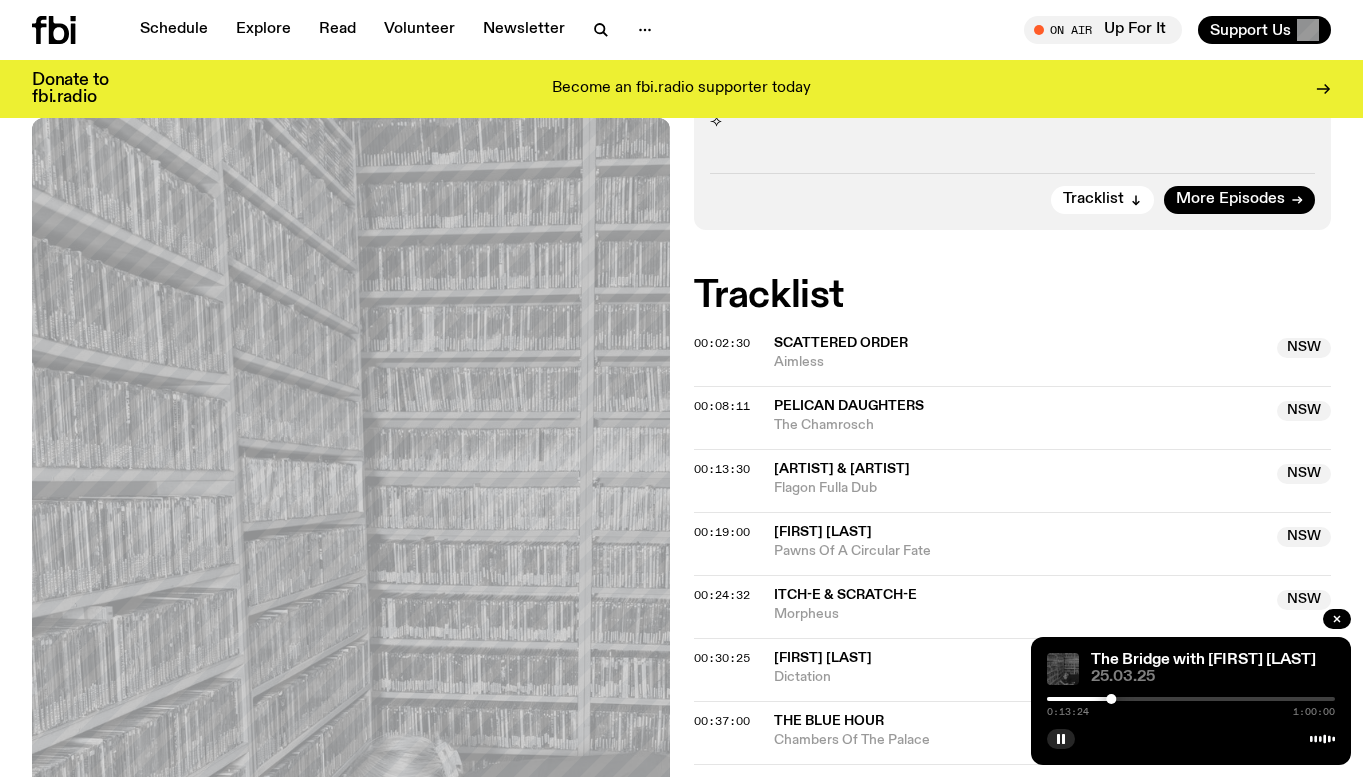 scroll, scrollTop: 1187, scrollLeft: 0, axis: vertical 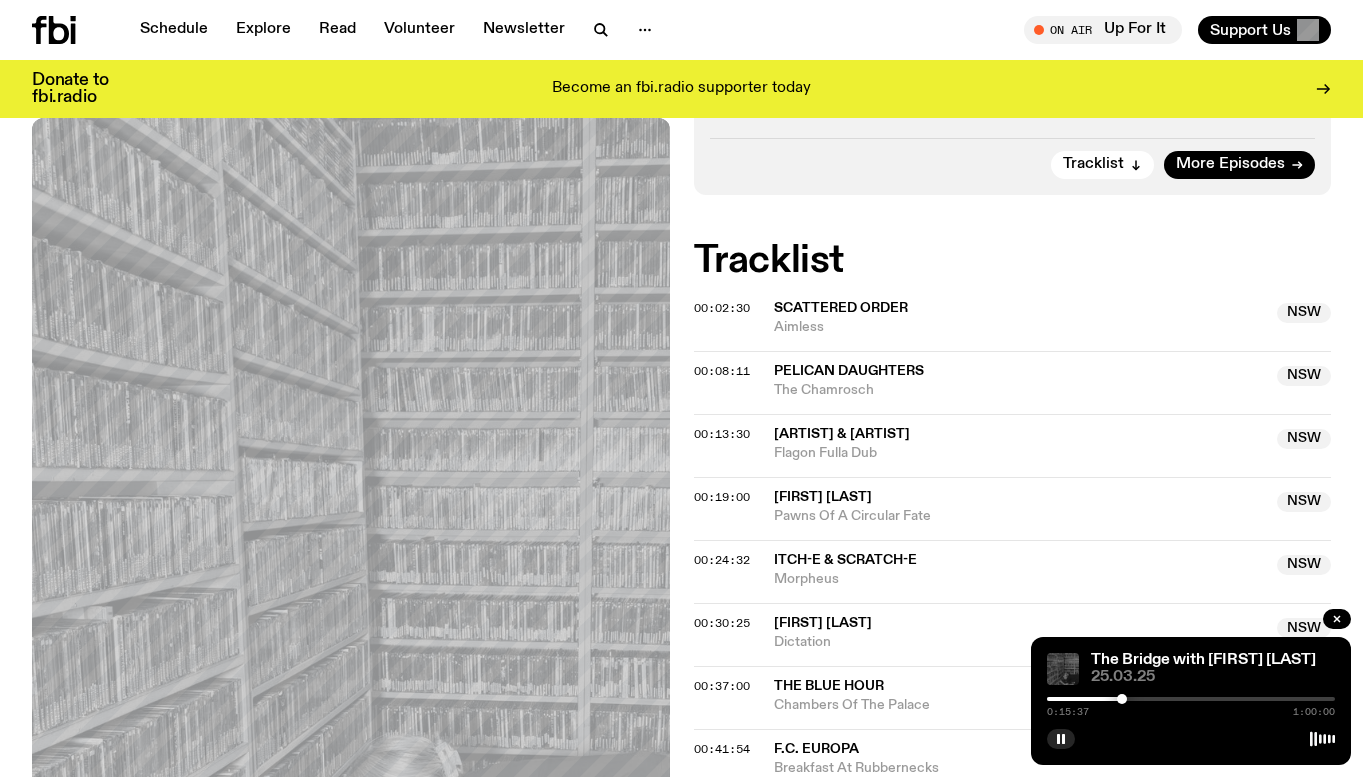 drag, startPoint x: 1111, startPoint y: 699, endPoint x: 1122, endPoint y: 698, distance: 11.045361 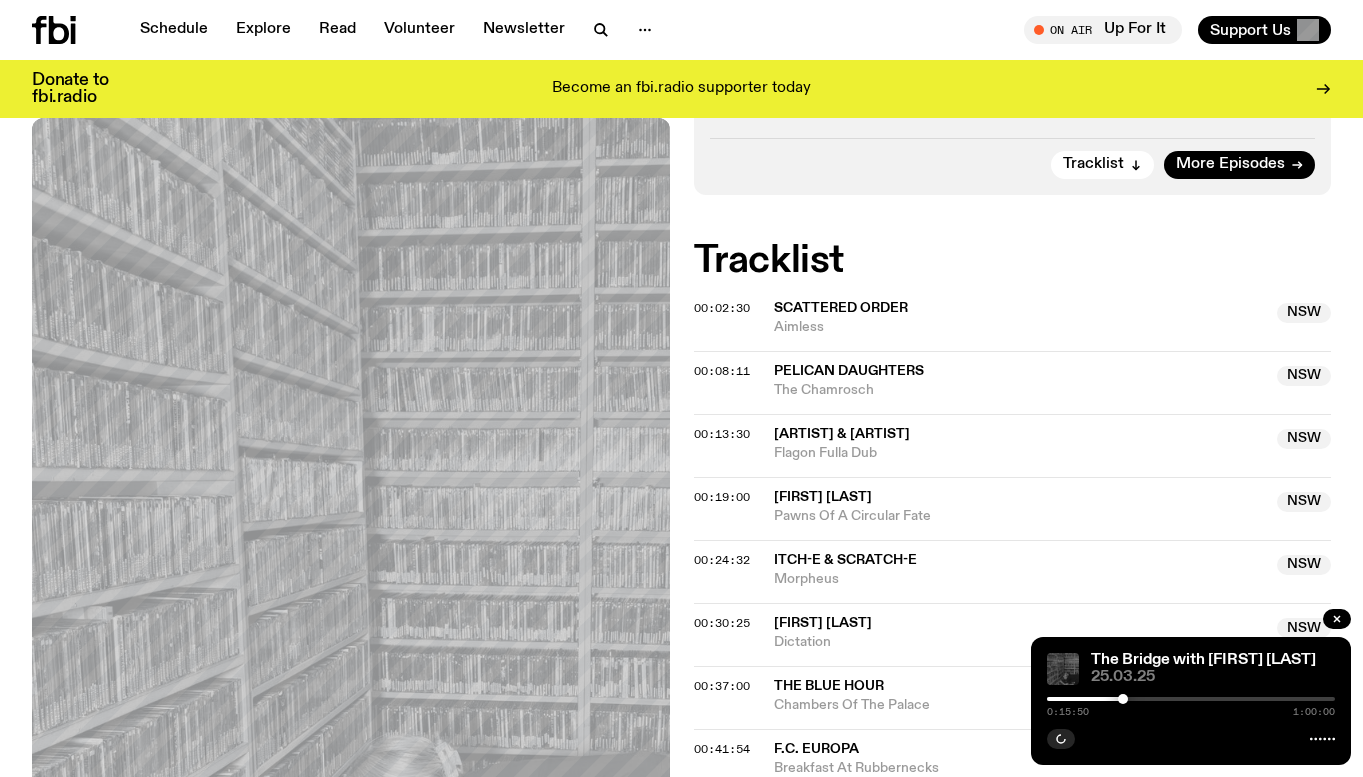 click at bounding box center (1123, 699) 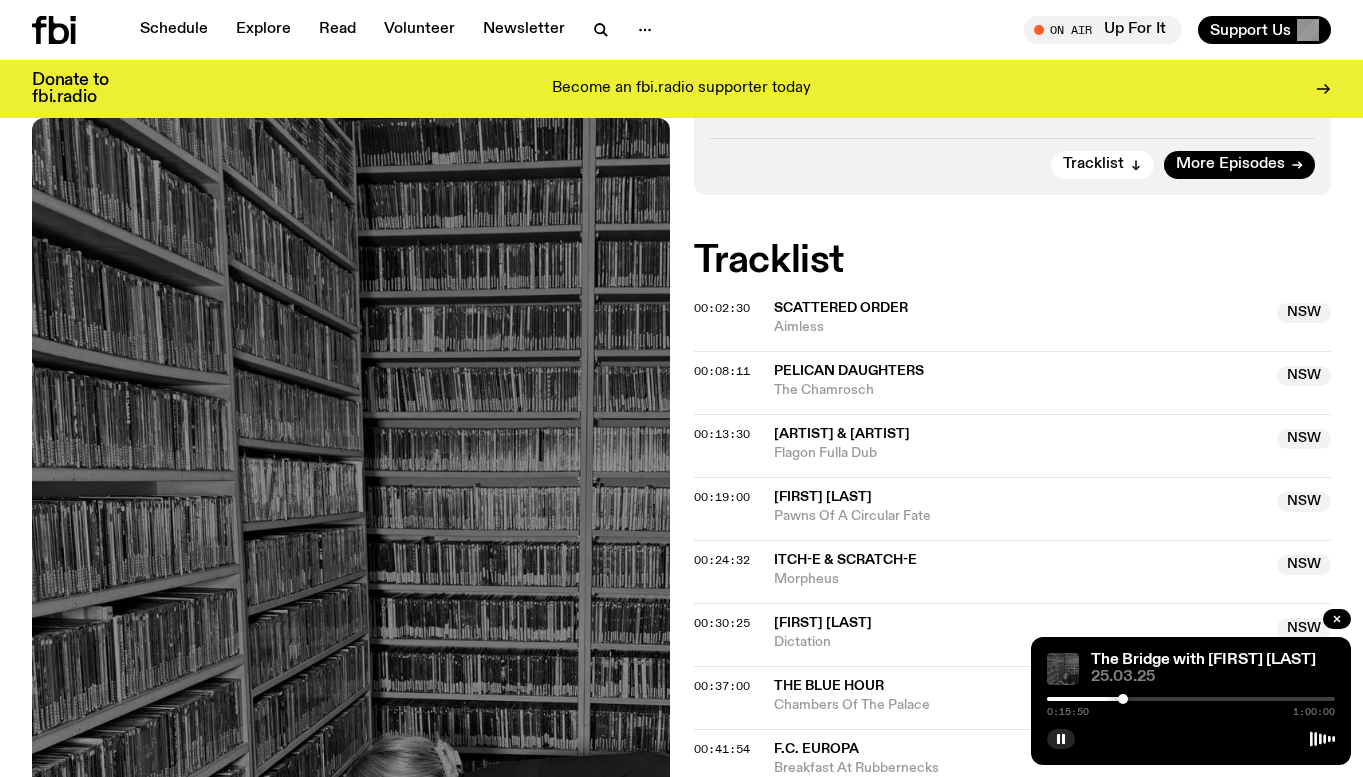 scroll, scrollTop: 1287, scrollLeft: 0, axis: vertical 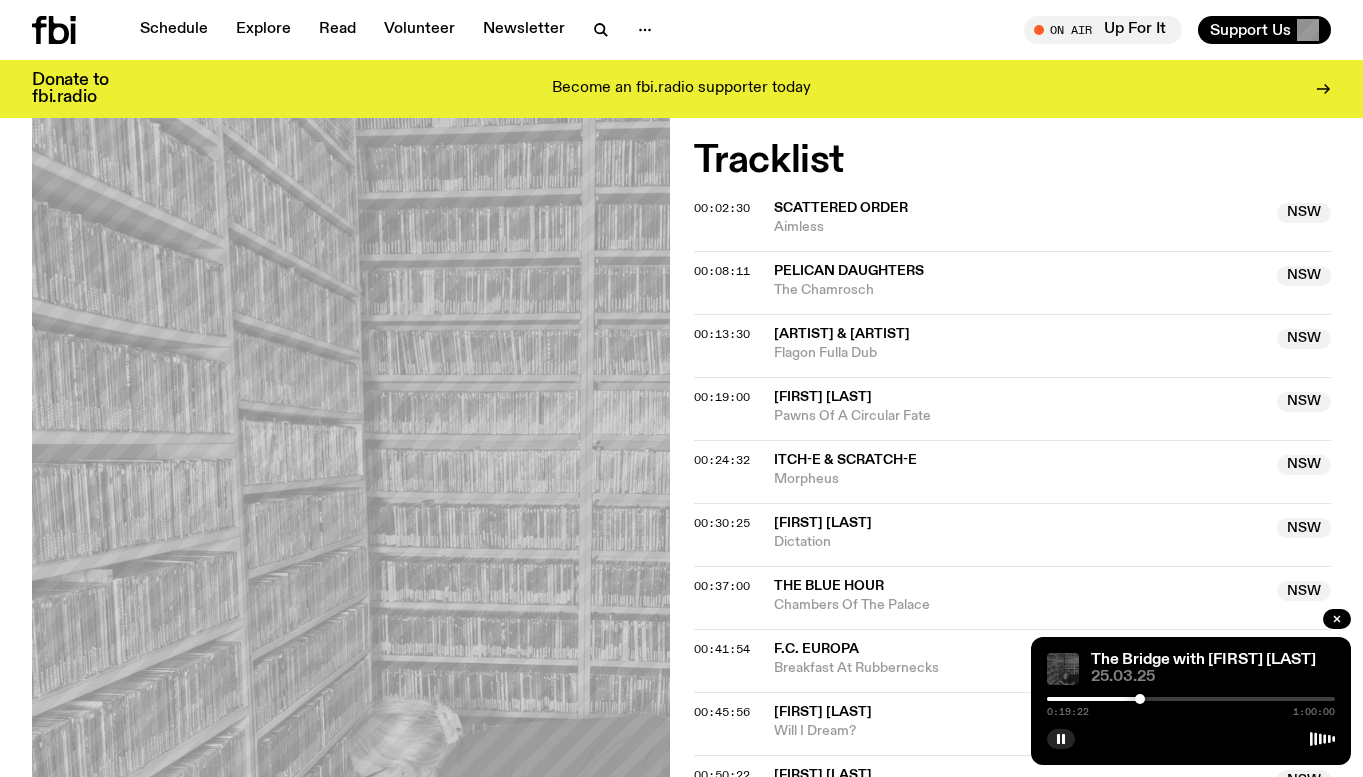 drag, startPoint x: 1127, startPoint y: 699, endPoint x: 1140, endPoint y: 695, distance: 13.601471 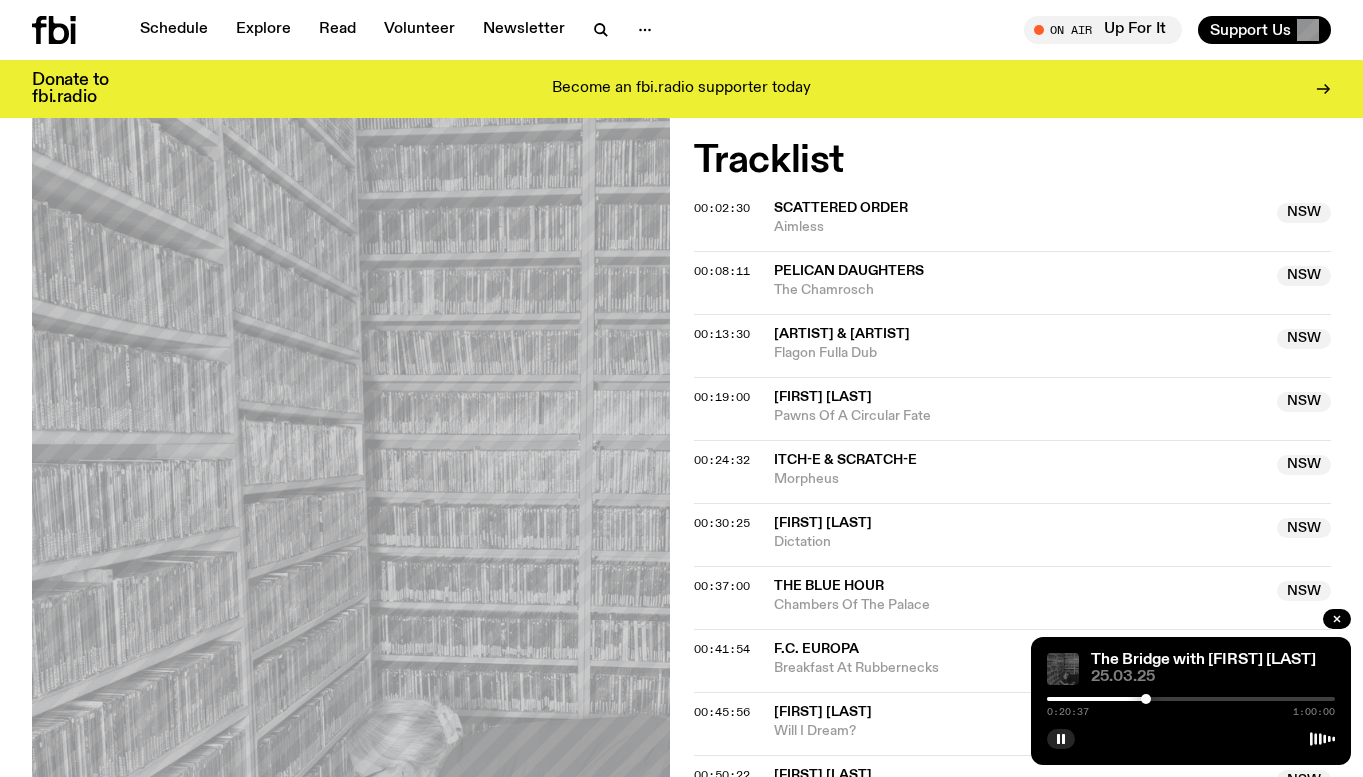 click at bounding box center (1146, 699) 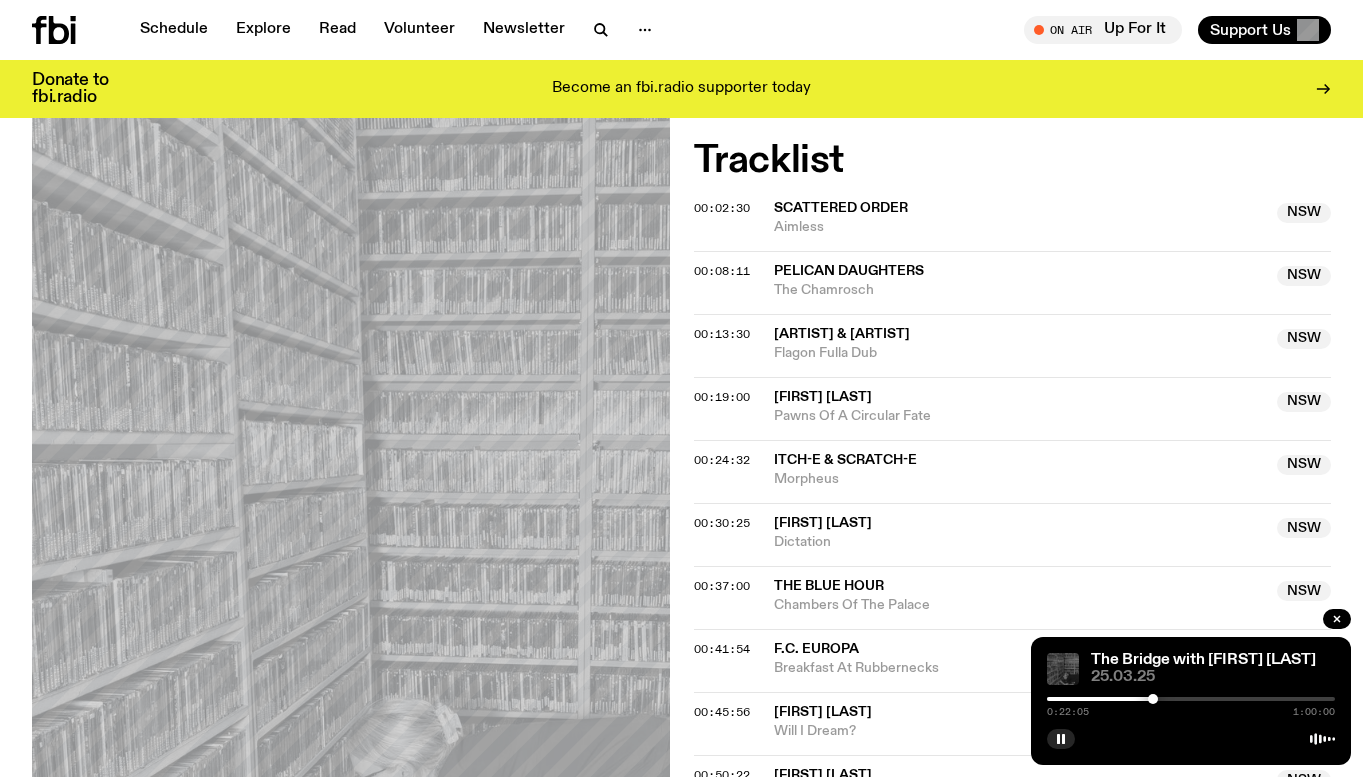 click at bounding box center (1153, 699) 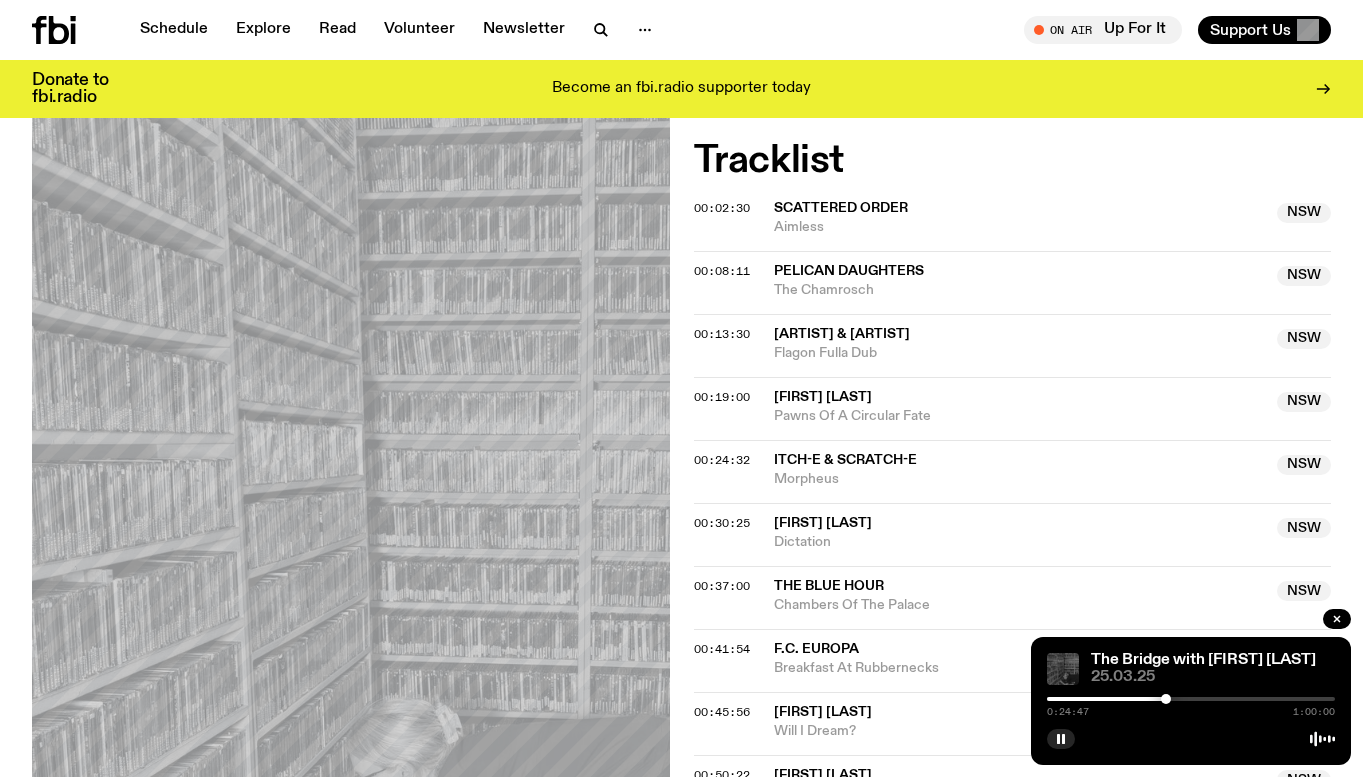 drag, startPoint x: 1154, startPoint y: 697, endPoint x: 1166, endPoint y: 697, distance: 12 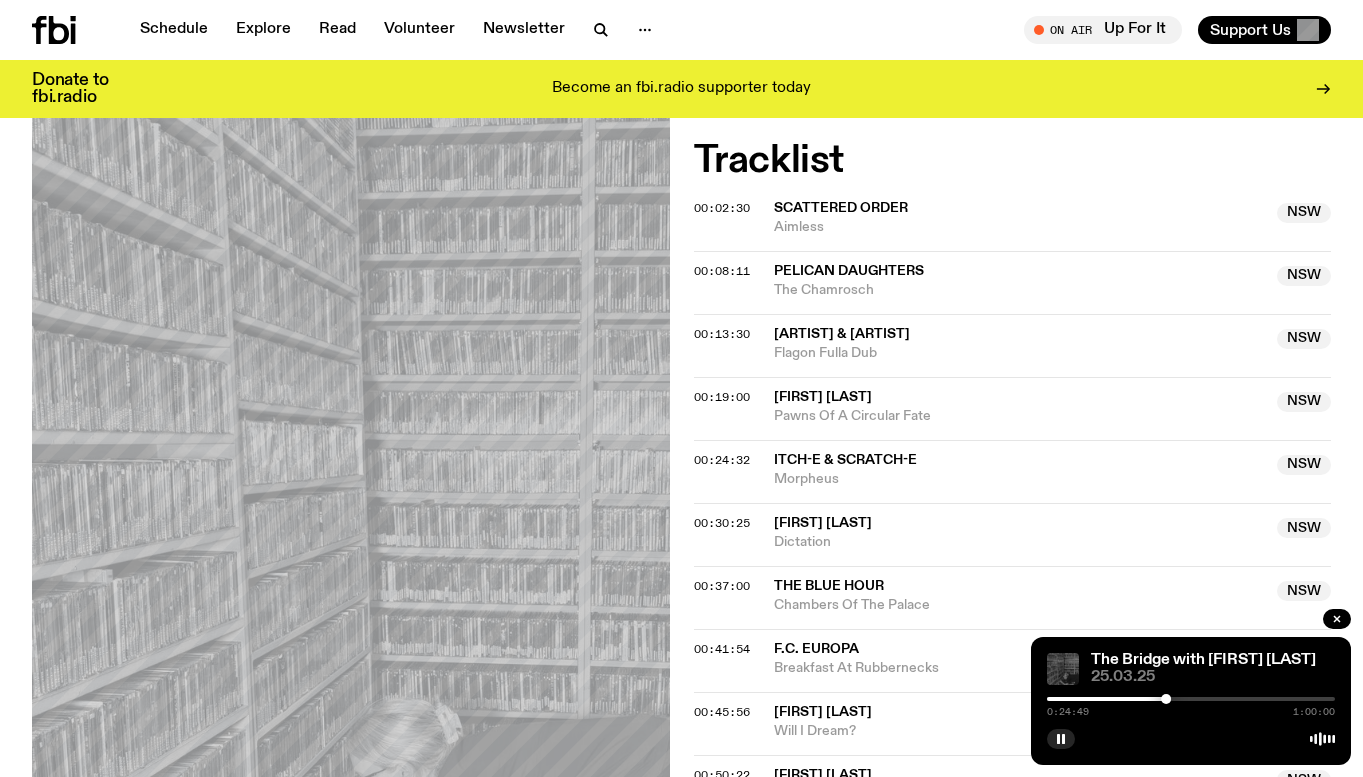 scroll, scrollTop: 1387, scrollLeft: 0, axis: vertical 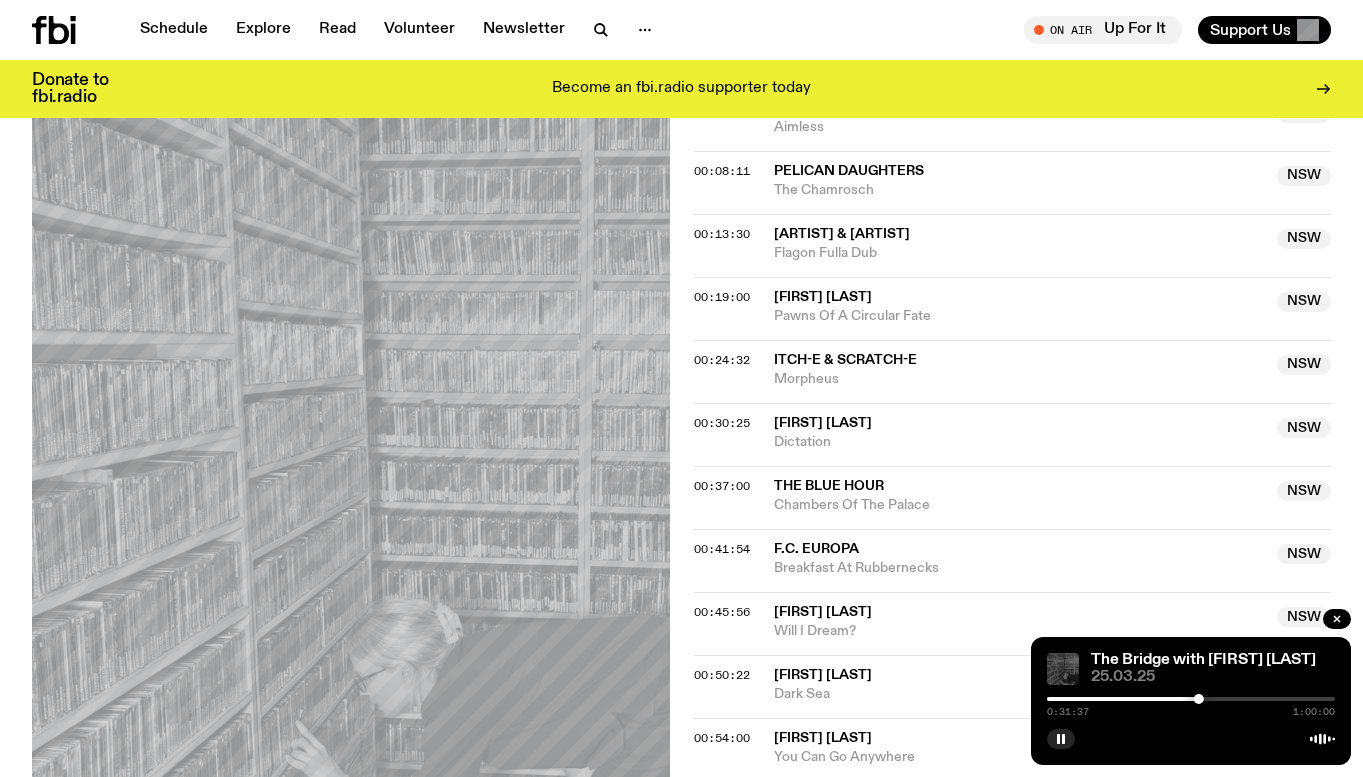 click at bounding box center (1191, 699) 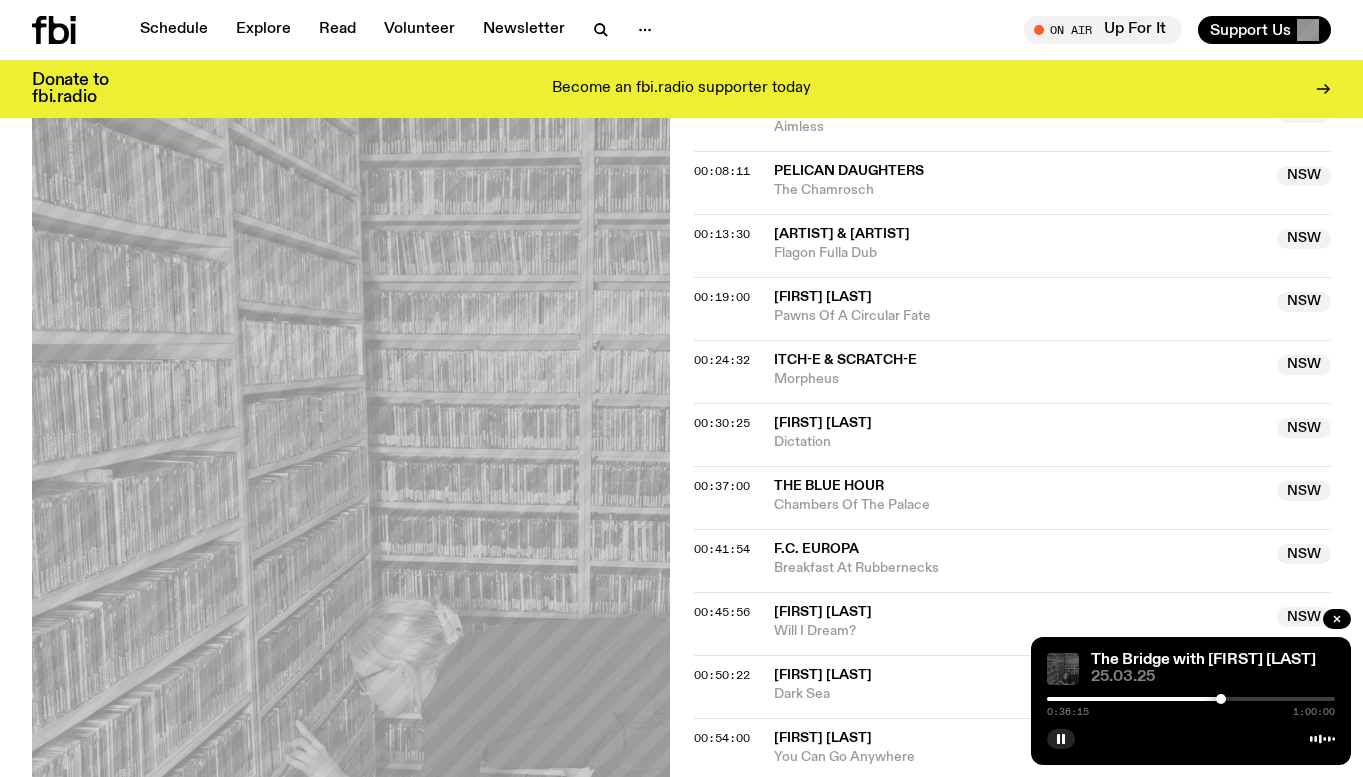 click at bounding box center (1221, 699) 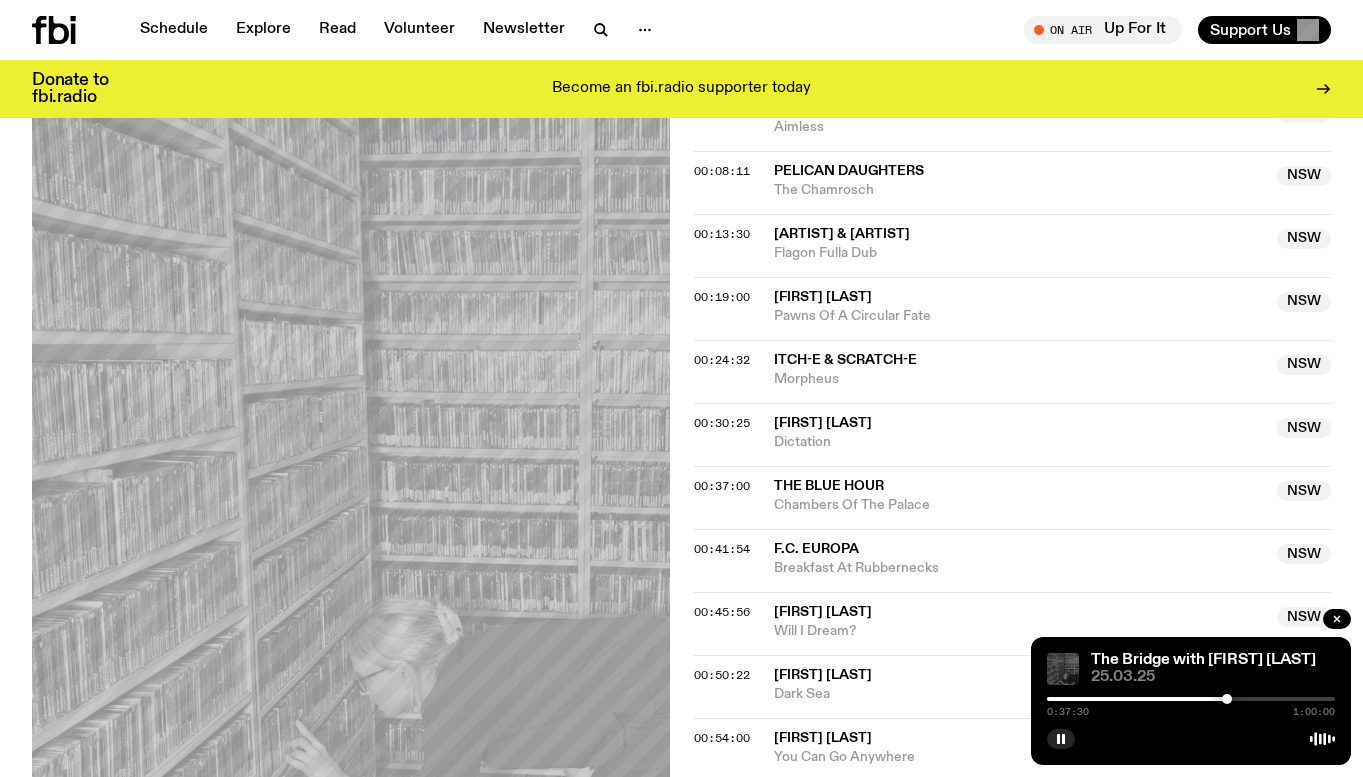 click at bounding box center [1227, 699] 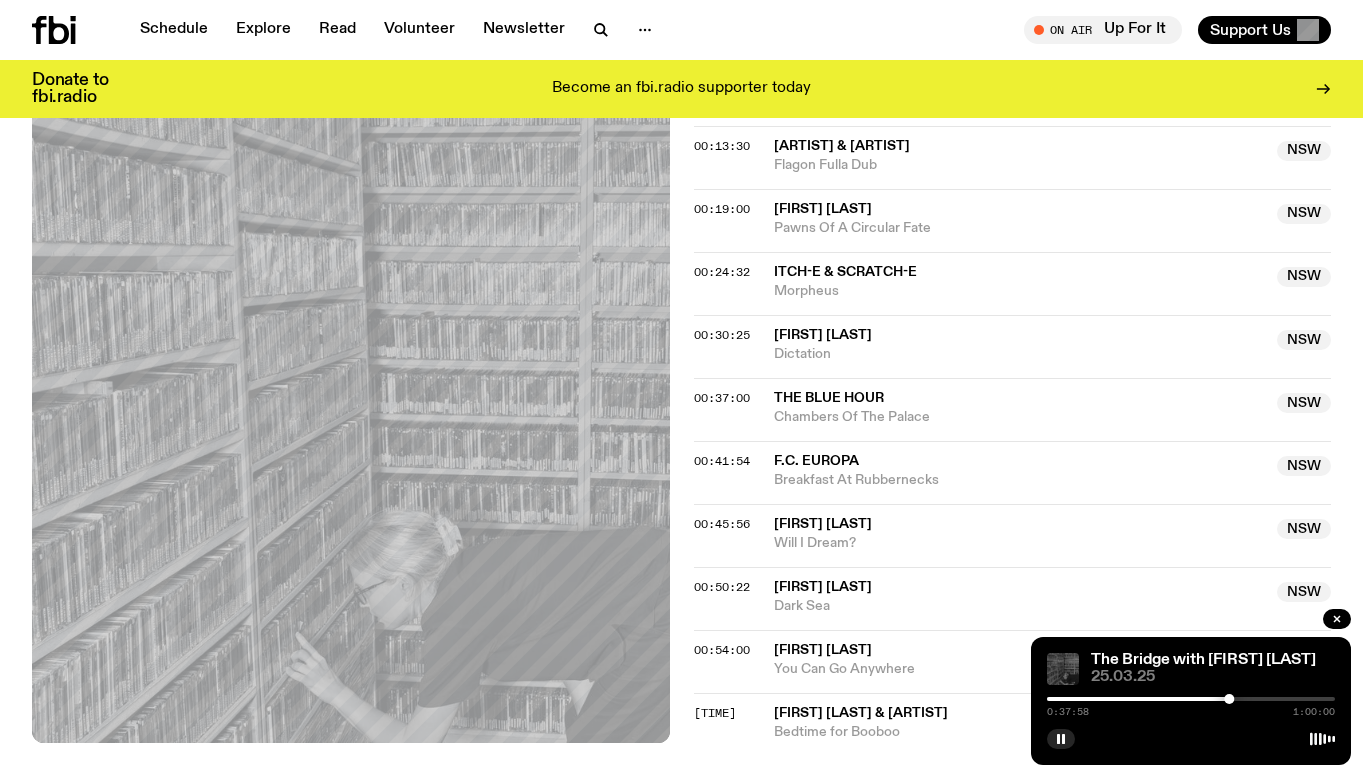 scroll, scrollTop: 1587, scrollLeft: 0, axis: vertical 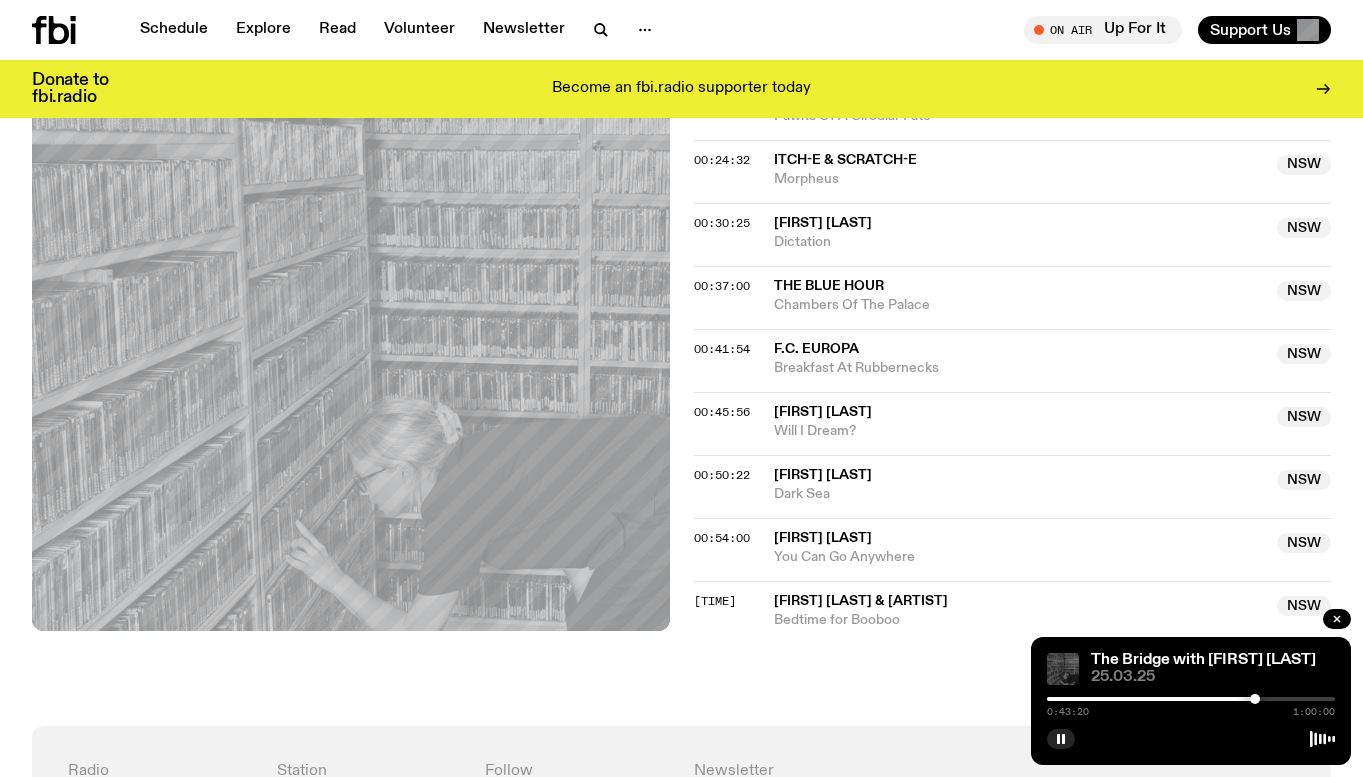 click at bounding box center [1255, 699] 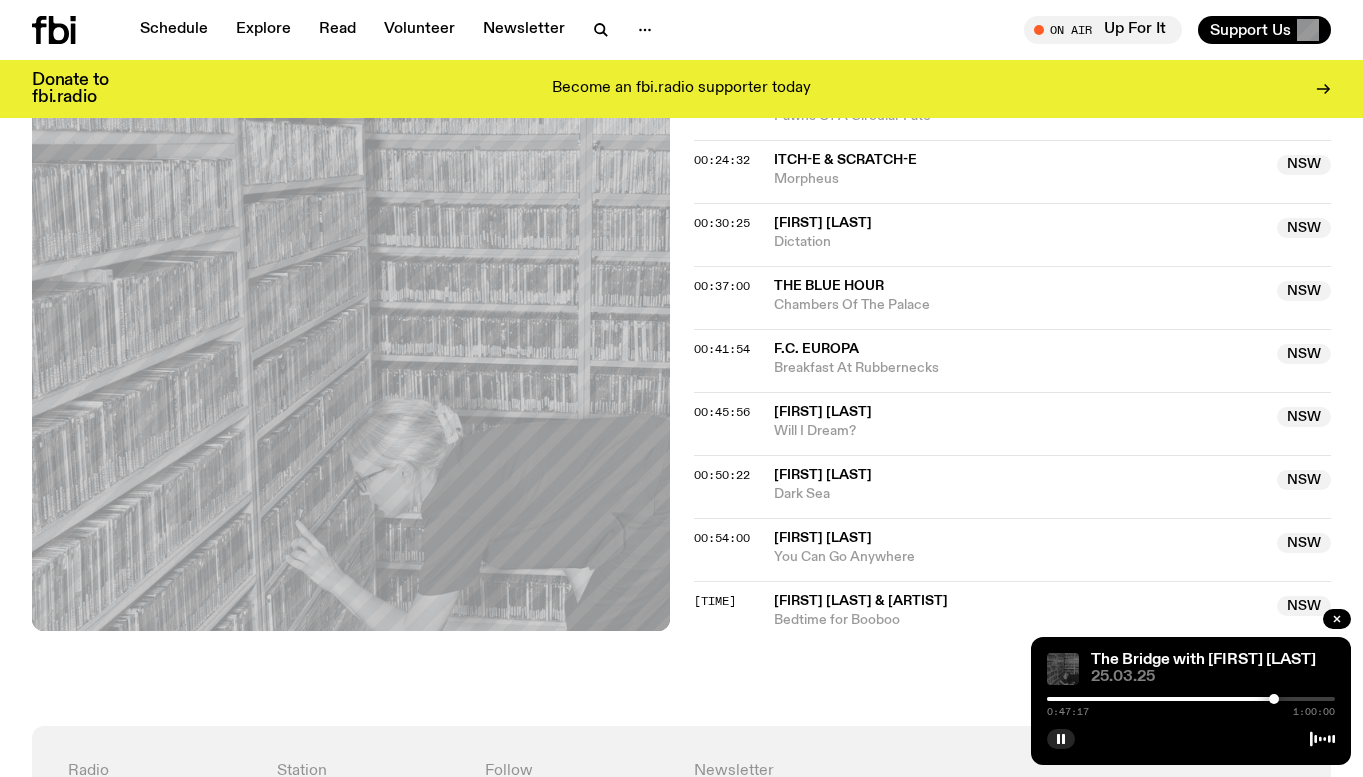 drag, startPoint x: 1255, startPoint y: 698, endPoint x: 1275, endPoint y: 700, distance: 20.09975 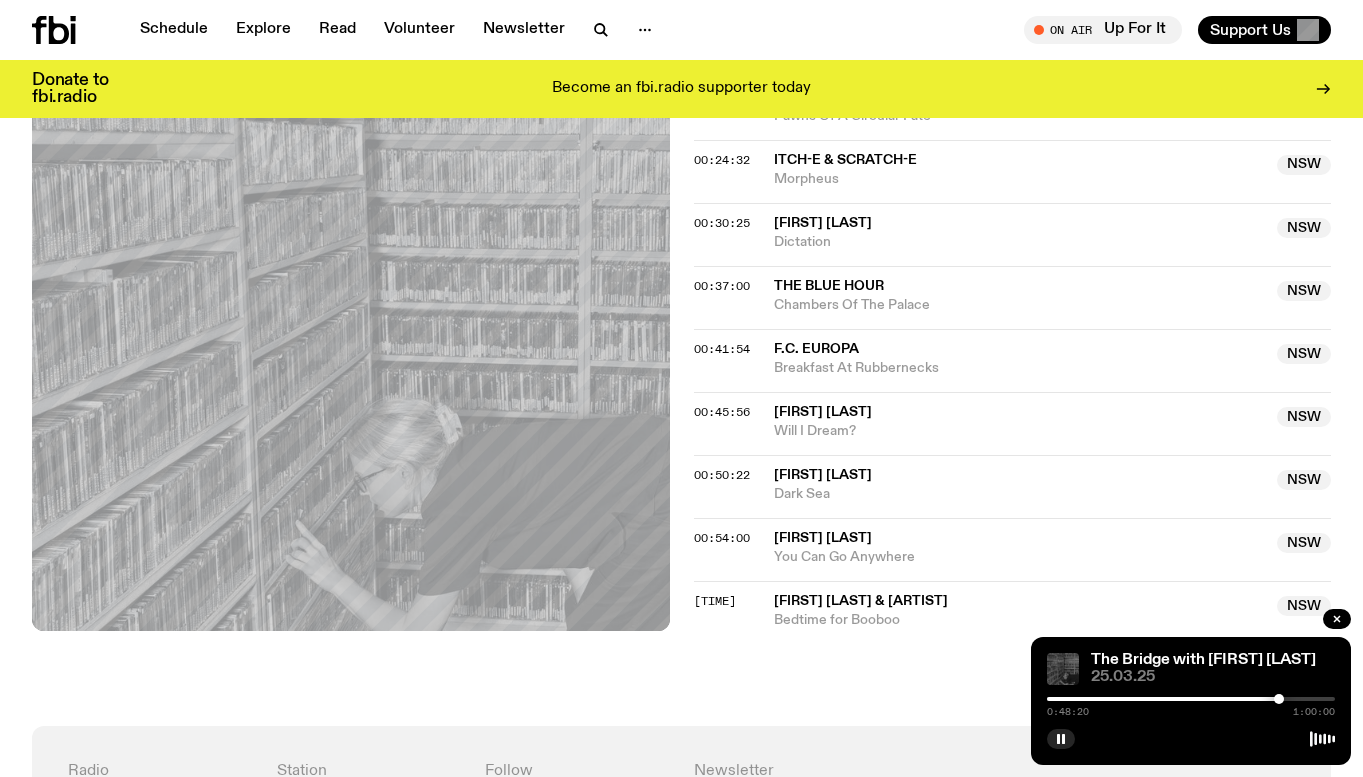 drag, startPoint x: 1276, startPoint y: 700, endPoint x: 1286, endPoint y: 697, distance: 10.440307 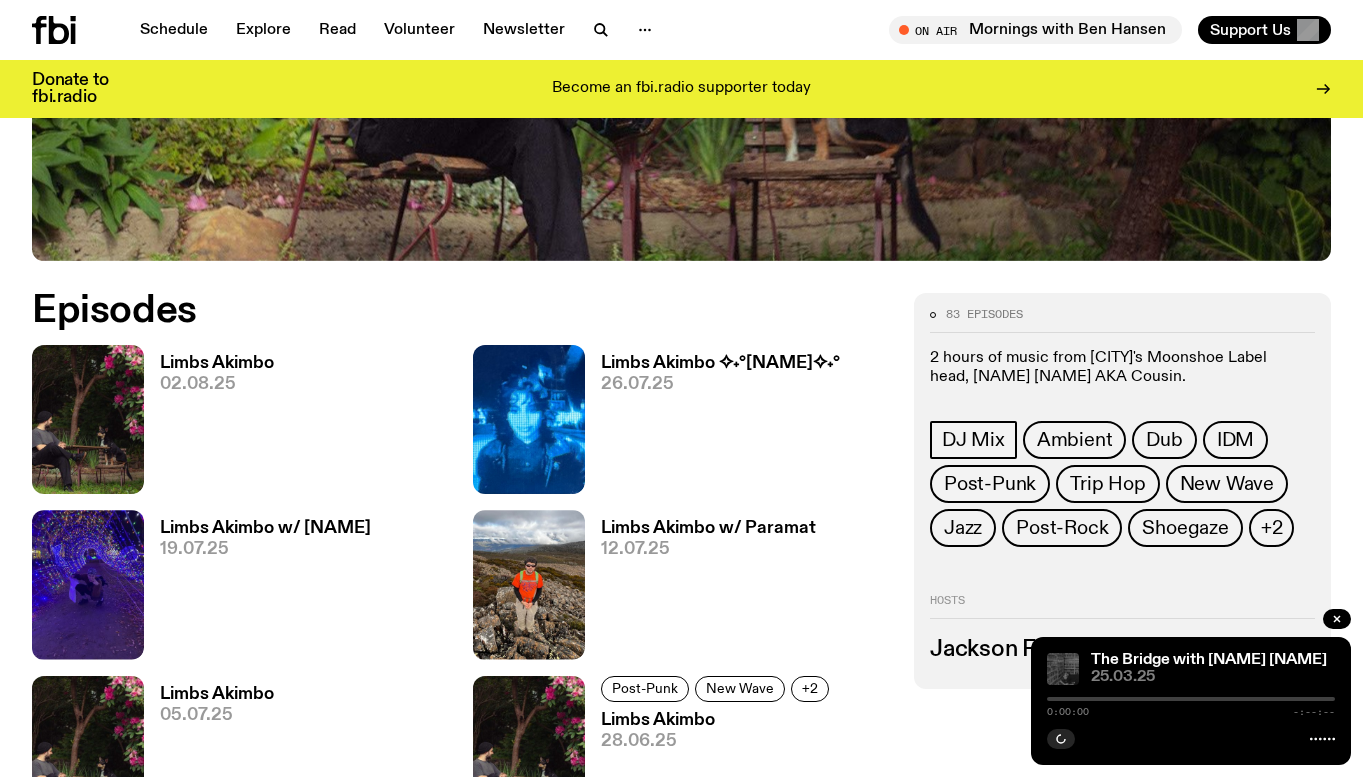 scroll, scrollTop: 789, scrollLeft: 0, axis: vertical 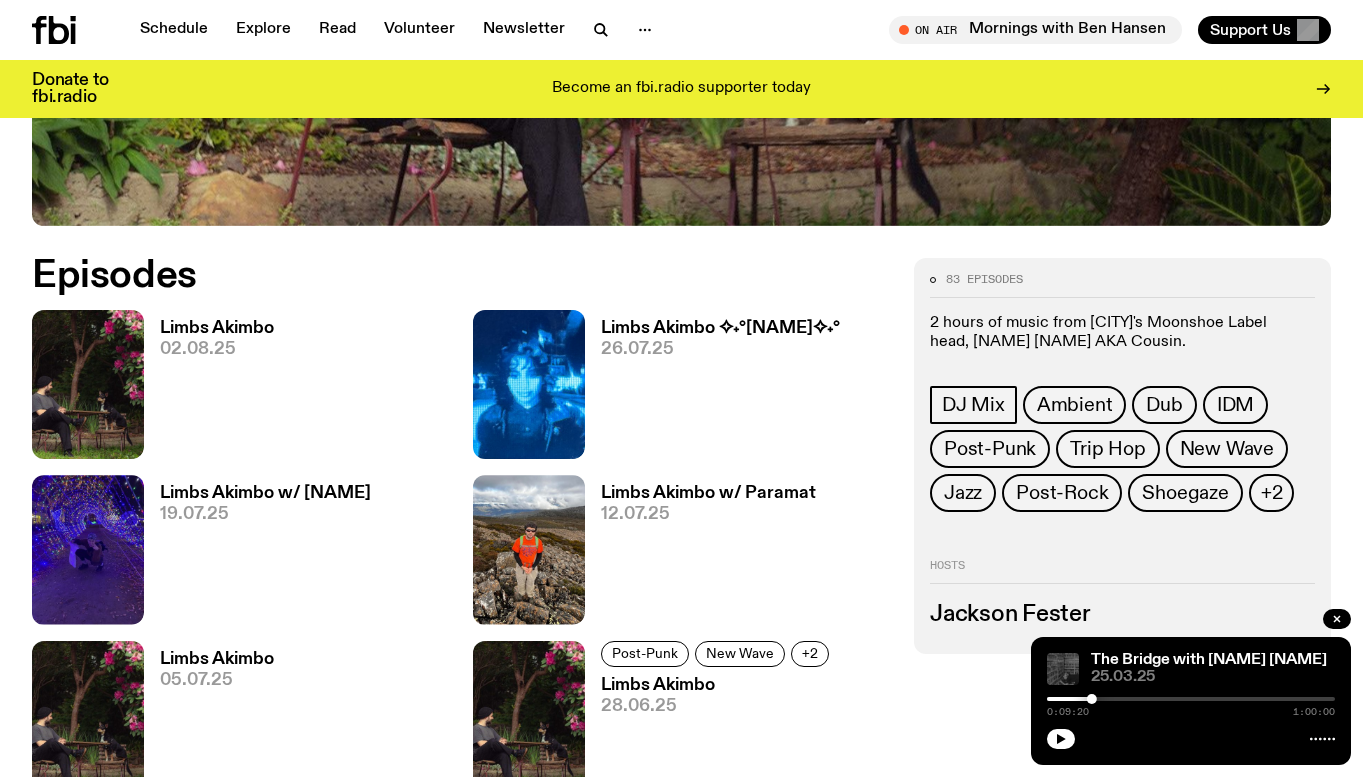 click on "Limbs Akimbo w/ Paramat" at bounding box center (708, 493) 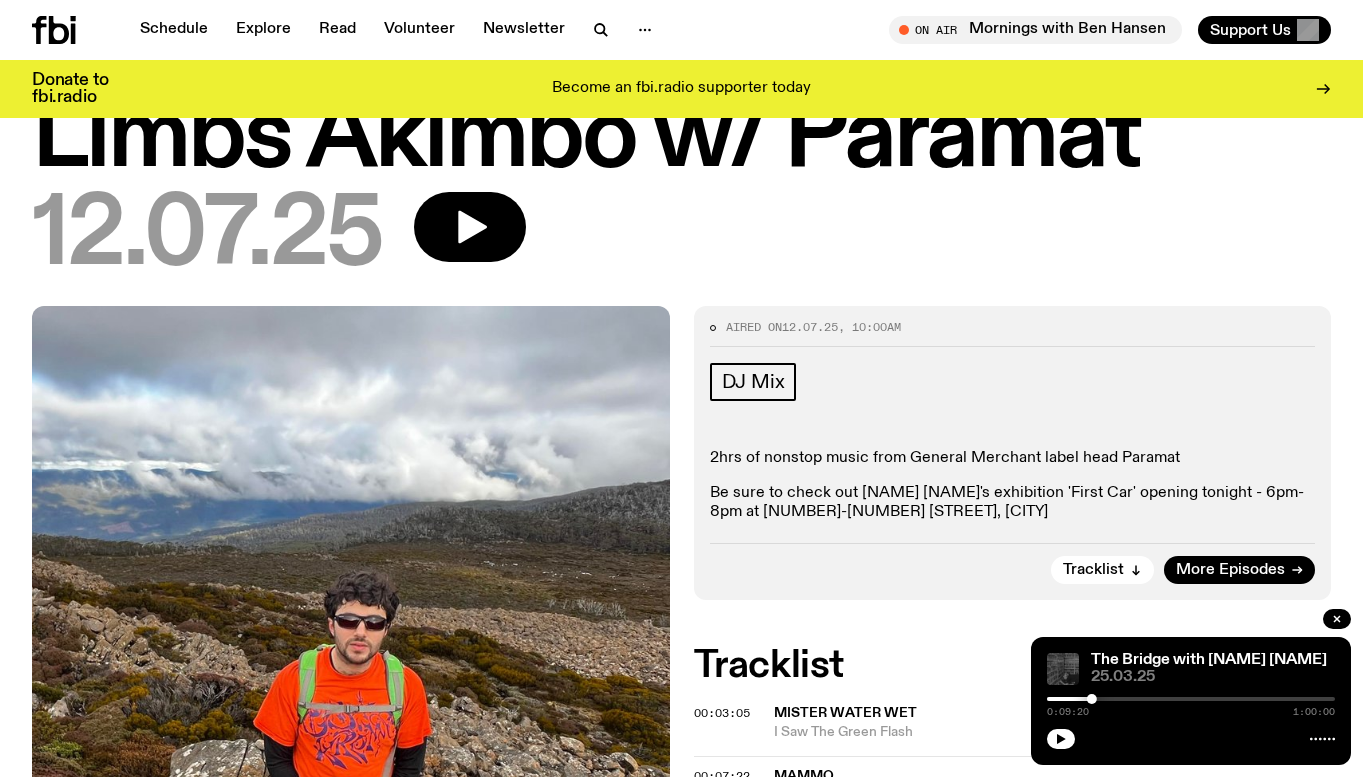 scroll, scrollTop: 0, scrollLeft: 0, axis: both 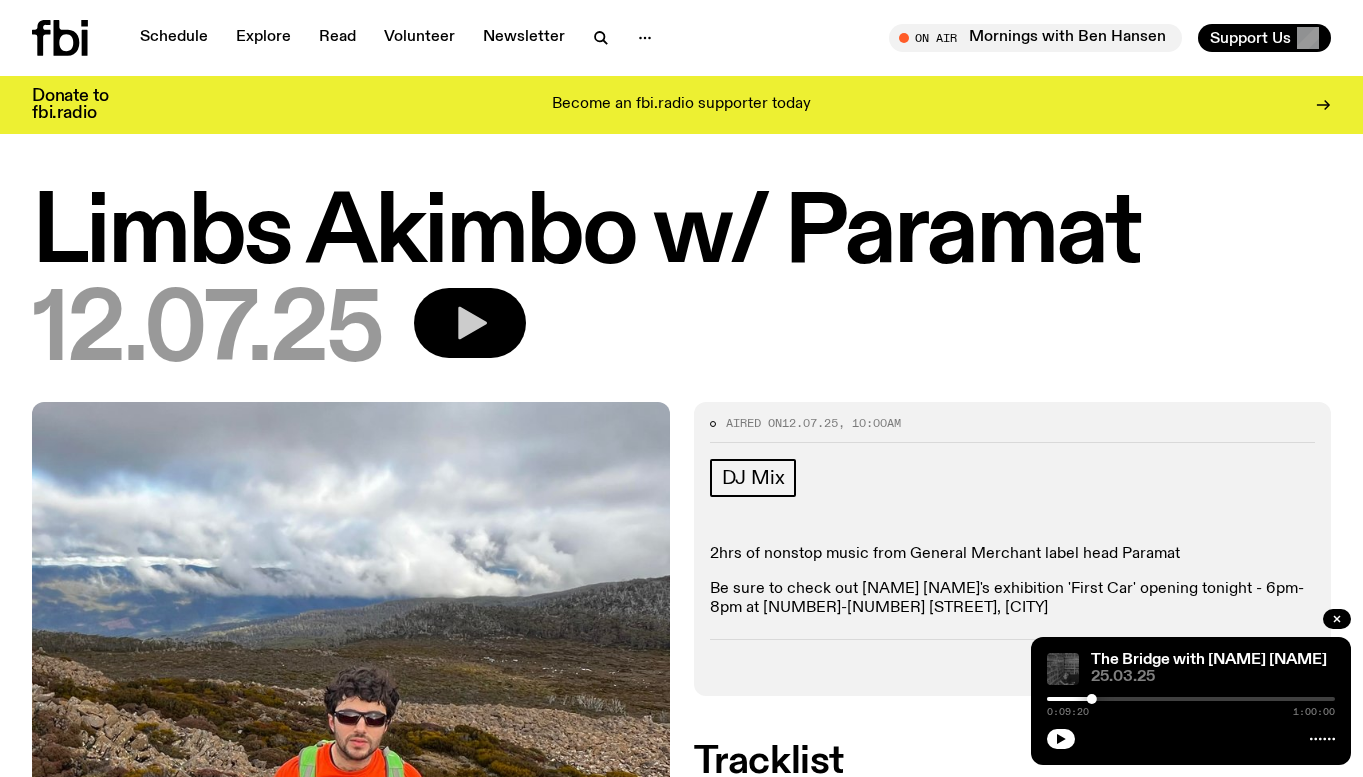 click 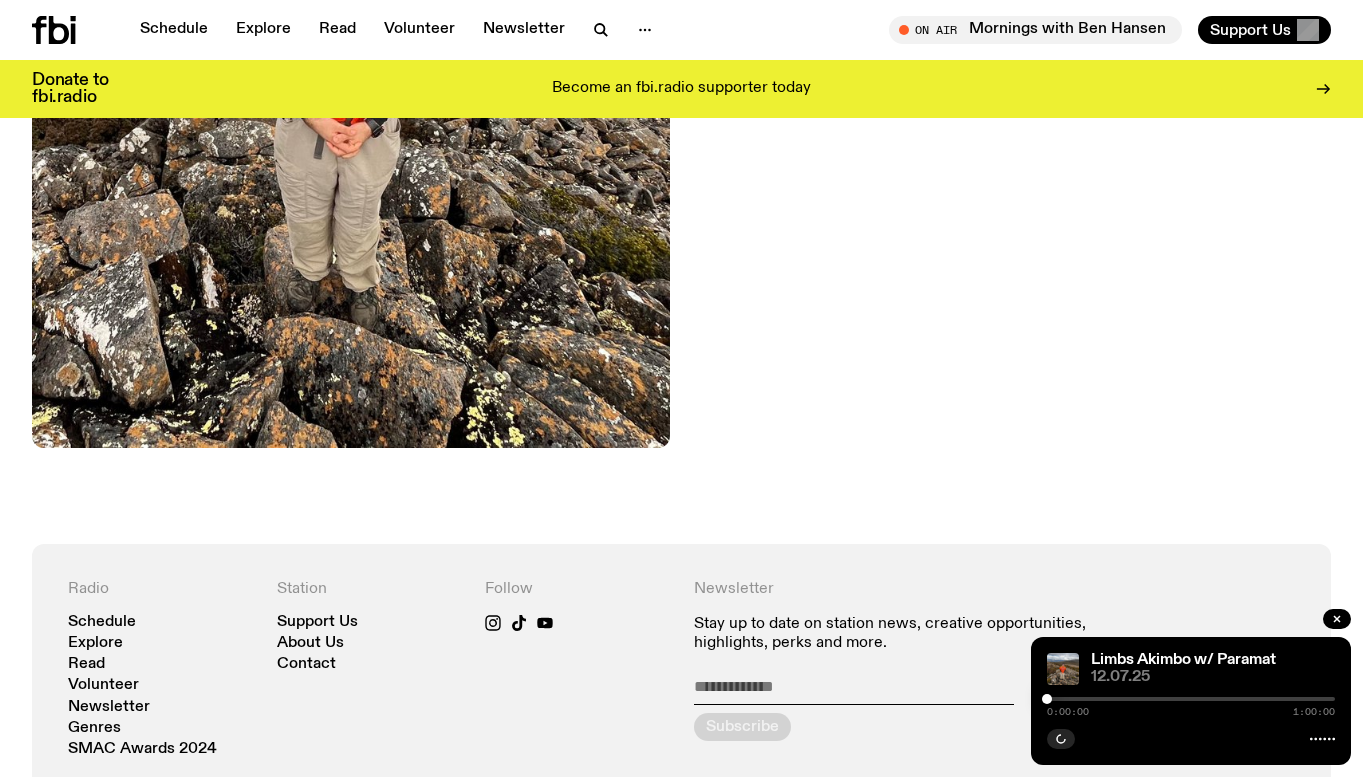 scroll, scrollTop: 787, scrollLeft: 0, axis: vertical 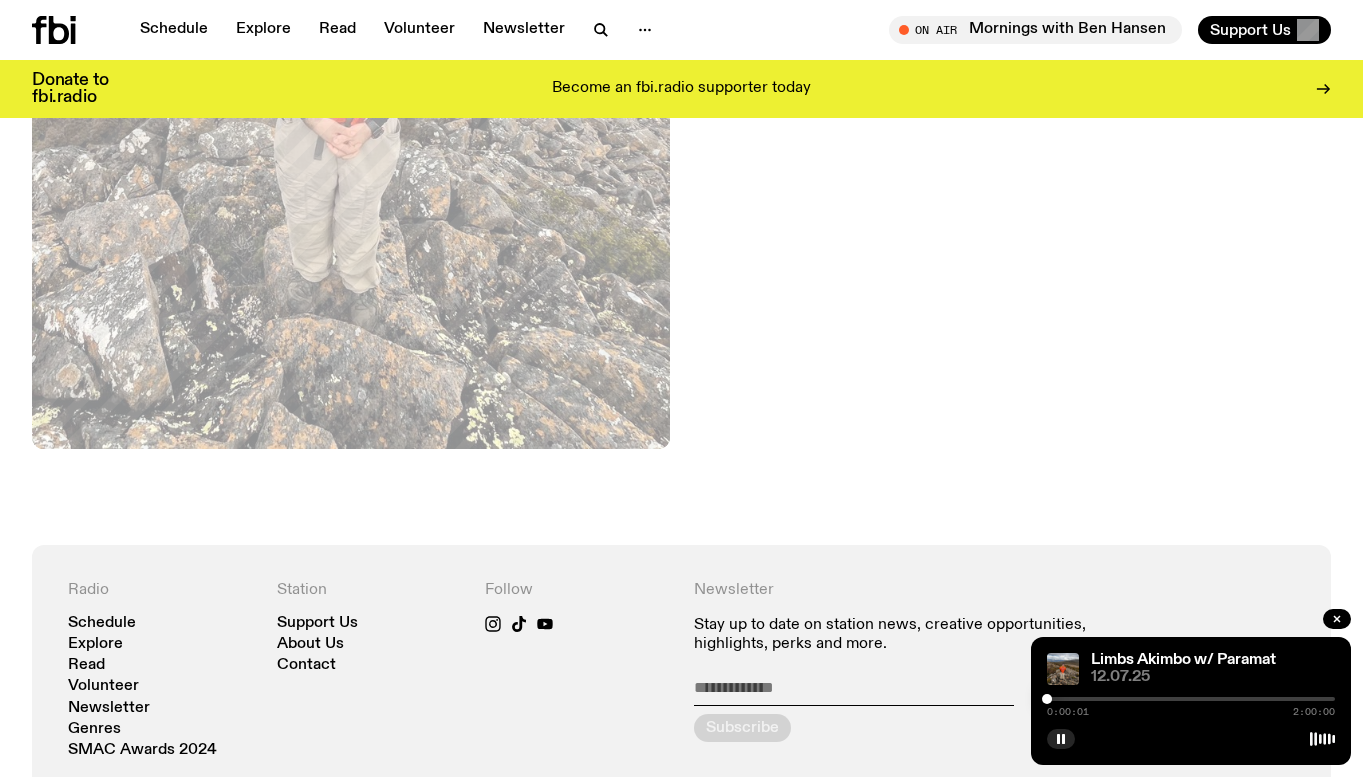 click at bounding box center [1191, 699] 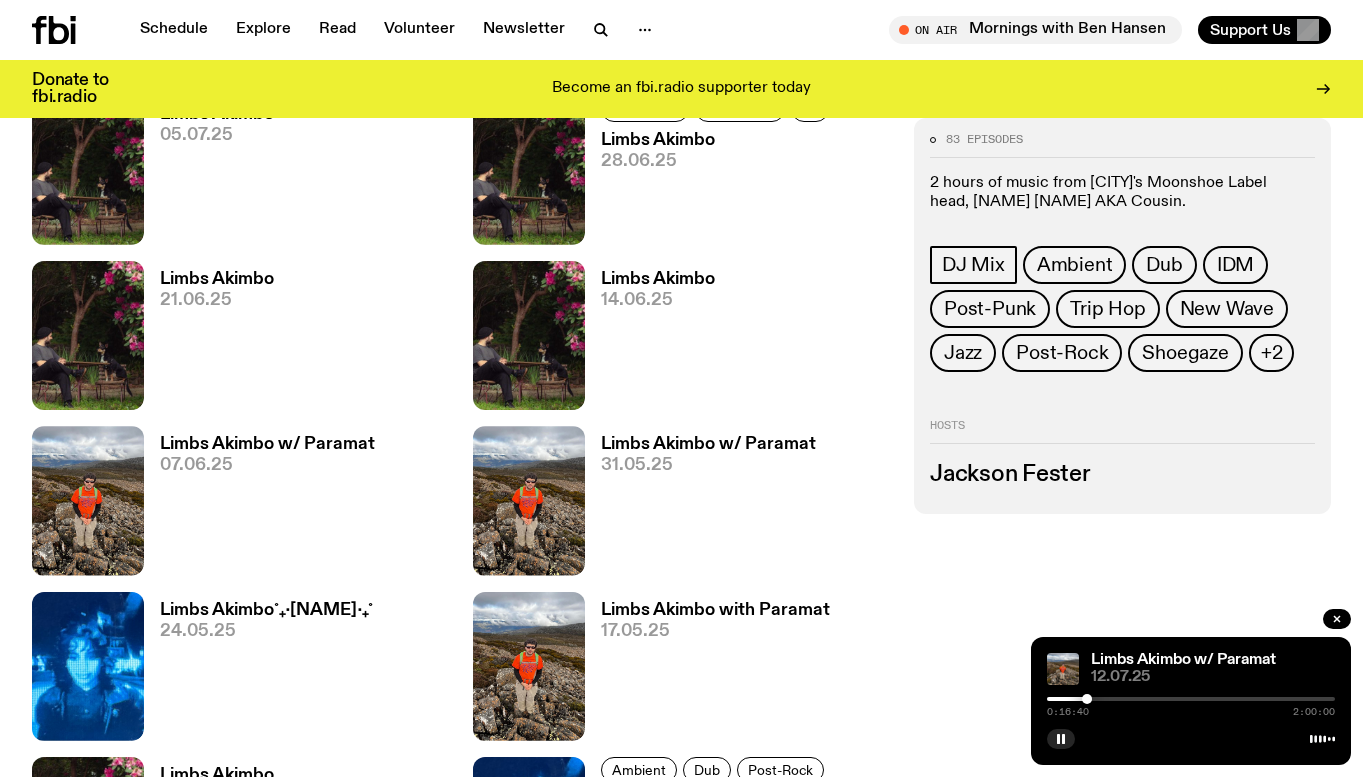 scroll, scrollTop: 1389, scrollLeft: 0, axis: vertical 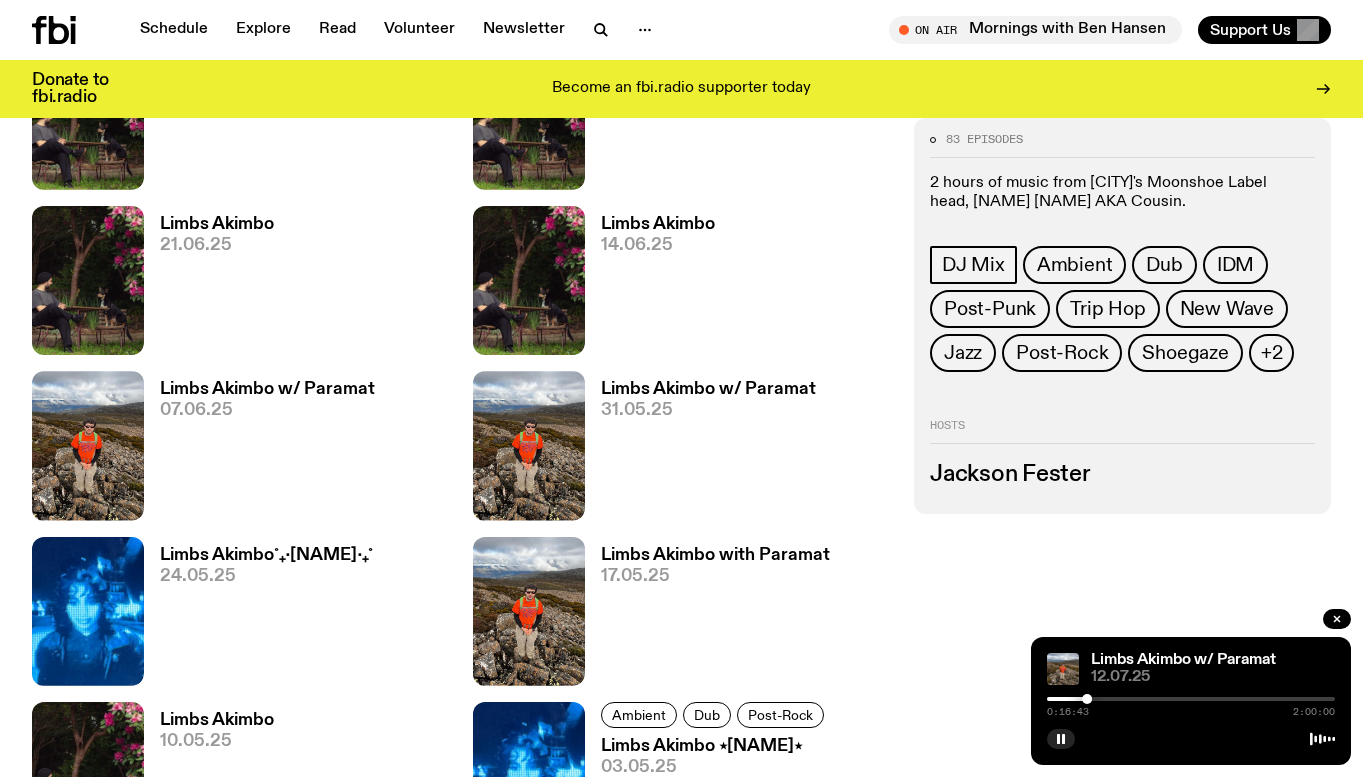 click at bounding box center [1191, 699] 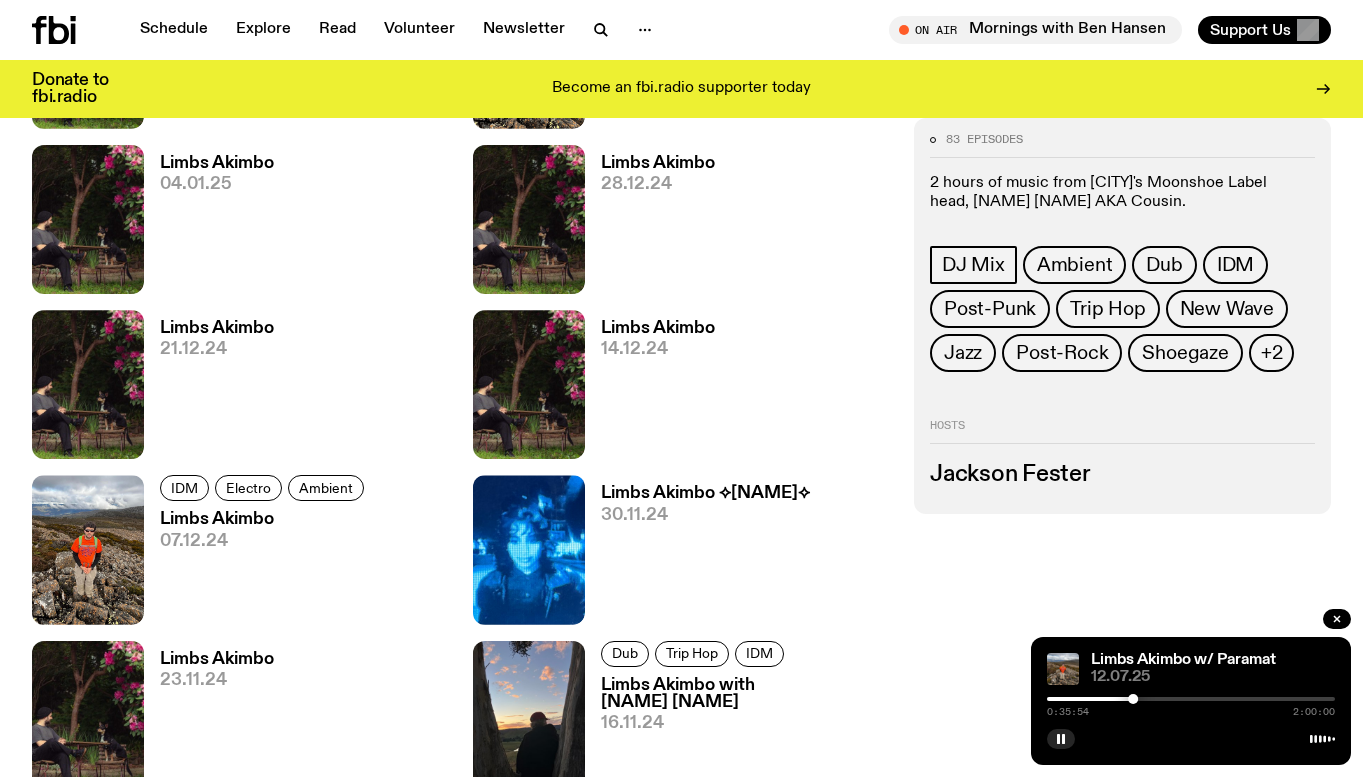scroll, scrollTop: 3889, scrollLeft: 0, axis: vertical 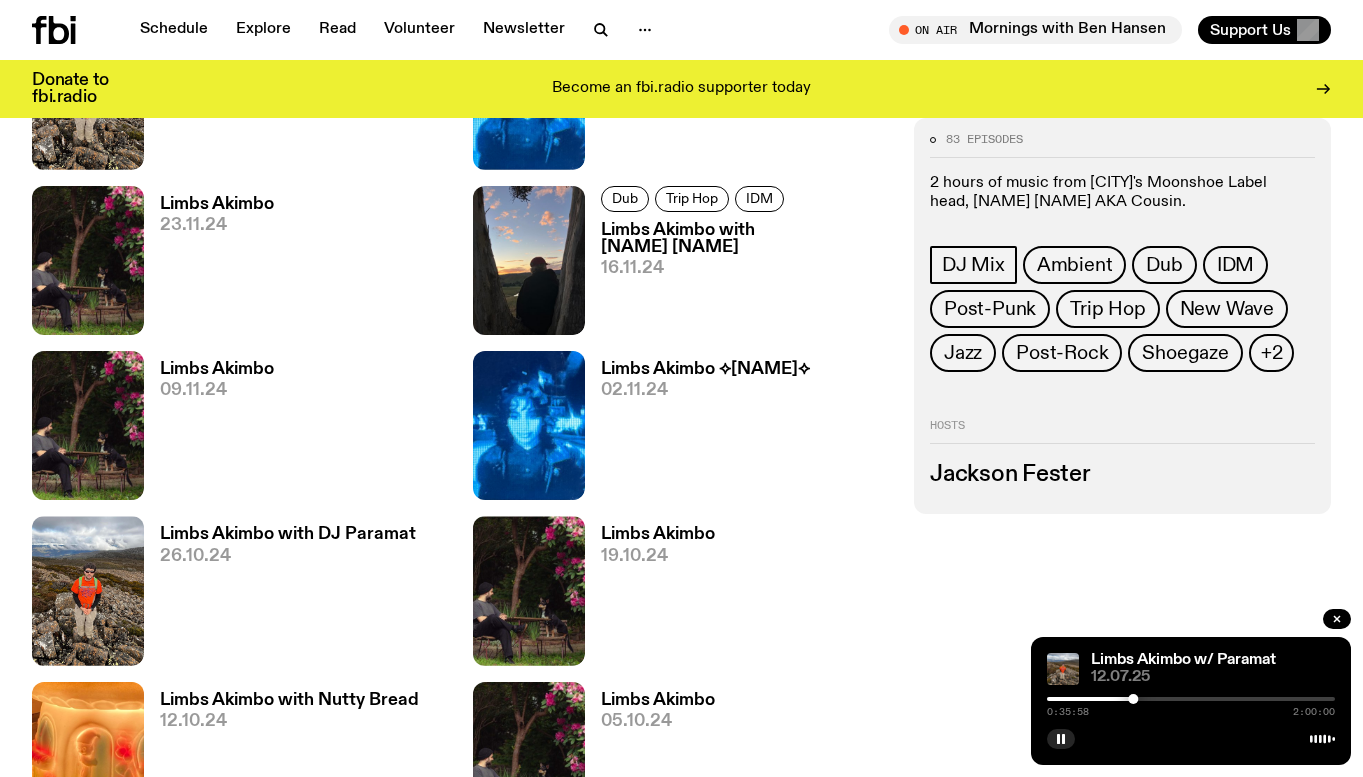 click at bounding box center [1191, 699] 